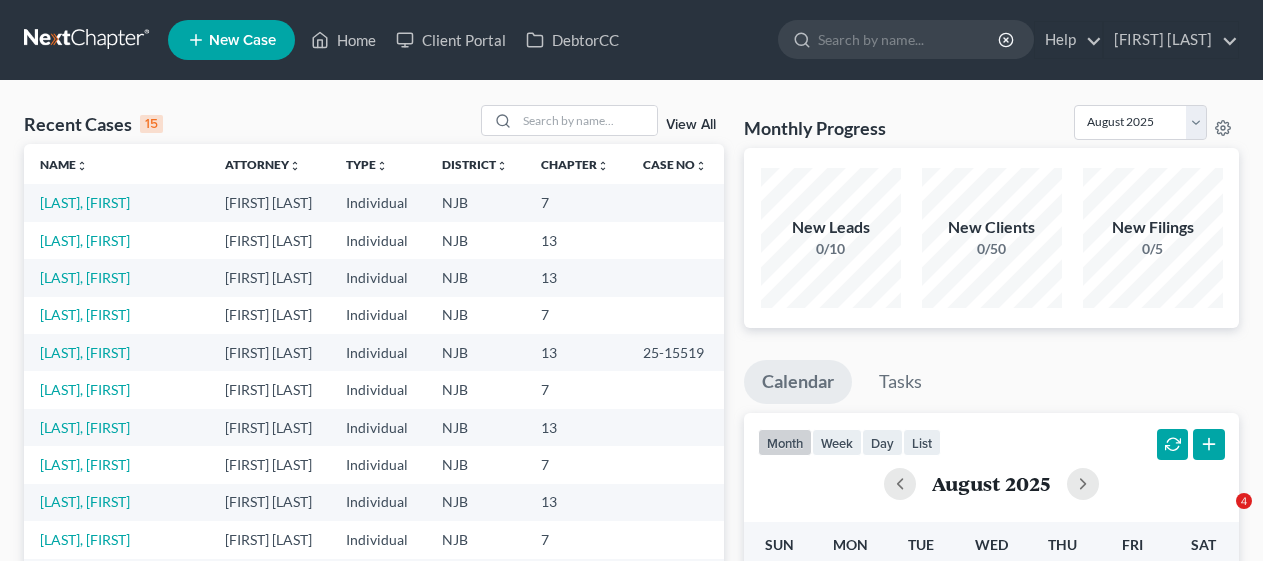 scroll, scrollTop: 0, scrollLeft: 0, axis: both 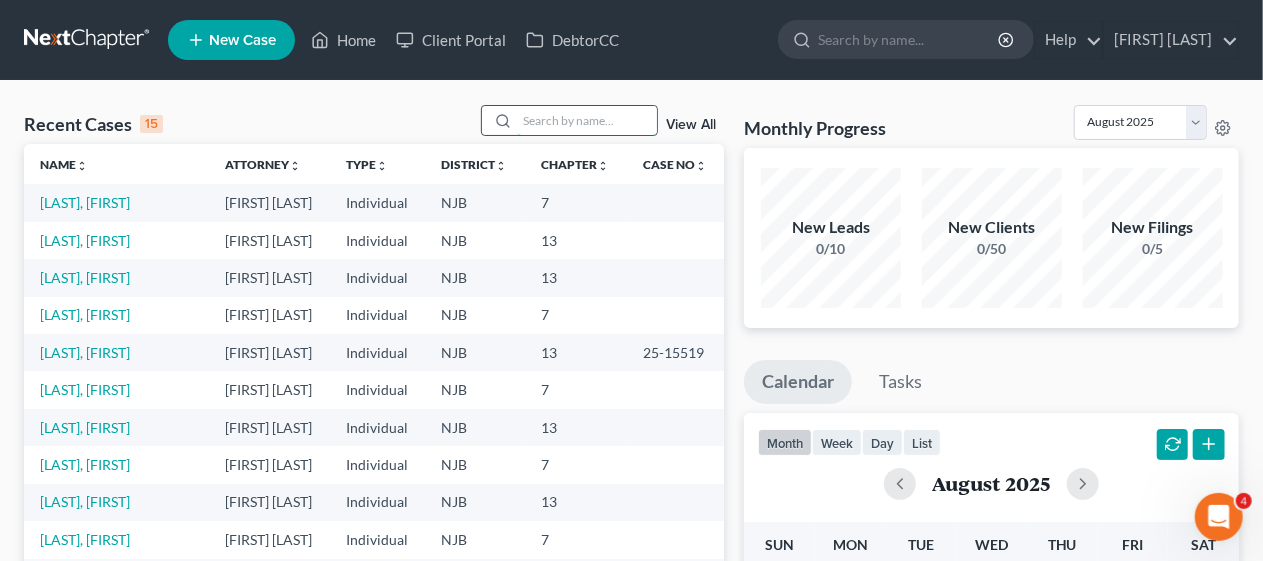 click at bounding box center [587, 120] 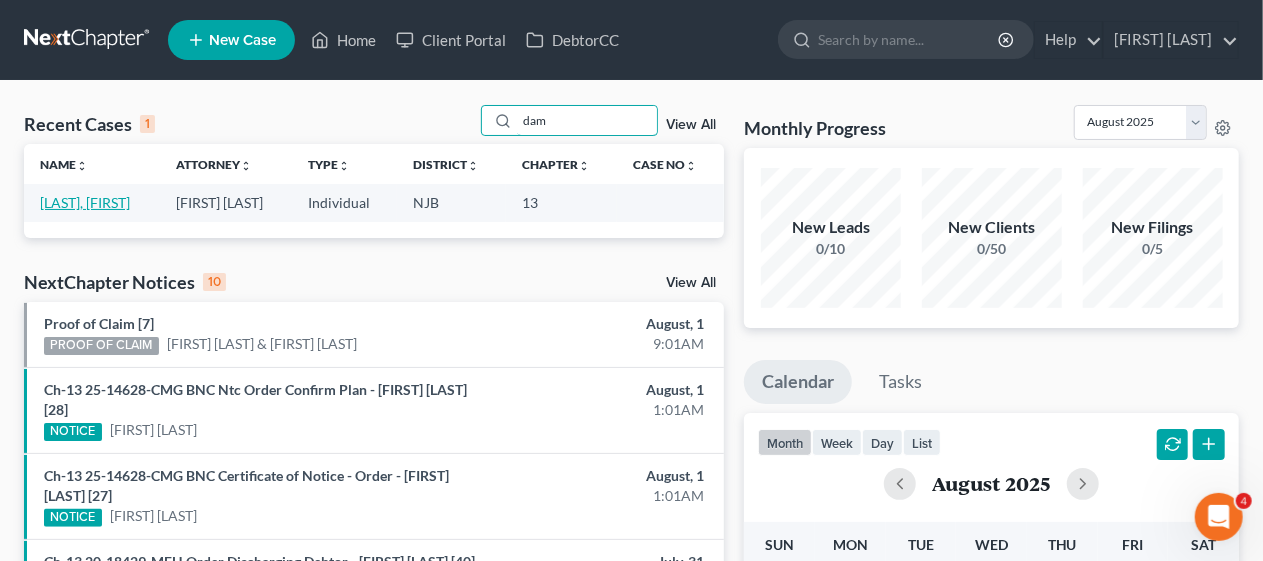 type on "dam" 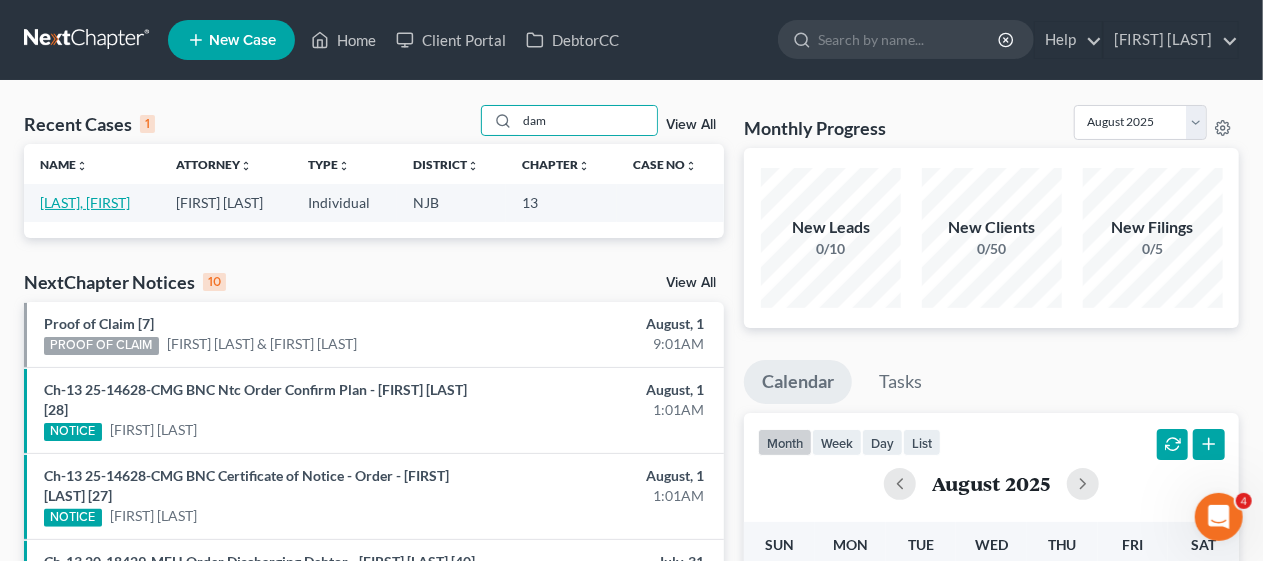 click on "[LAST], [FIRST]" at bounding box center (85, 202) 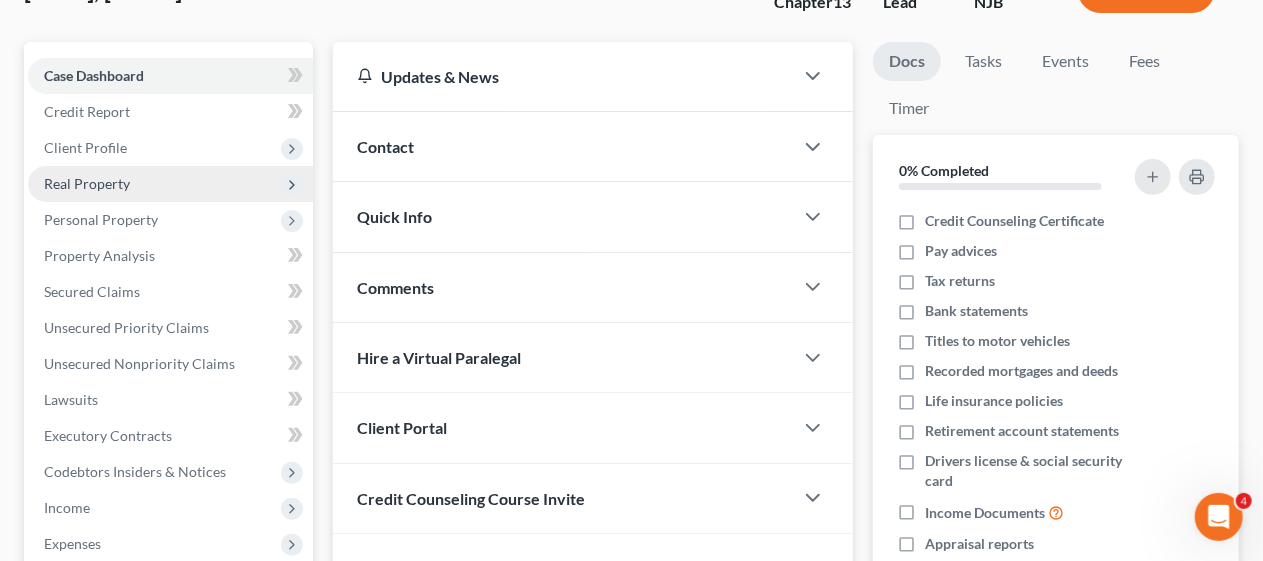 scroll, scrollTop: 200, scrollLeft: 0, axis: vertical 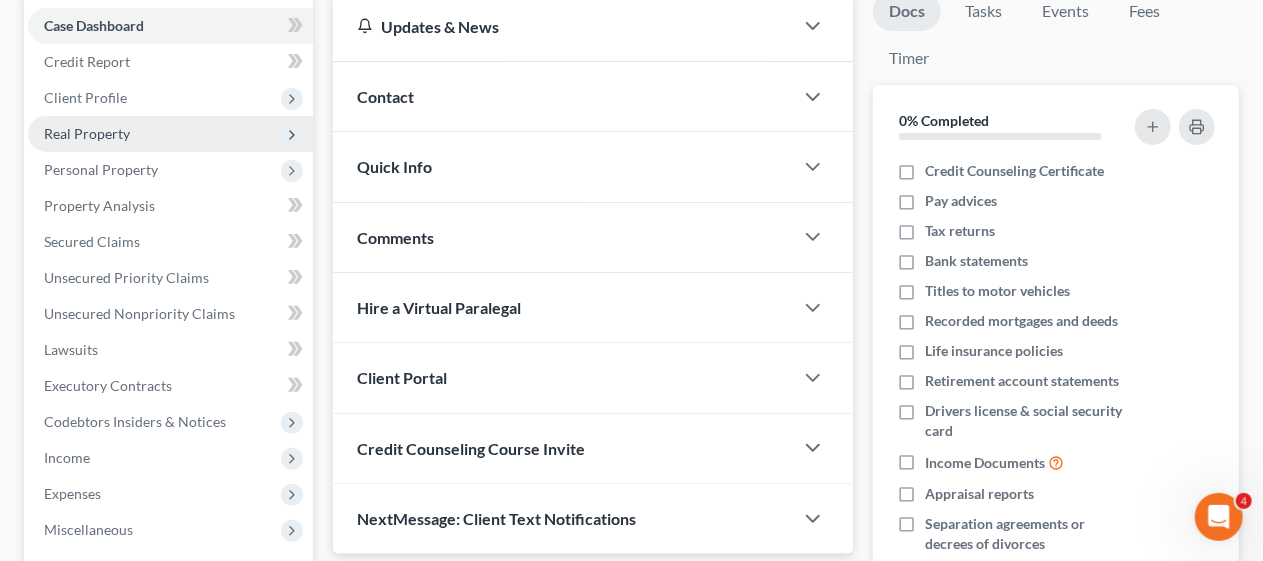 click on "Real Property" at bounding box center (170, 134) 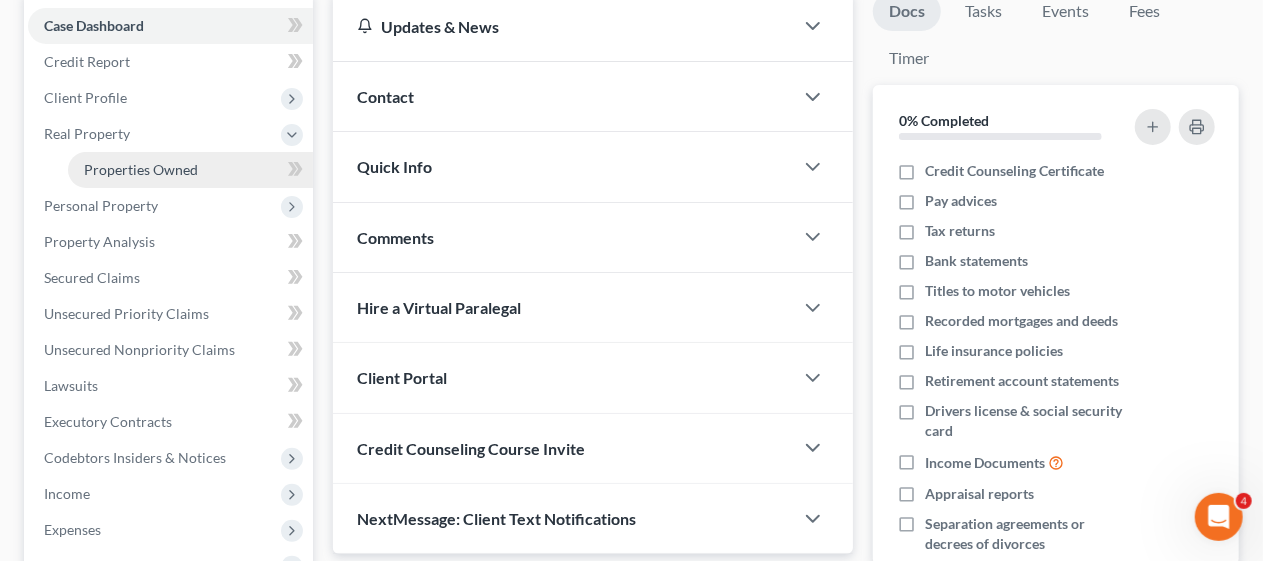 click on "Properties Owned" at bounding box center (141, 169) 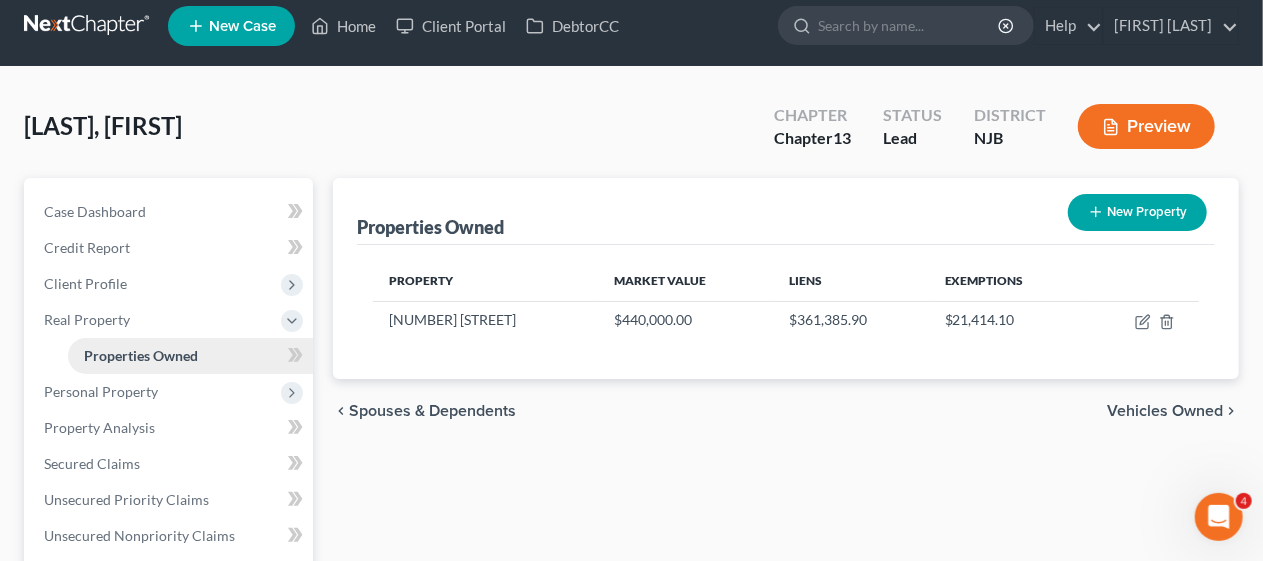 scroll, scrollTop: 0, scrollLeft: 0, axis: both 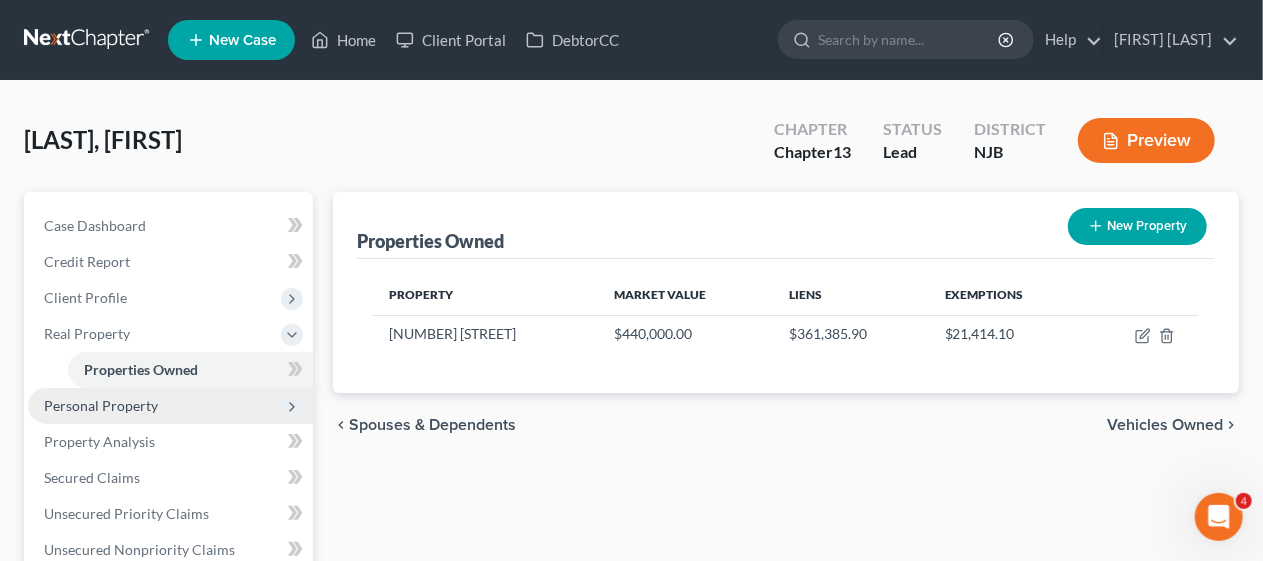 click on "Personal Property" at bounding box center [170, 406] 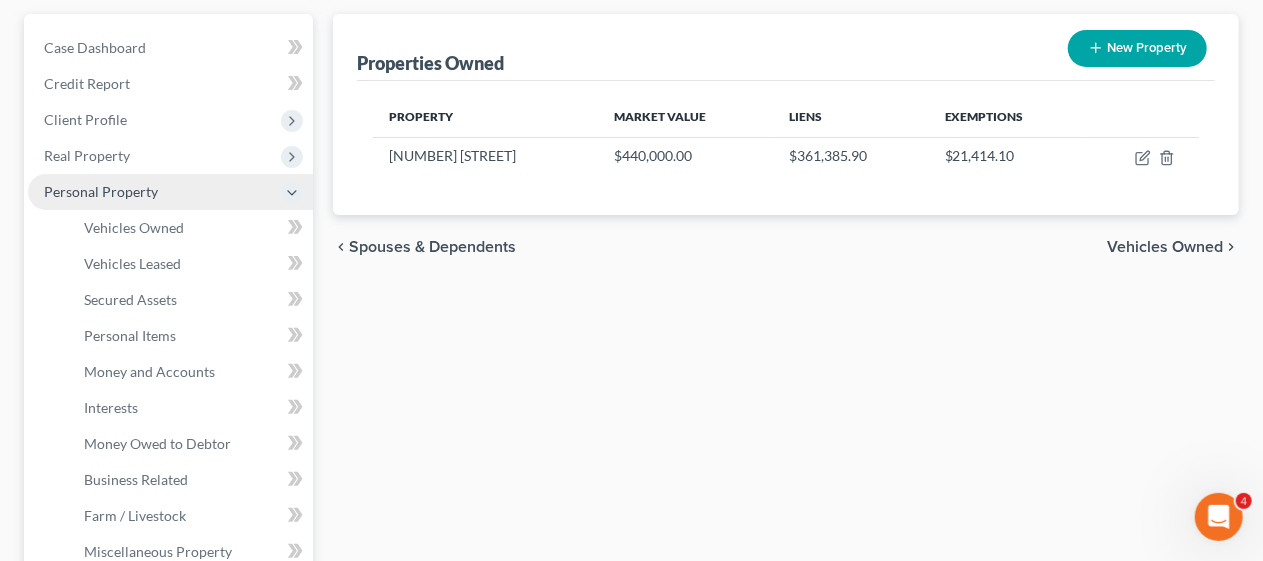scroll, scrollTop: 200, scrollLeft: 0, axis: vertical 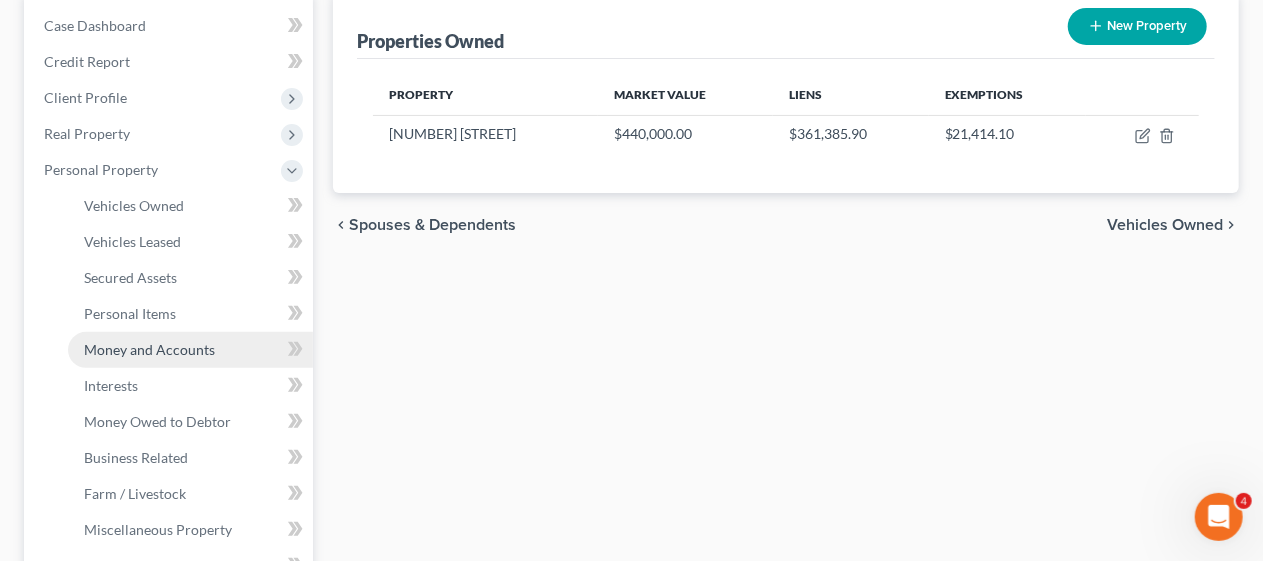 click on "Money and Accounts" at bounding box center (149, 349) 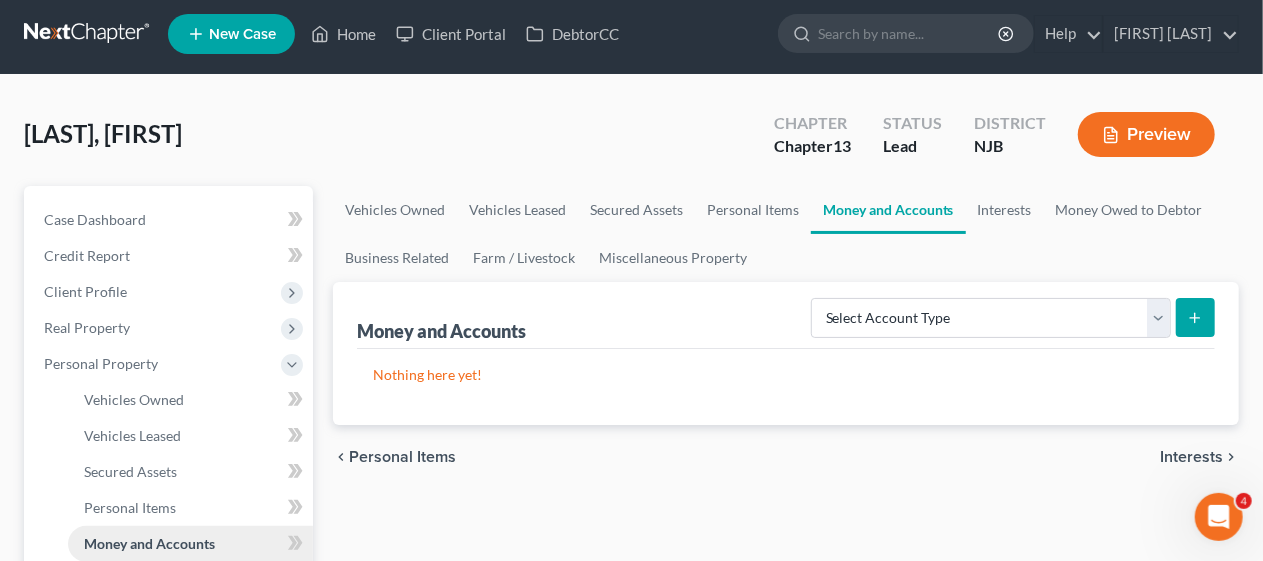 scroll, scrollTop: 0, scrollLeft: 0, axis: both 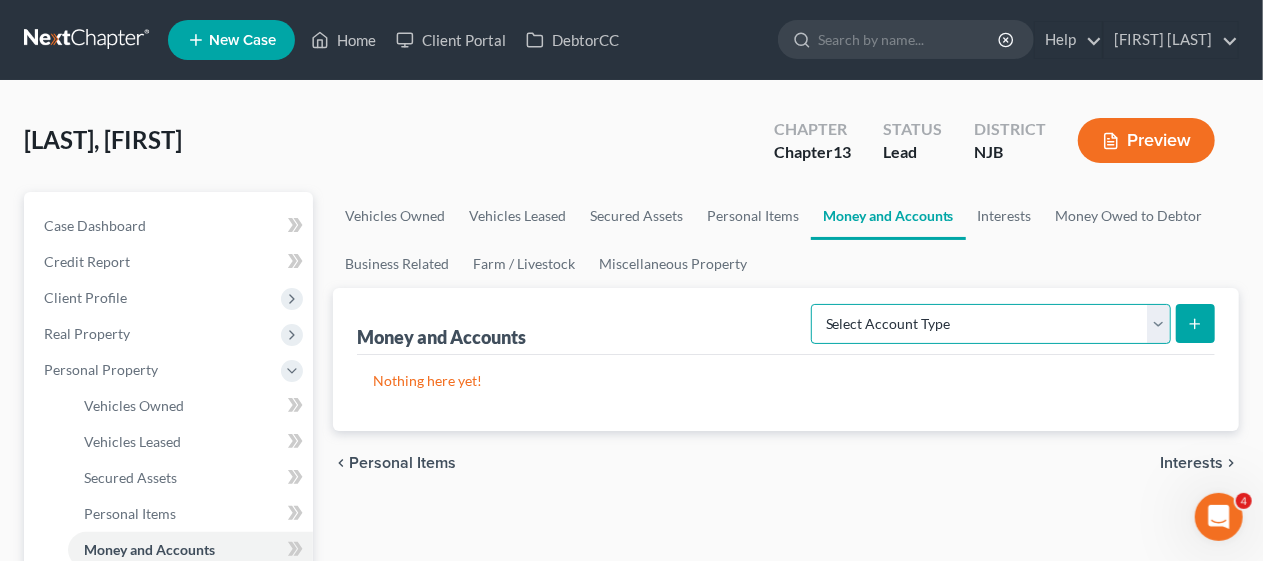 click on "Select Account Type Brokerage Cash on Hand Certificates of Deposit Checking Account Money Market Other (Credit Union, Health Savings Account, etc) Safe Deposit Box Savings Account Security Deposits or Prepayments" at bounding box center (991, 324) 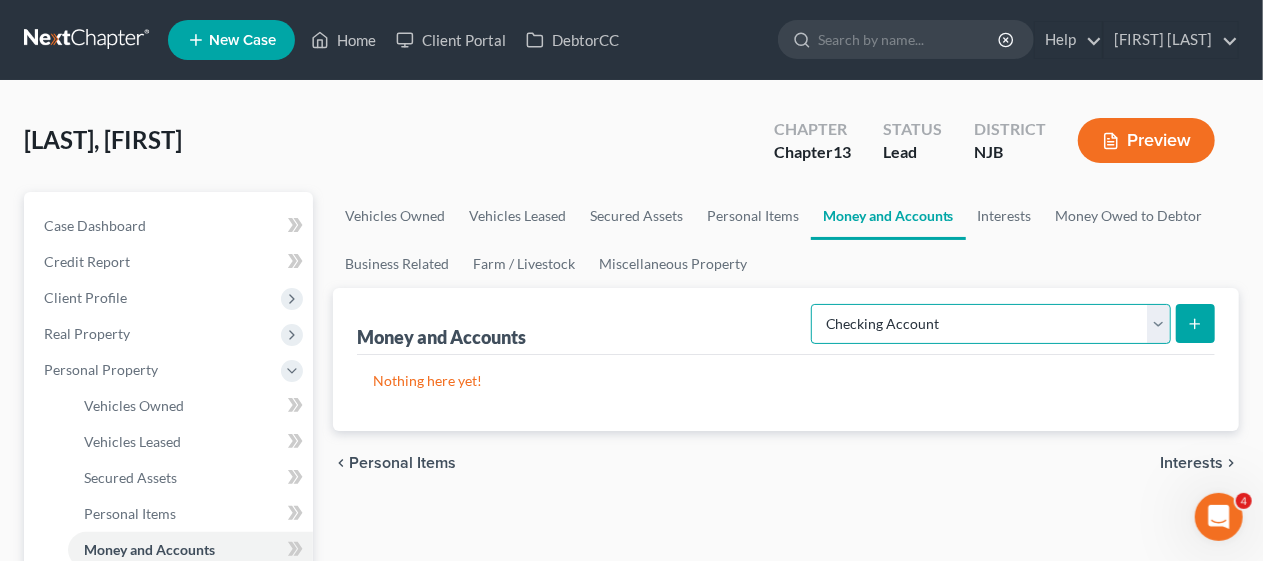 click on "Select Account Type Brokerage Cash on Hand Certificates of Deposit Checking Account Money Market Other (Credit Union, Health Savings Account, etc) Safe Deposit Box Savings Account Security Deposits or Prepayments" at bounding box center (991, 324) 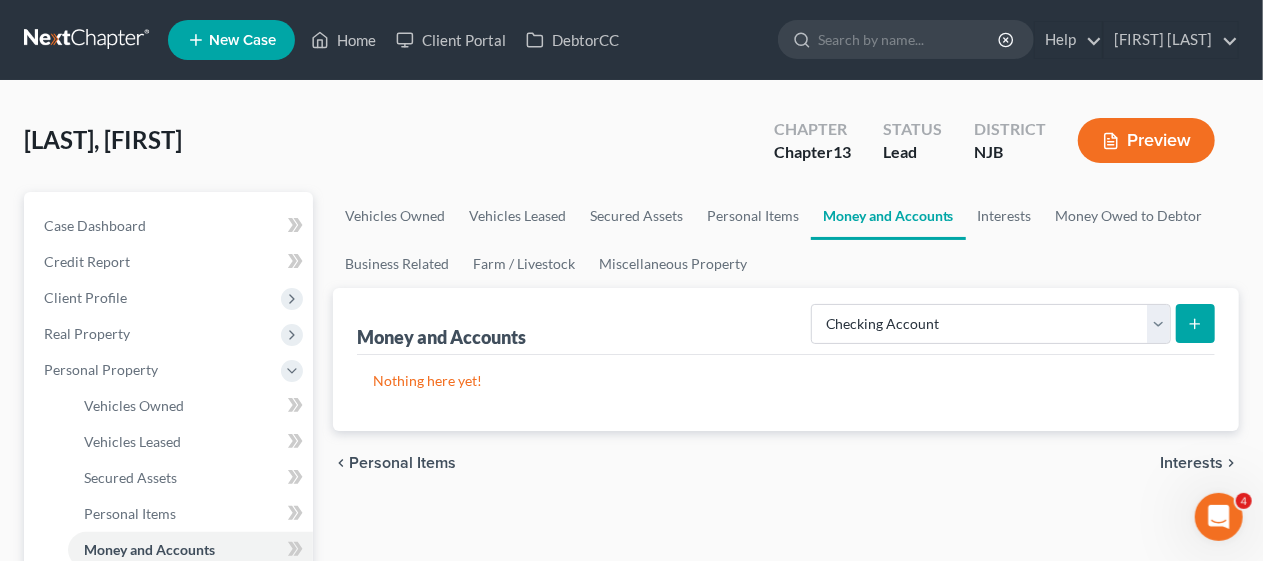 click 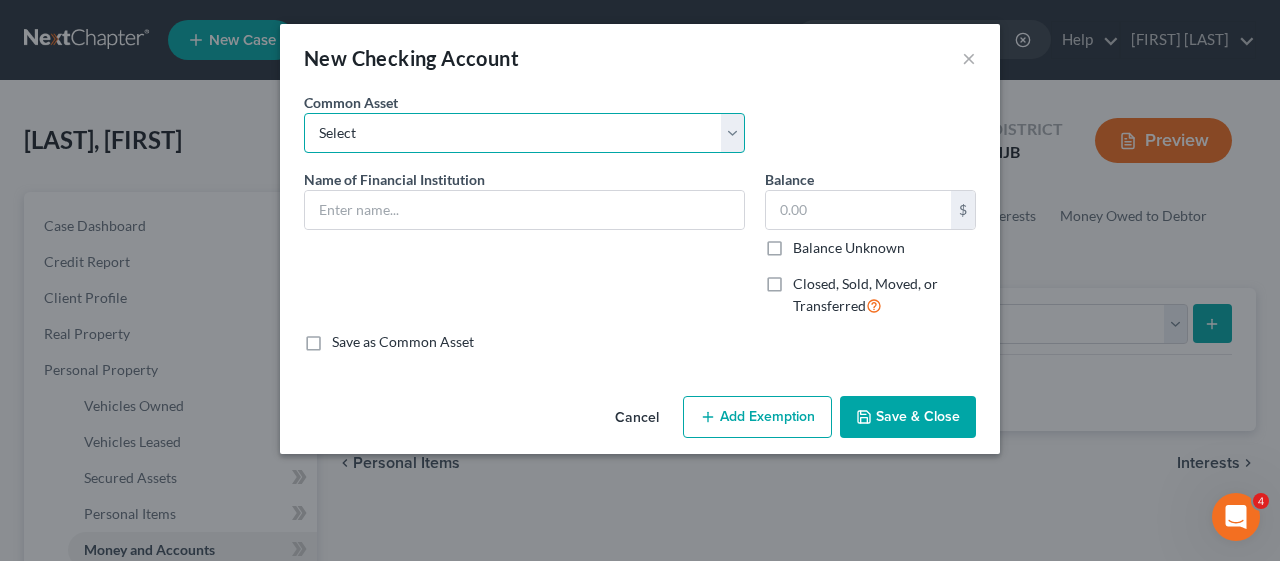 click on "Select Bank of America USAA Manasquan Bank PNC TD Bank Chase Bank of America Ally Wells Fargo Capital One Santander Navy Federal Credit Union Chime Ocean First Bank" at bounding box center [524, 133] 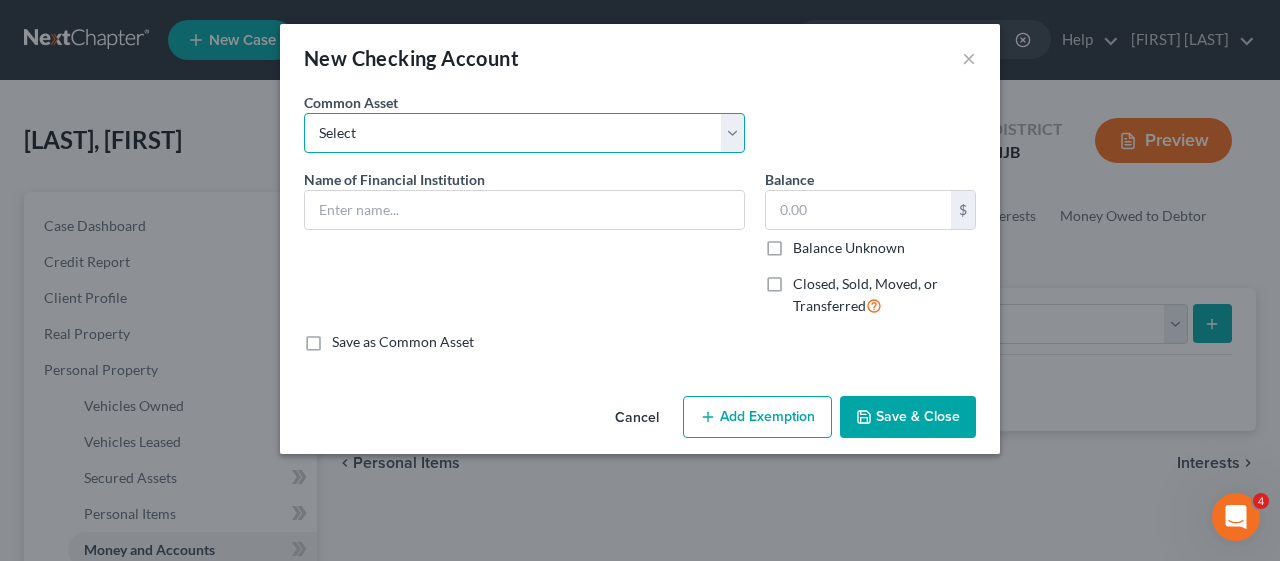 select on "5" 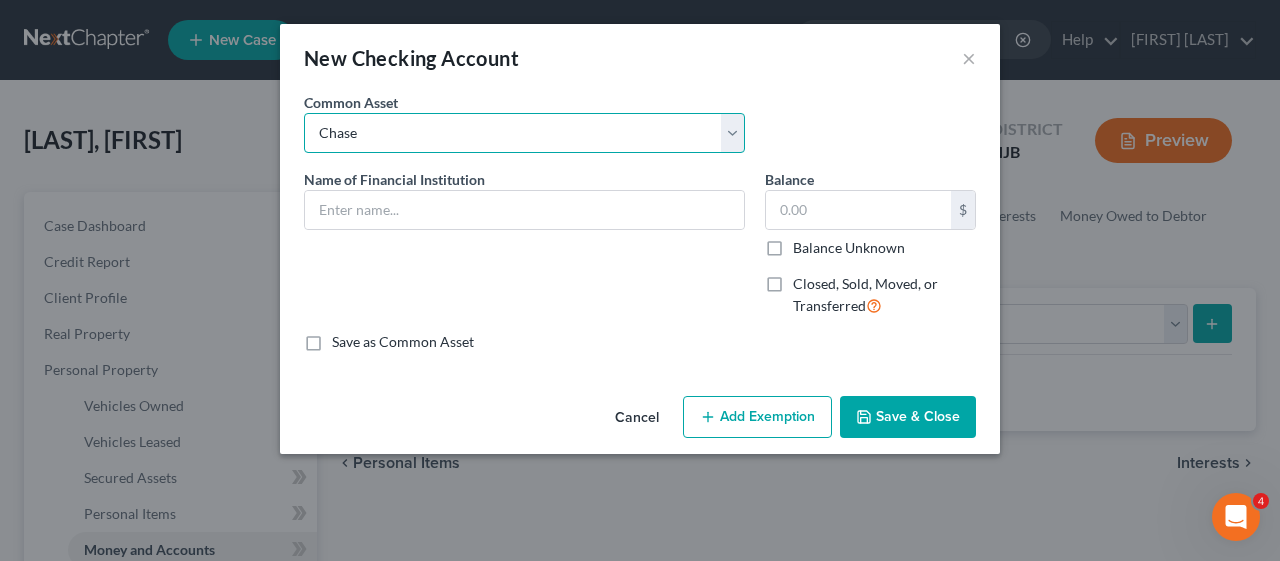 click on "Select Bank of America USAA Manasquan Bank PNC TD Bank Chase Bank of America Ally Wells Fargo Capital One Santander Navy Federal Credit Union Chime Ocean First Bank" at bounding box center [524, 133] 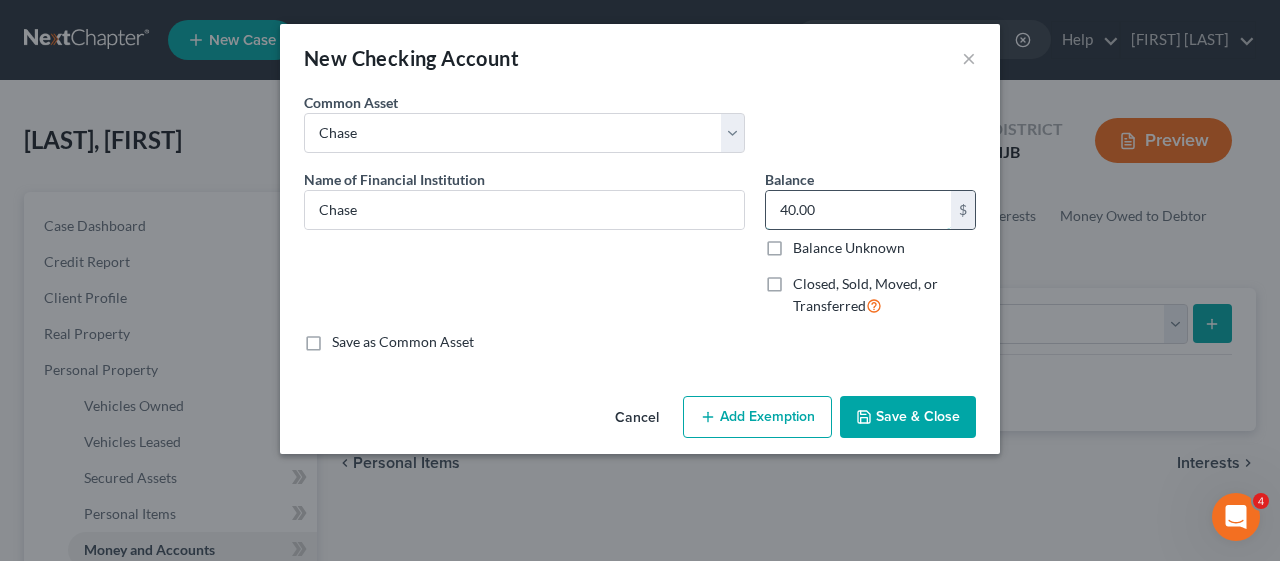 click on "40.00" at bounding box center (858, 210) 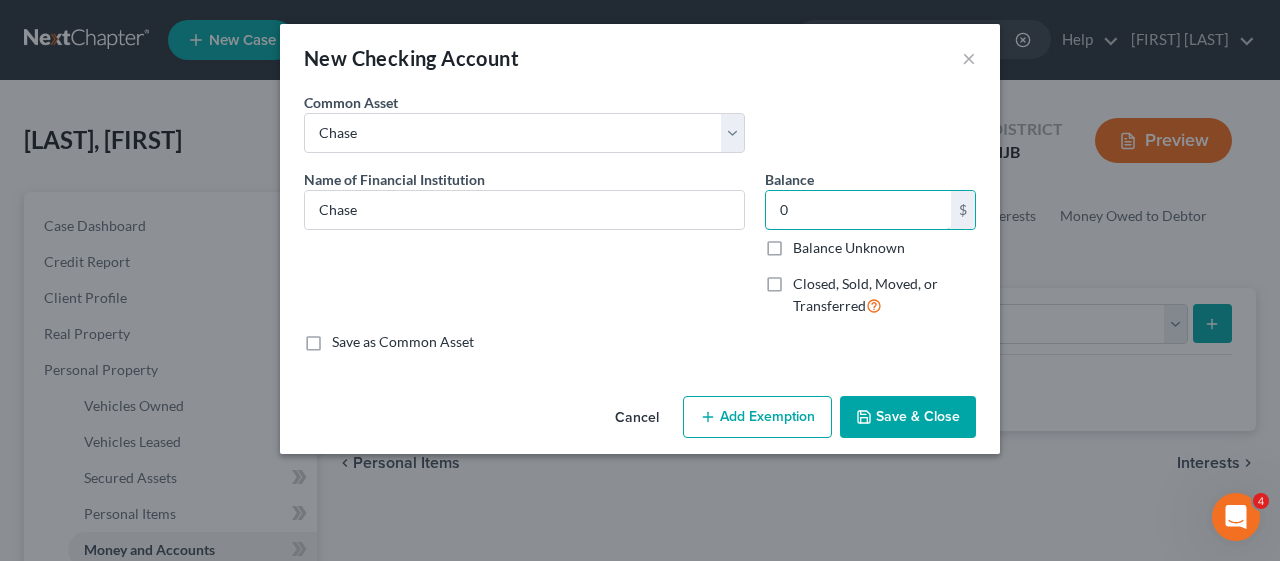 type on "0" 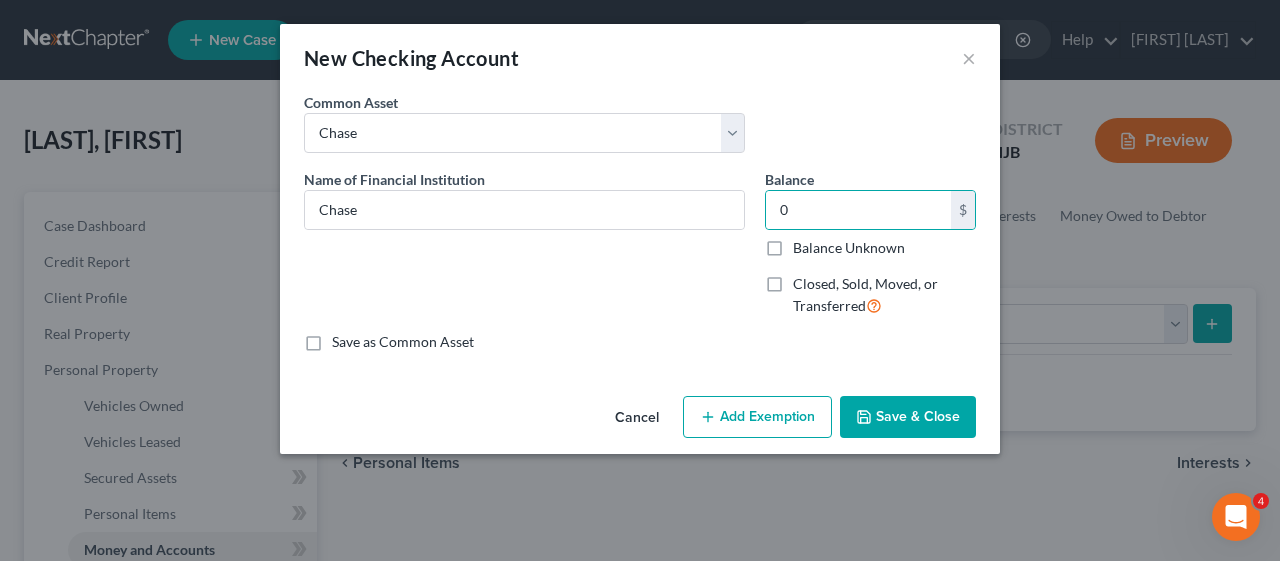 click on "Name of Financial Institution
*
Chase" at bounding box center [524, 251] 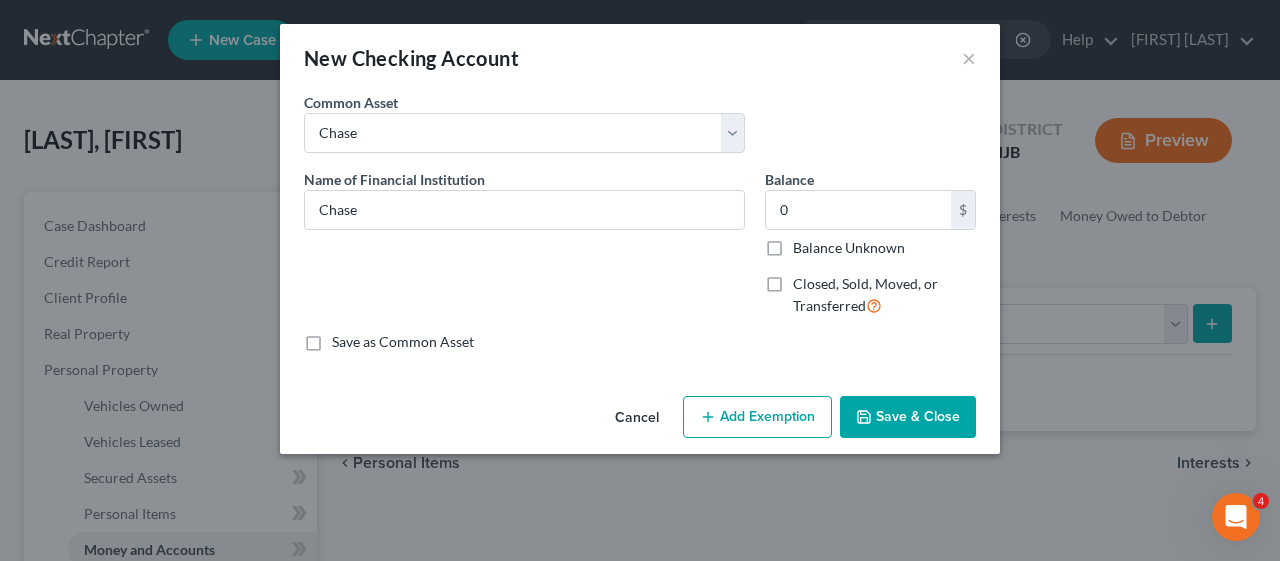 click on "Save & Close" at bounding box center [908, 417] 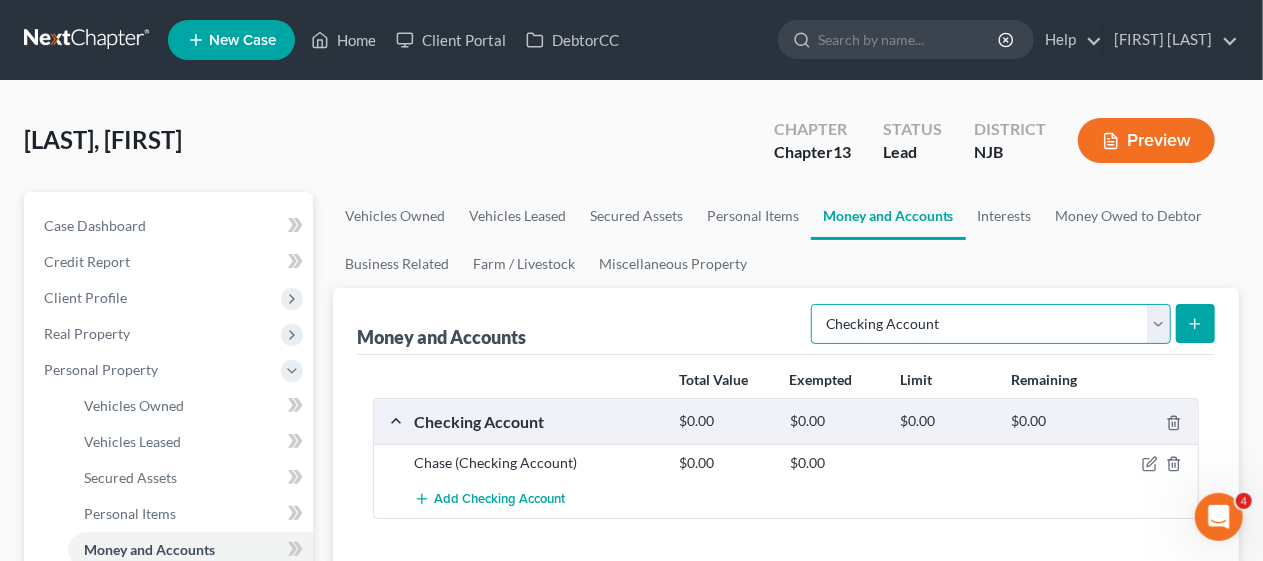 click on "Select Account Type Brokerage Cash on Hand Certificates of Deposit Checking Account Money Market Other (Credit Union, Health Savings Account, etc) Safe Deposit Box Savings Account Security Deposits or Prepayments" at bounding box center (991, 324) 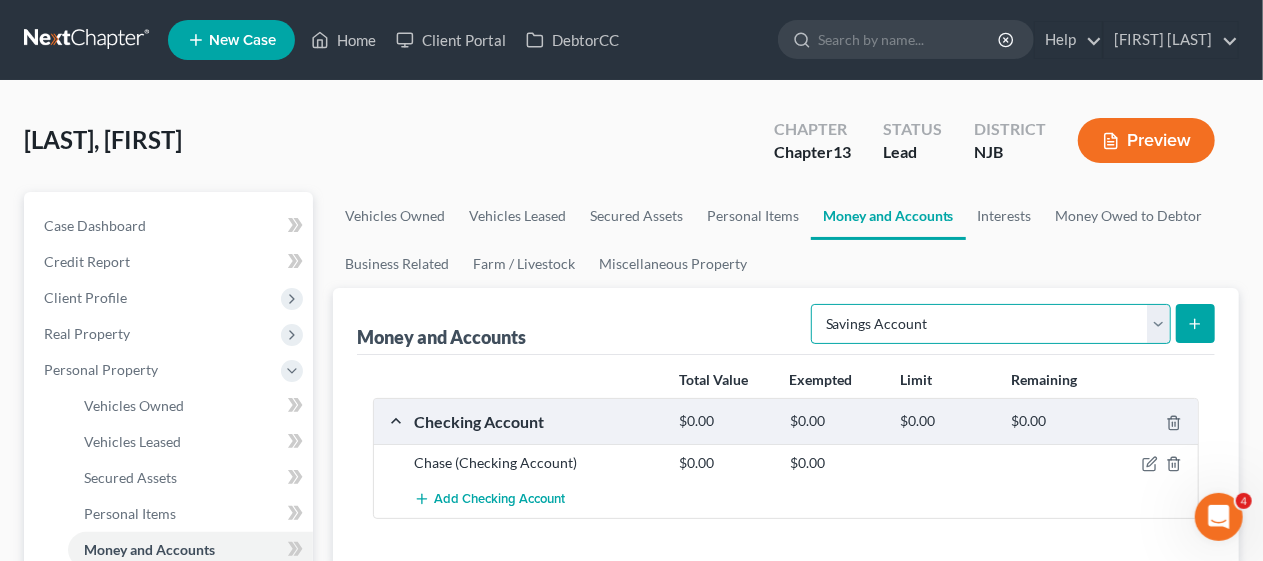 click on "Select Account Type Brokerage Cash on Hand Certificates of Deposit Checking Account Money Market Other (Credit Union, Health Savings Account, etc) Safe Deposit Box Savings Account Security Deposits or Prepayments" at bounding box center [991, 324] 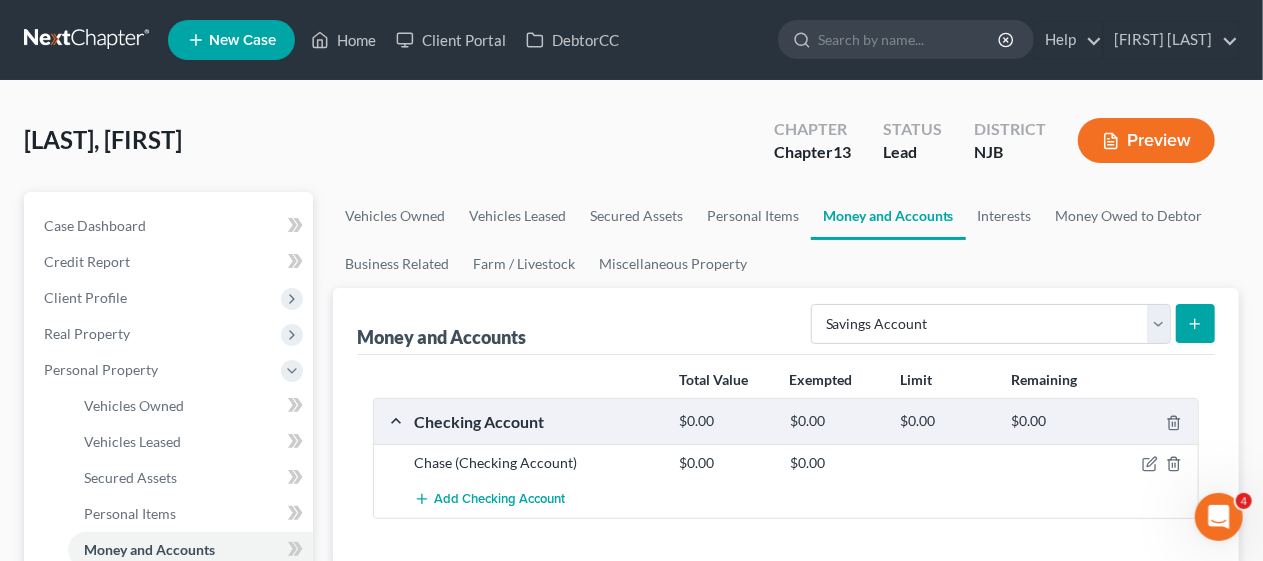 click 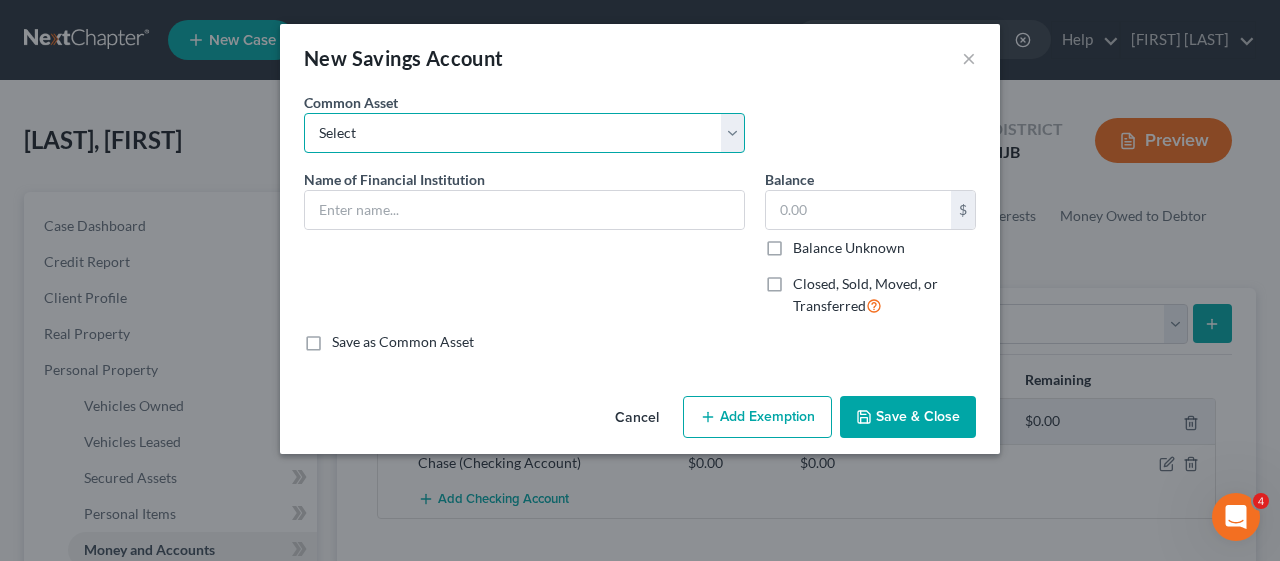 click on "Select Chime First Atlantic Credit Union First Financial Federal Credit Union Wells Fargo PNC Bank of America OceanFirst Capital One TD Bank" at bounding box center (524, 133) 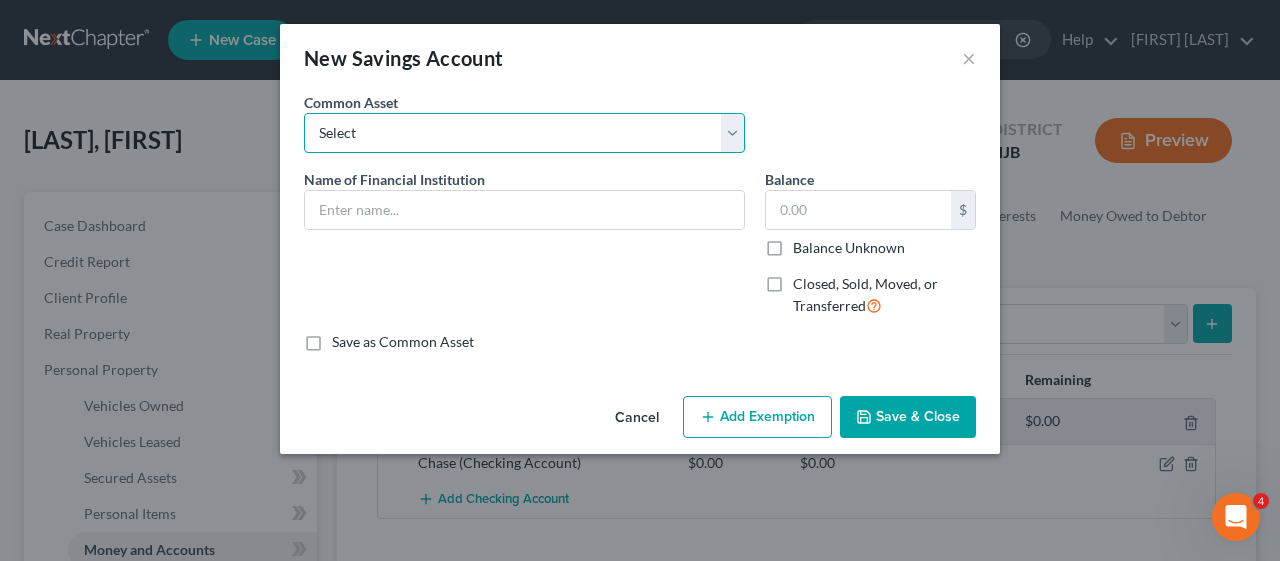 click on "Select Chime First Atlantic Credit Union First Financial Federal Credit Union Wells Fargo PNC Bank of America OceanFirst Capital One TD Bank" at bounding box center [524, 133] 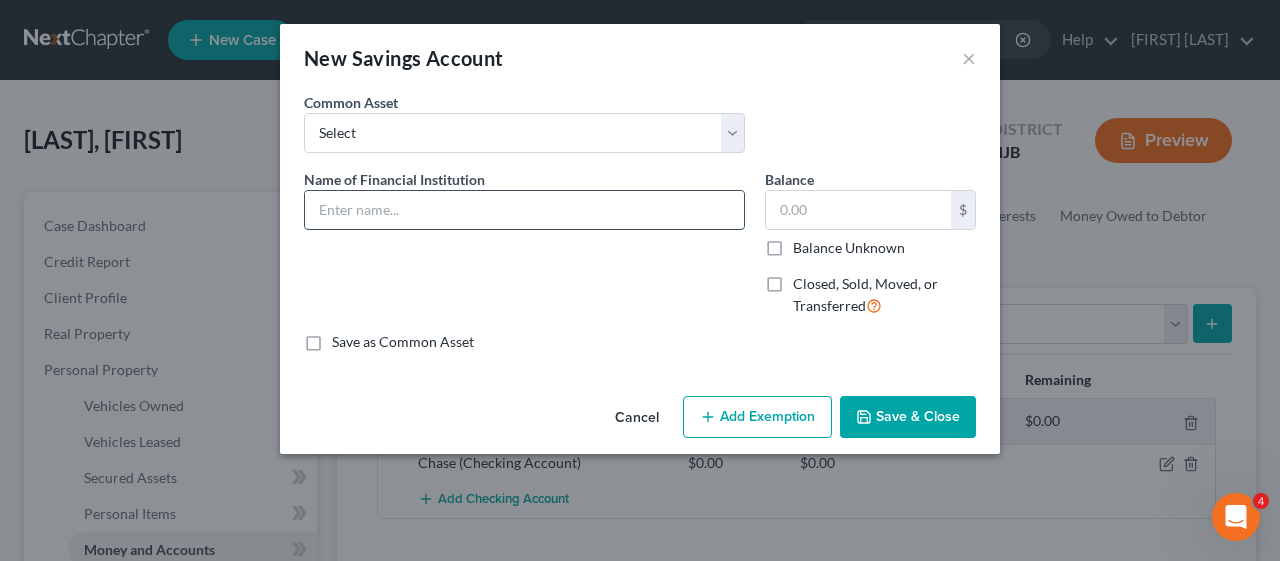 click at bounding box center [524, 210] 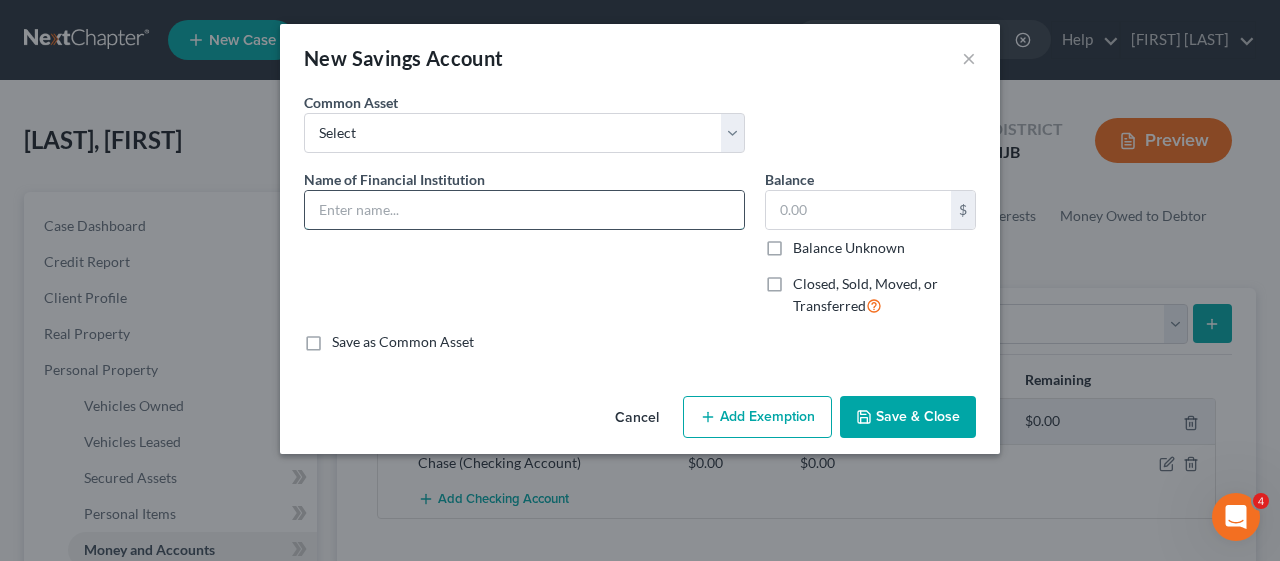 type on "Chase Bank" 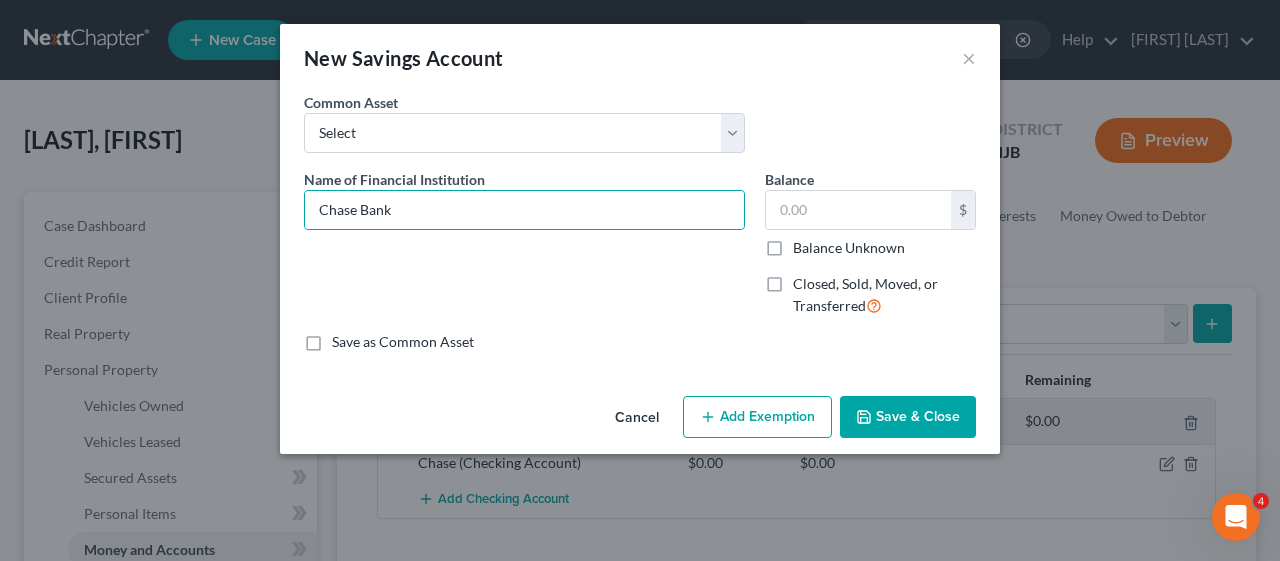 click on "Save as Common Asset" at bounding box center (403, 342) 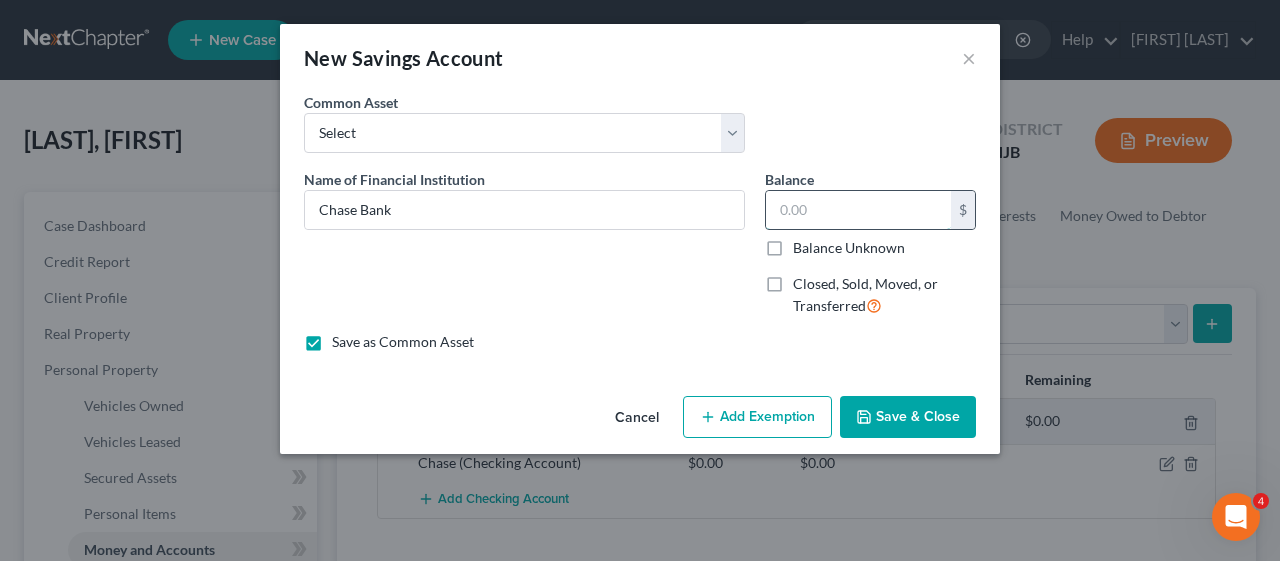 click at bounding box center (858, 210) 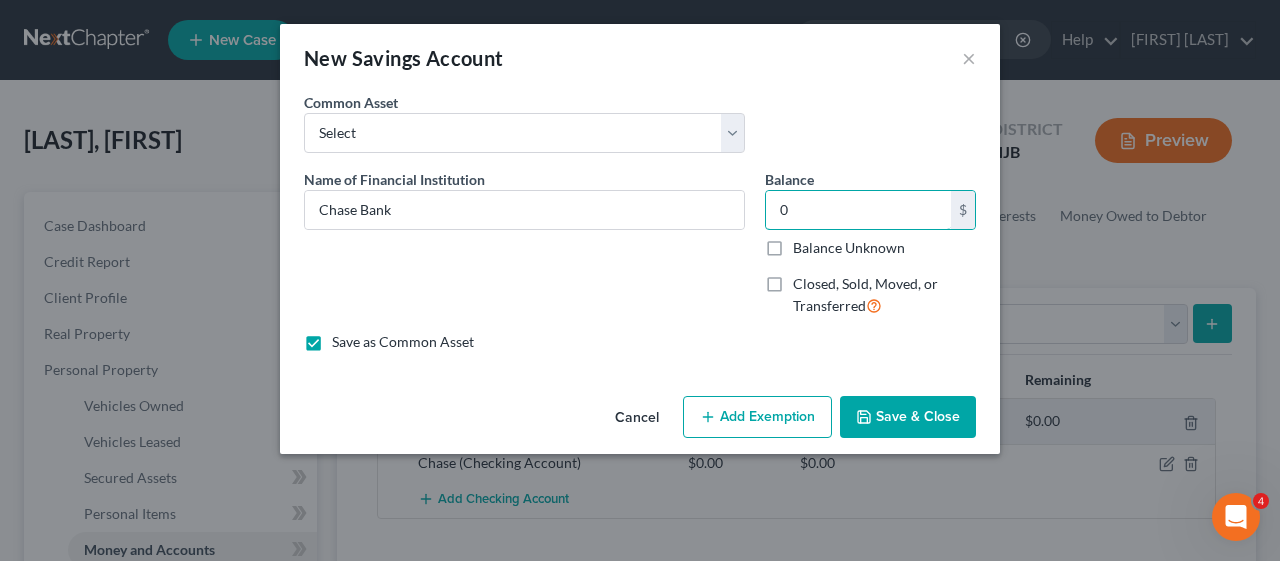 type on "0" 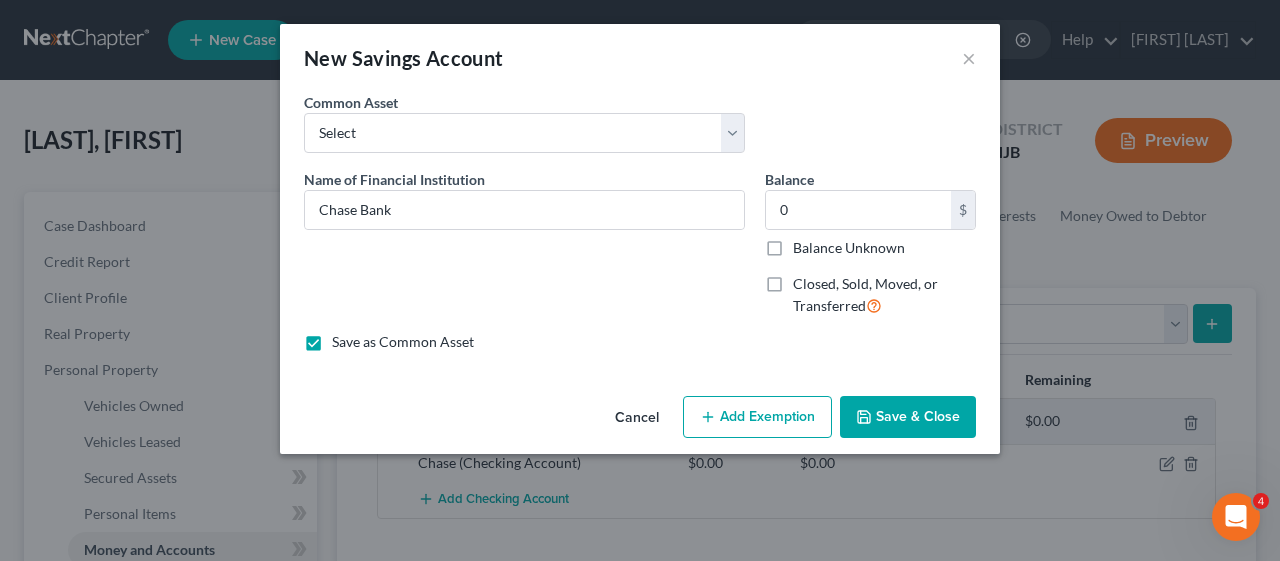 click on "Name of Financial Institution
*
Chase Bank" at bounding box center [524, 251] 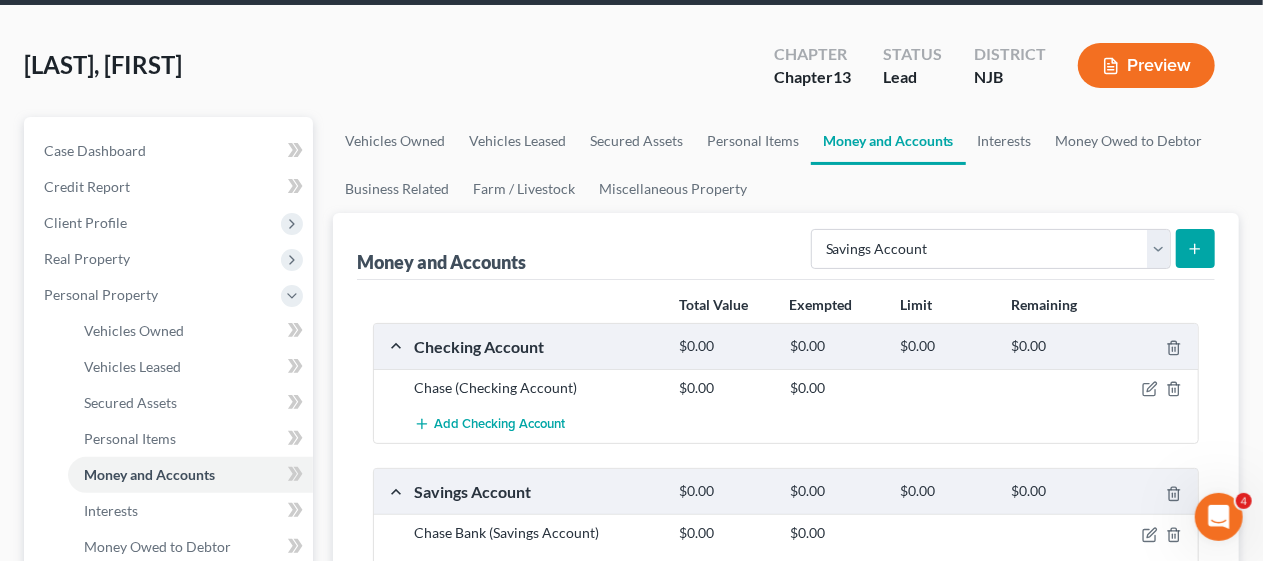 scroll, scrollTop: 0, scrollLeft: 0, axis: both 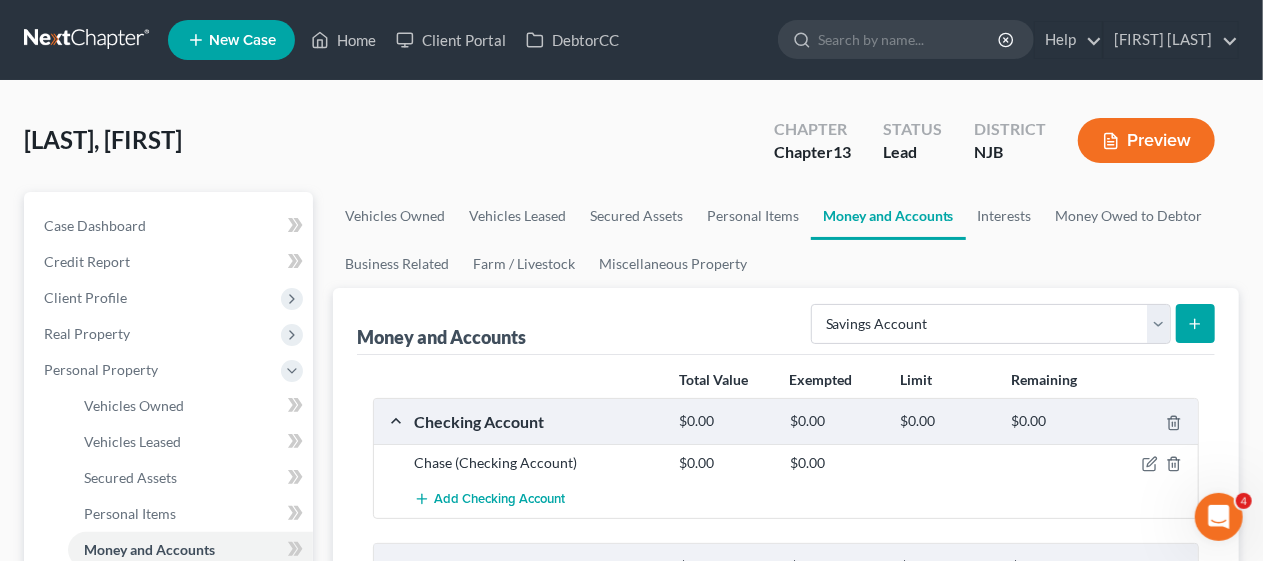 click on "[LAST], [FIRST] Upgraded Chapter Chapter  13 Status Lead District NJB Preview" at bounding box center [631, 148] 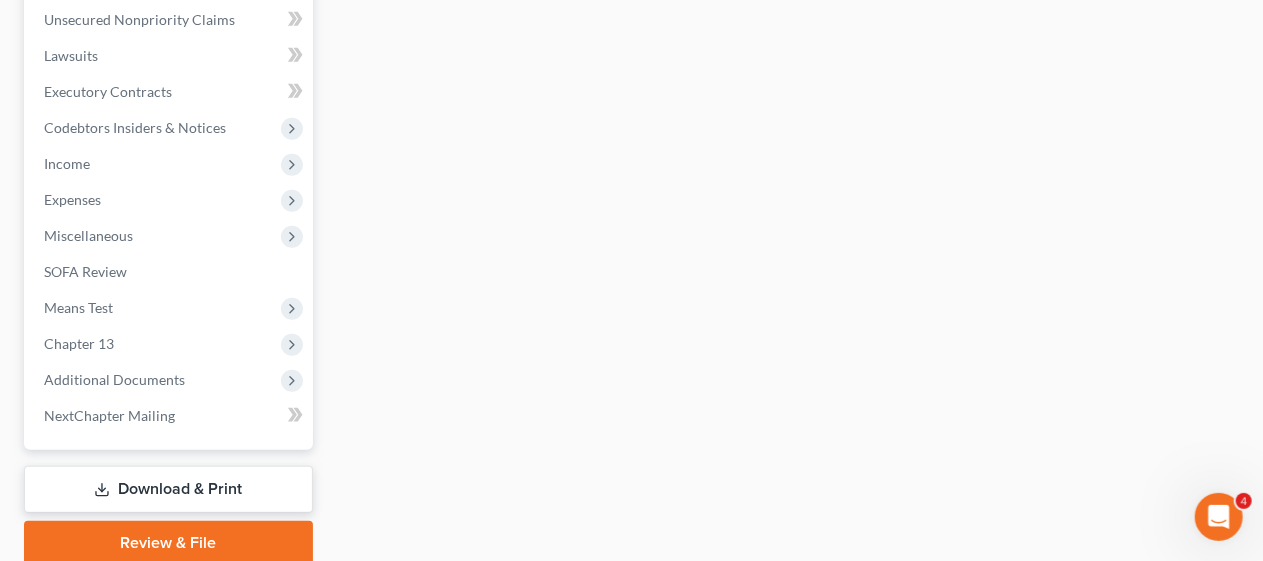 scroll, scrollTop: 900, scrollLeft: 0, axis: vertical 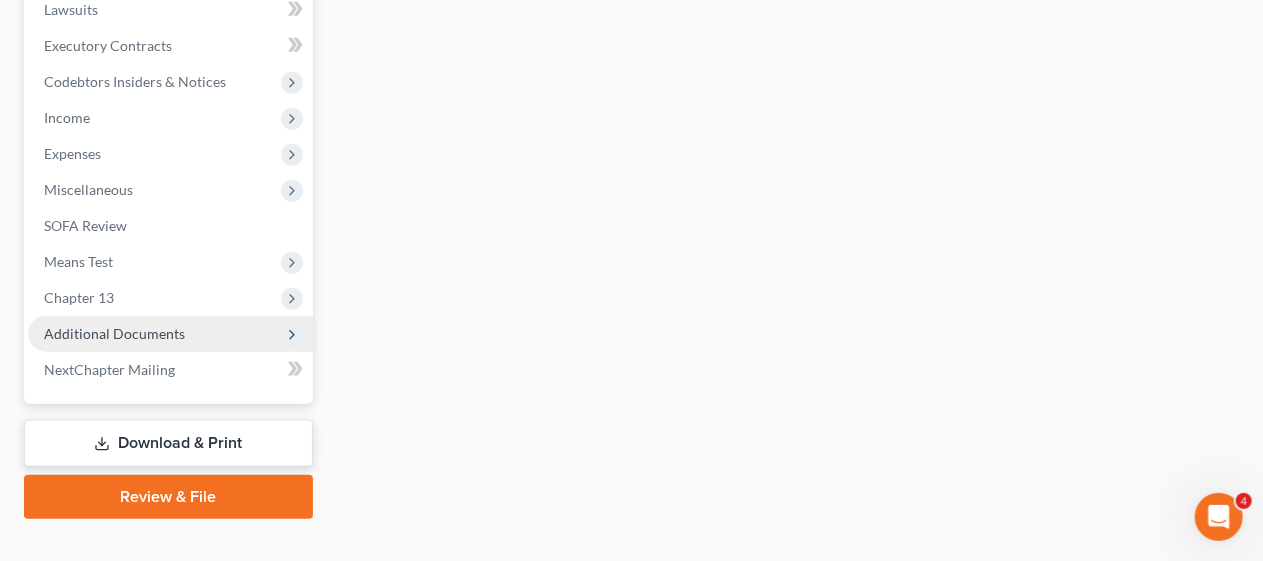 click on "Additional Documents" at bounding box center [170, 334] 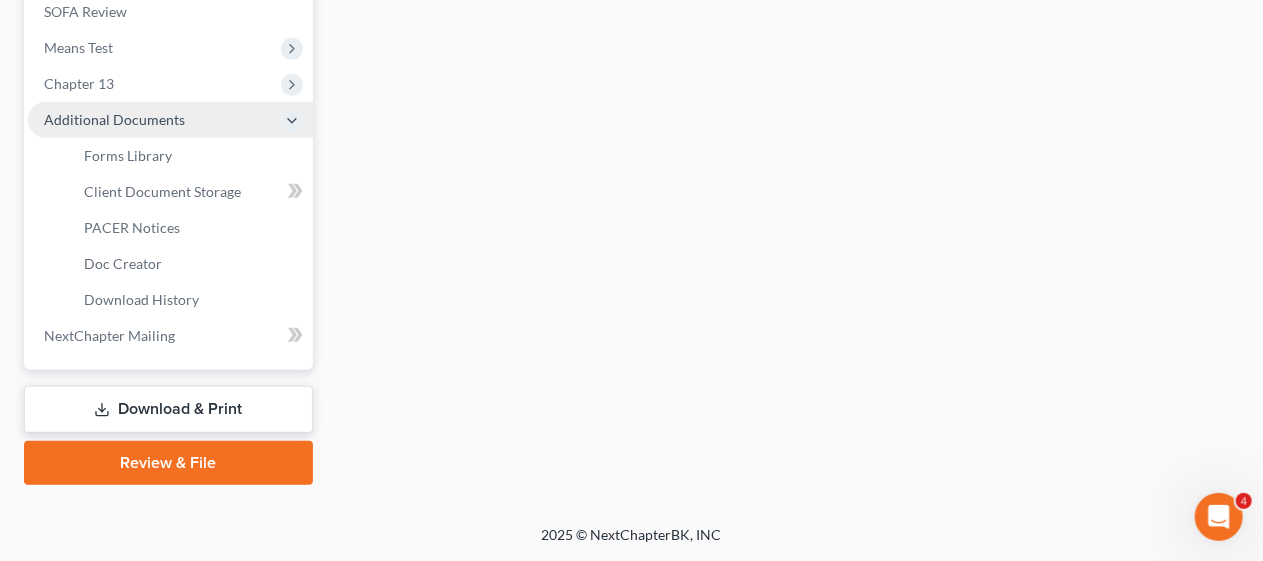 scroll, scrollTop: 540, scrollLeft: 0, axis: vertical 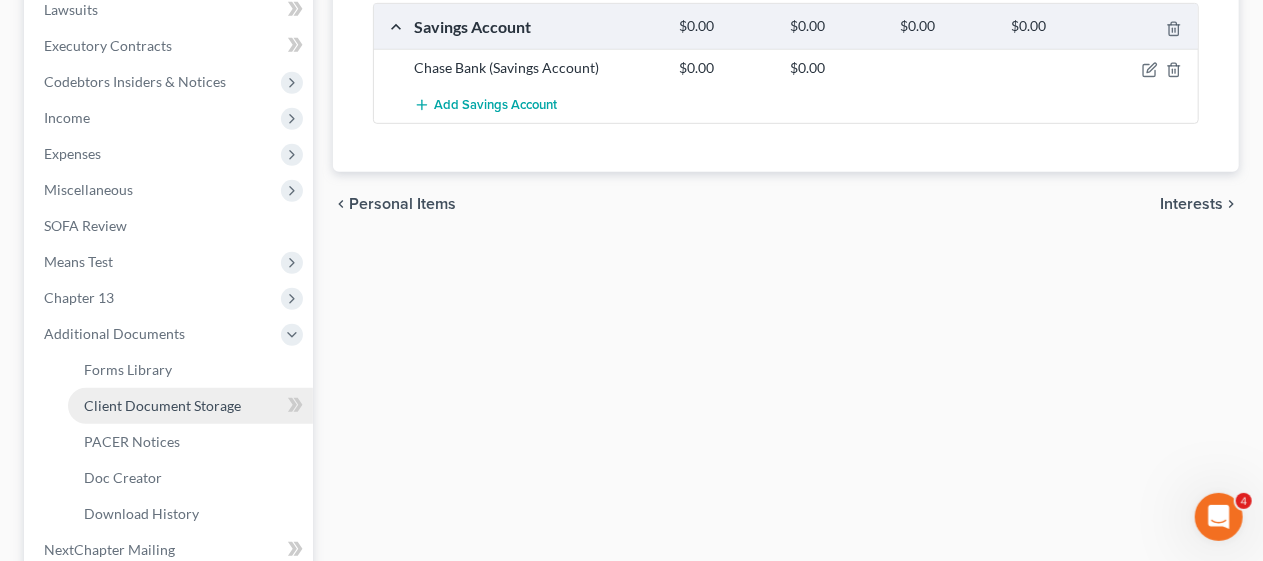 click on "Client Document Storage" at bounding box center (162, 405) 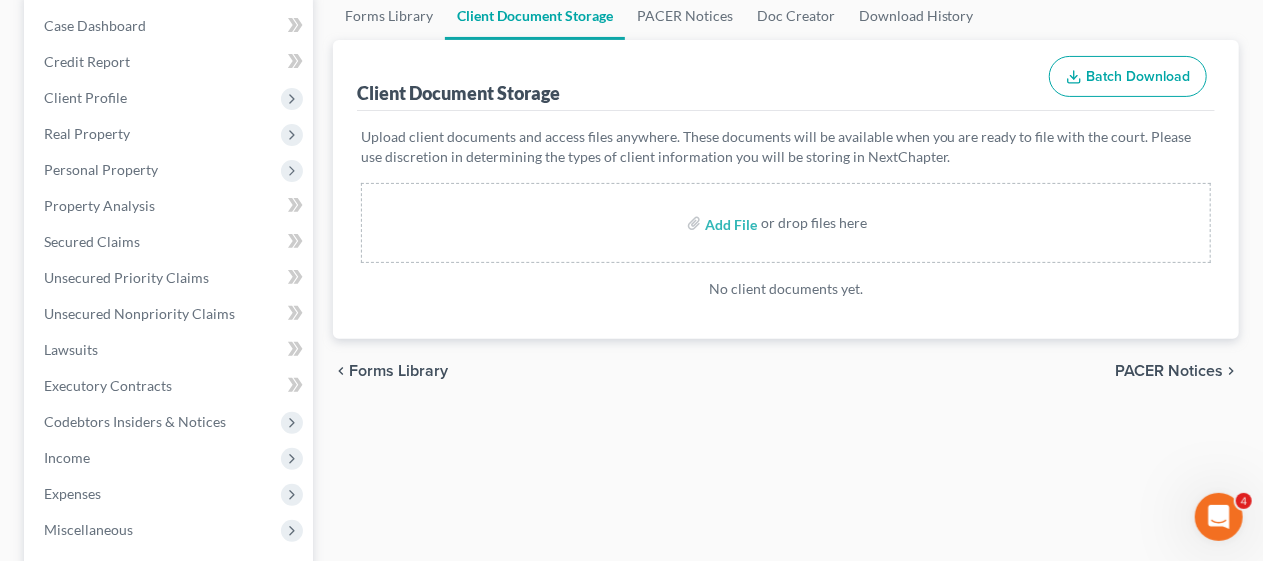 scroll, scrollTop: 100, scrollLeft: 0, axis: vertical 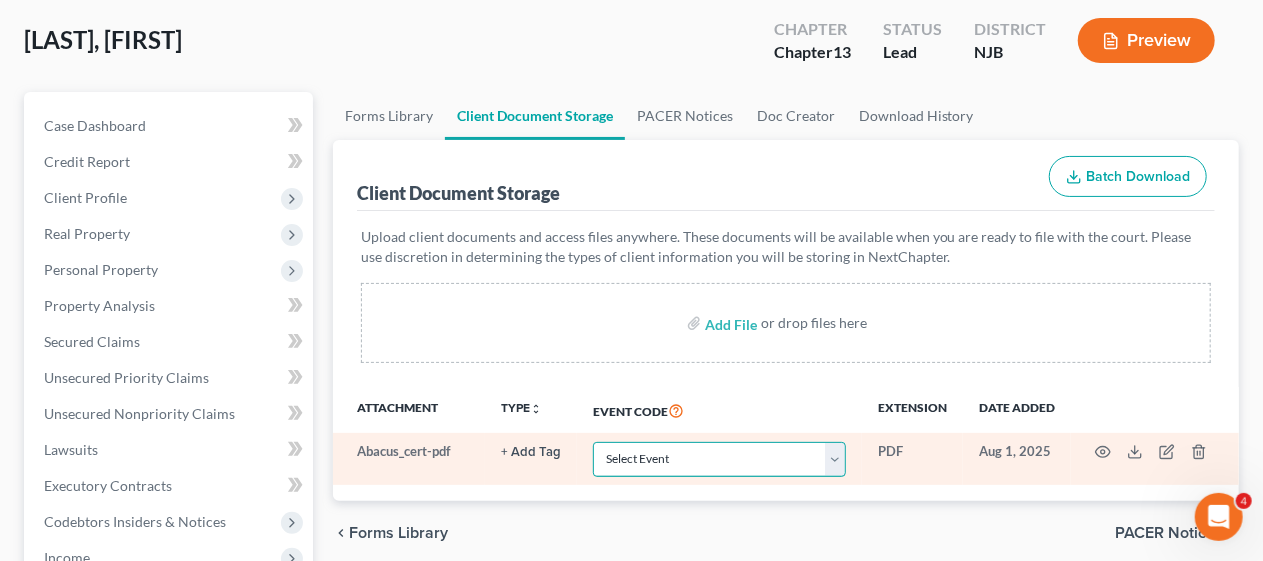 click on "Select Event 20 Largest Unsecured Creditors Amended Attorney Compensation Statement Amended List of Creditors (Fee) Amended Schedules (Fee) - Use for All Amended Schedules Answer (Involuntary) Application to Have the Filing Fee Waived Appraisal Balance Sheet Cash Flow Statement Certificate of Credit Counseling Certificate of Service of Tax Information to Requestor Certification Concerning Order to be Submitted Certification and Agreement to Pay Filing Fee Certification in Support of Discharge Certification of Completion of Plan Payments Certification of No Objection (Chapter 11) Certification of Partial Objection (Chapter 11) Ch 11 Post Confirmation Quarterly Summary Report Ch. 11 Small Business Statement of No Documents Chapter 13 Plan and Motions Final Installment Payment - Ch. 11 Final Installment Payment - Ch. 13 Final Installment Payment - Ch. 7 Financial Management Course (Official Form 423) Missing Document(s) Filed Notice of Voluntary Conversion to Chapter 7 (Fee) Pay Filing Fee in Installments" at bounding box center [719, 459] 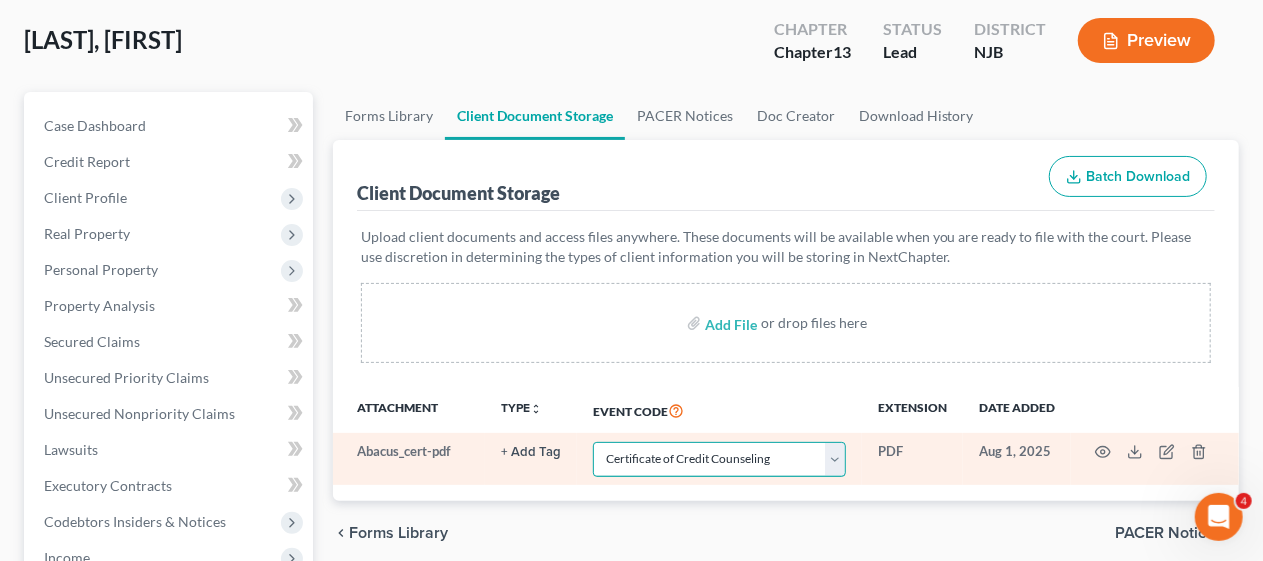 click on "Select Event 20 Largest Unsecured Creditors Amended Attorney Compensation Statement Amended List of Creditors (Fee) Amended Schedules (Fee) - Use for All Amended Schedules Answer (Involuntary) Application to Have the Filing Fee Waived Appraisal Balance Sheet Cash Flow Statement Certificate of Credit Counseling Certificate of Service of Tax Information to Requestor Certification Concerning Order to be Submitted Certification and Agreement to Pay Filing Fee Certification in Support of Discharge Certification of Completion of Plan Payments Certification of No Objection (Chapter 11) Certification of Partial Objection (Chapter 11) Ch 11 Post Confirmation Quarterly Summary Report Ch. 11 Small Business Statement of No Documents Chapter 13 Plan and Motions Final Installment Payment - Ch. 11 Final Installment Payment - Ch. 13 Final Installment Payment - Ch. 7 Financial Management Course (Official Form 423) Missing Document(s) Filed Notice of Voluntary Conversion to Chapter 7 (Fee) Pay Filing Fee in Installments" at bounding box center (719, 459) 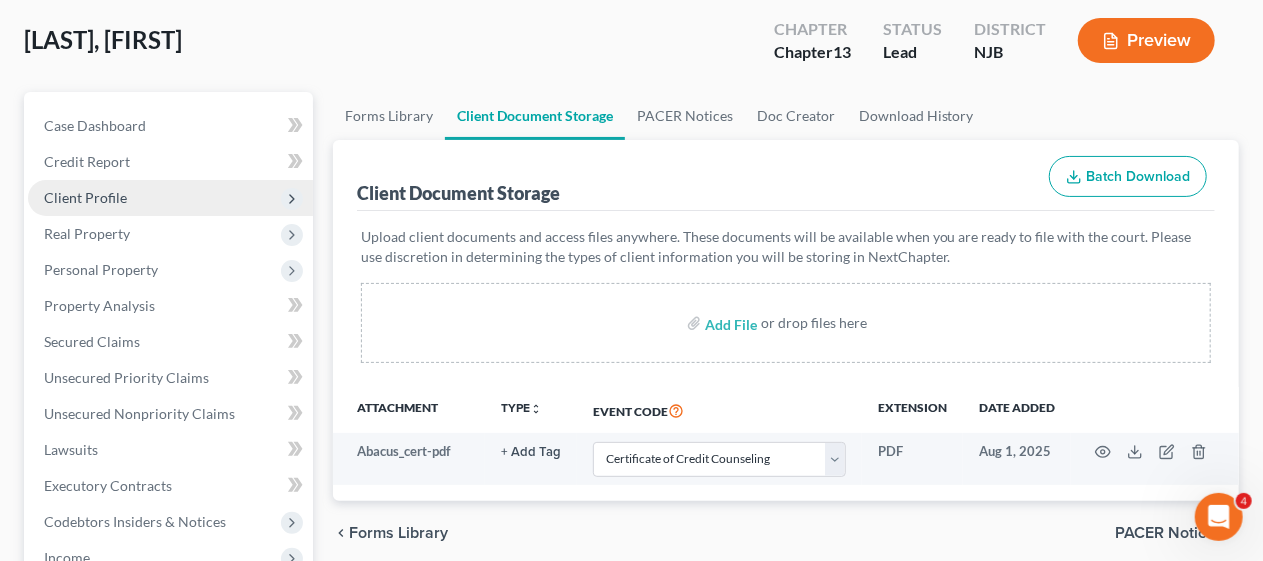 click on "Client Profile" at bounding box center (170, 198) 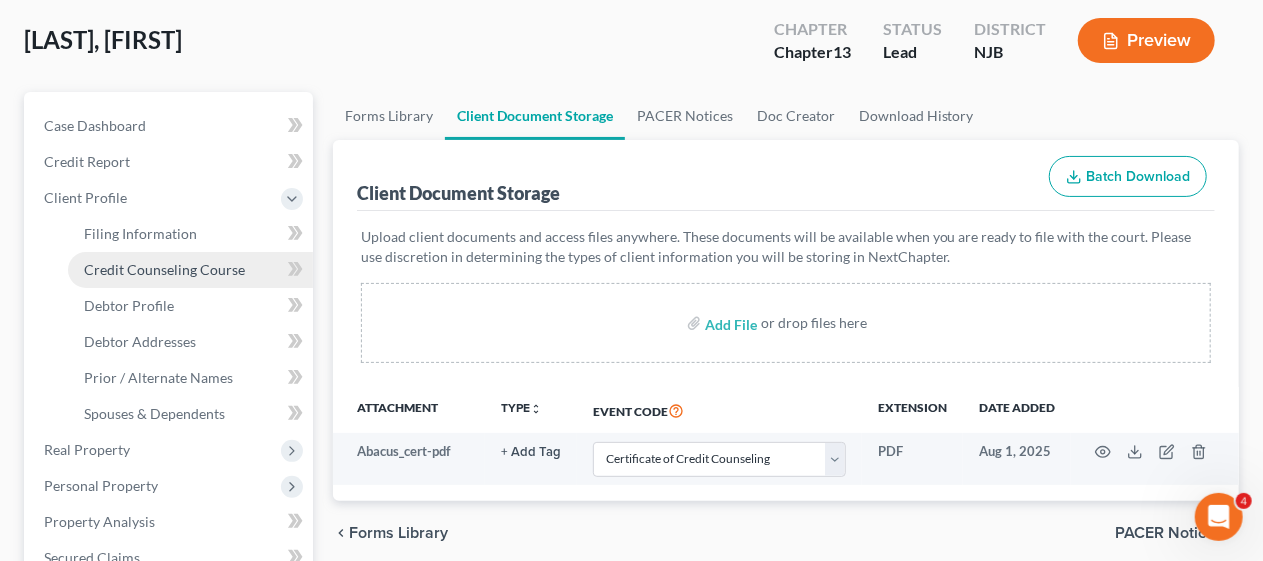 click on "Credit Counseling Course" at bounding box center (164, 269) 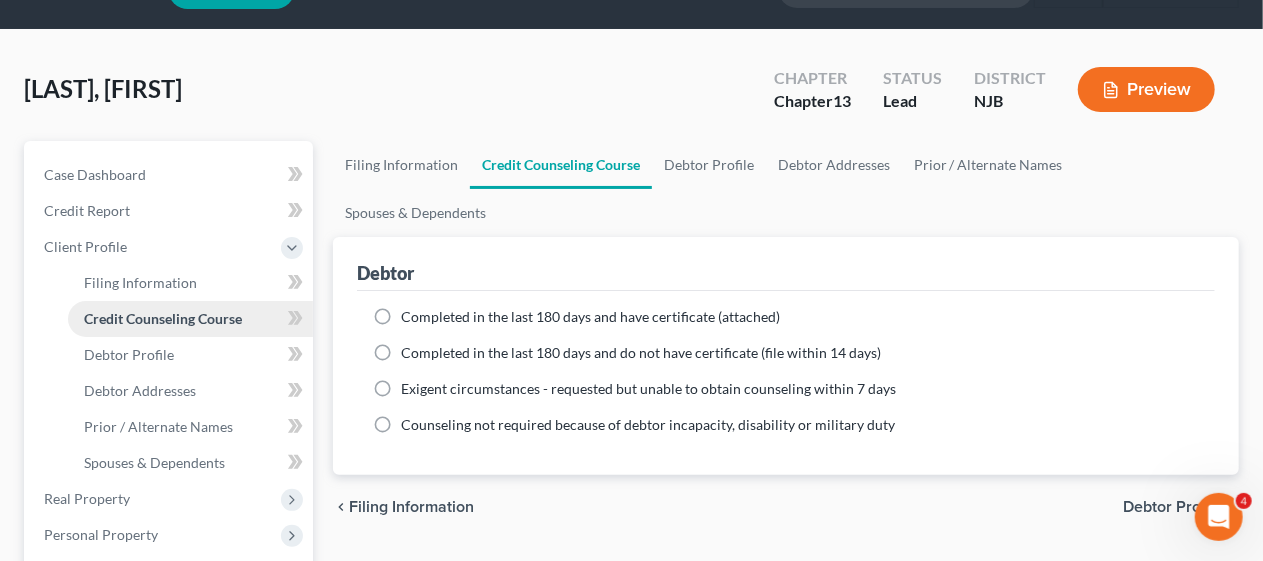 scroll, scrollTop: 0, scrollLeft: 0, axis: both 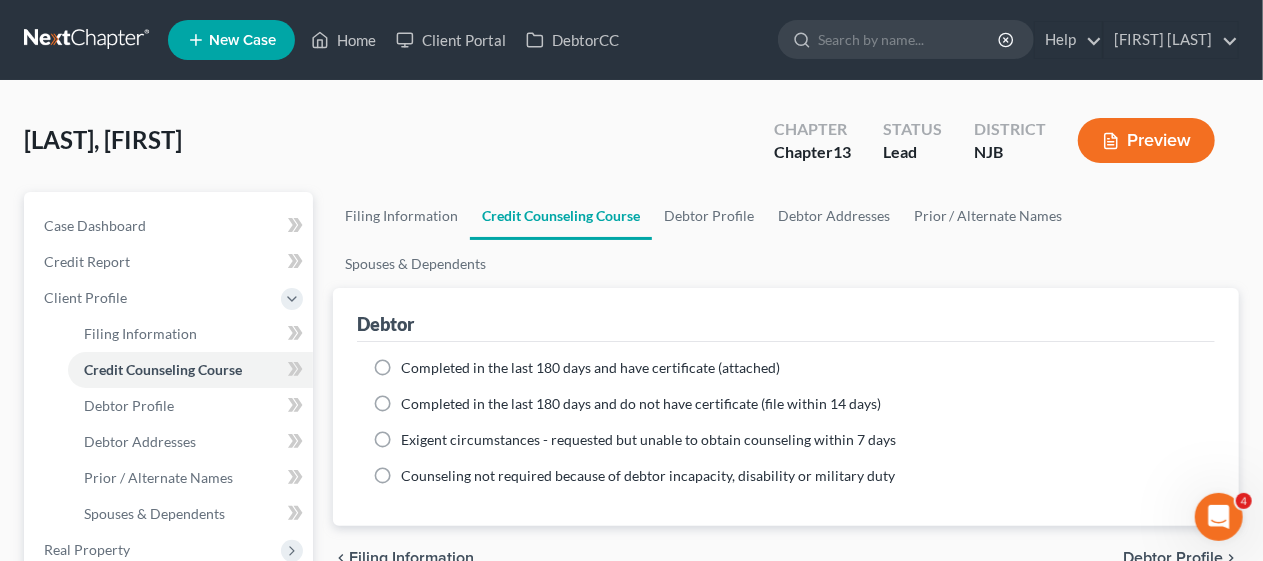 click on "Completed in the last 180 days and have certificate (attached)" at bounding box center (590, 368) 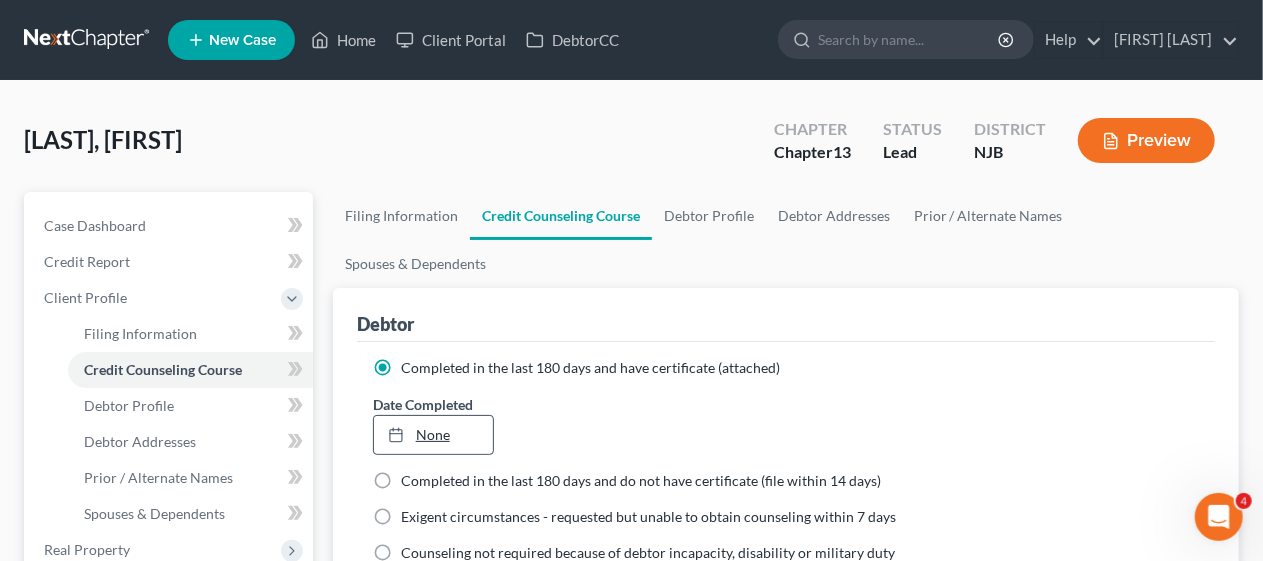 click on "None" at bounding box center [433, 435] 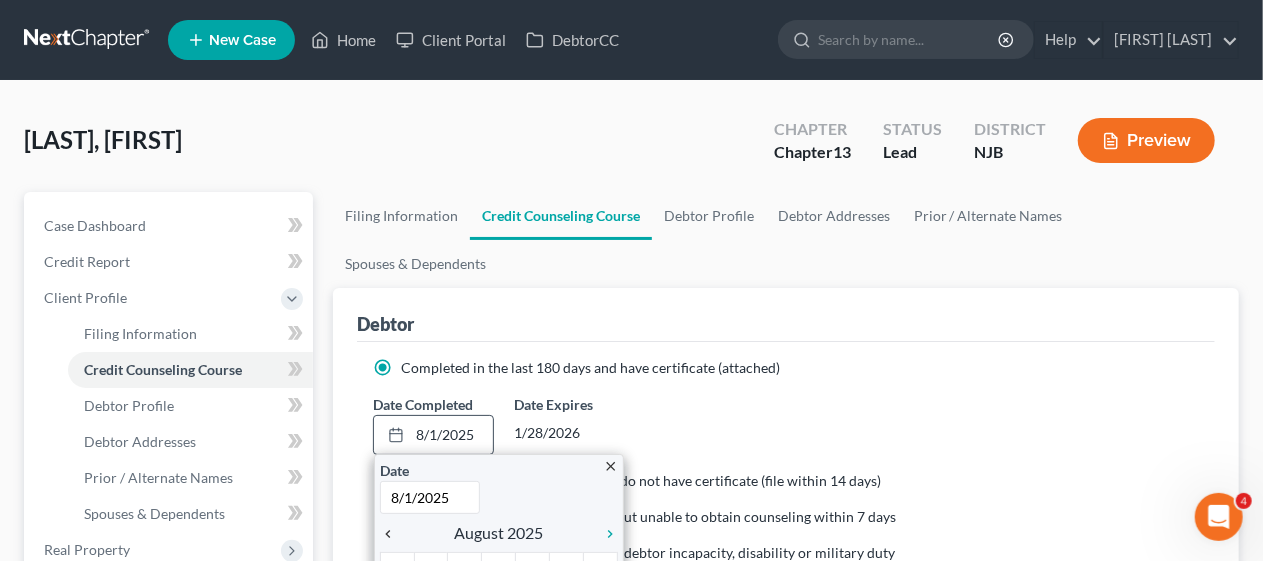 click on "chevron_left" at bounding box center (393, 534) 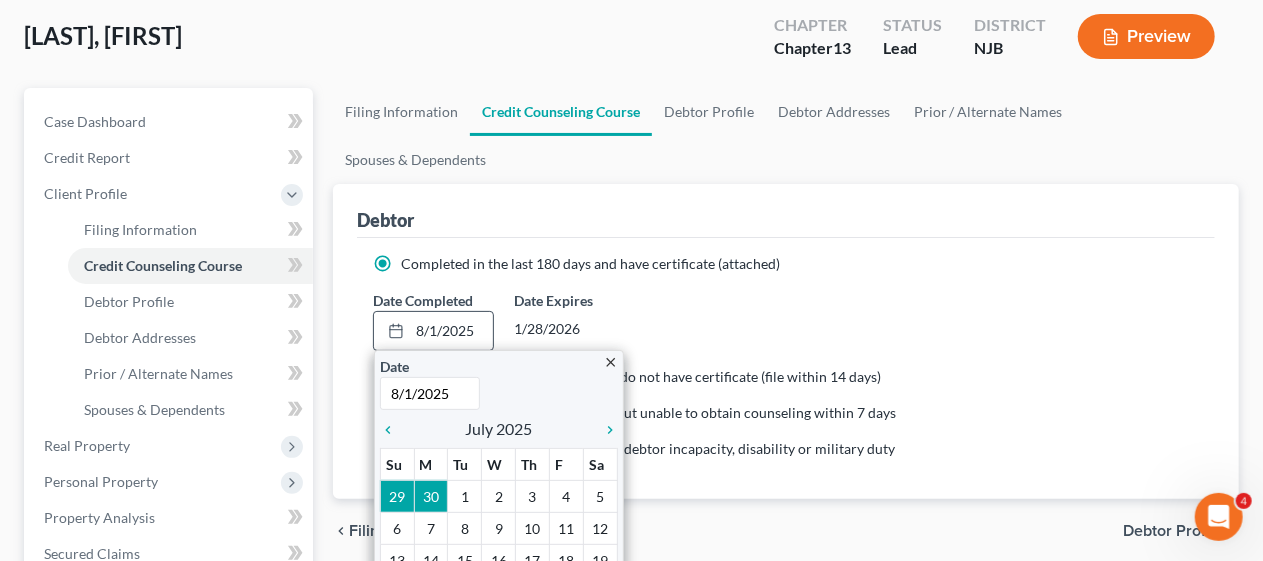 scroll, scrollTop: 300, scrollLeft: 0, axis: vertical 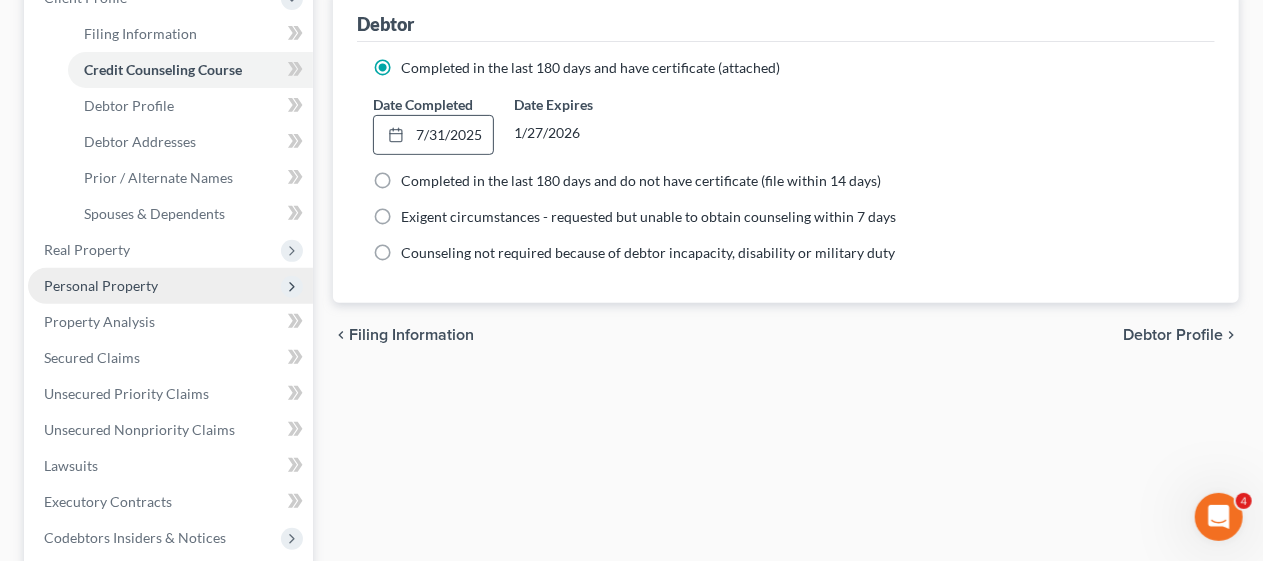 click on "Personal Property" at bounding box center (170, 286) 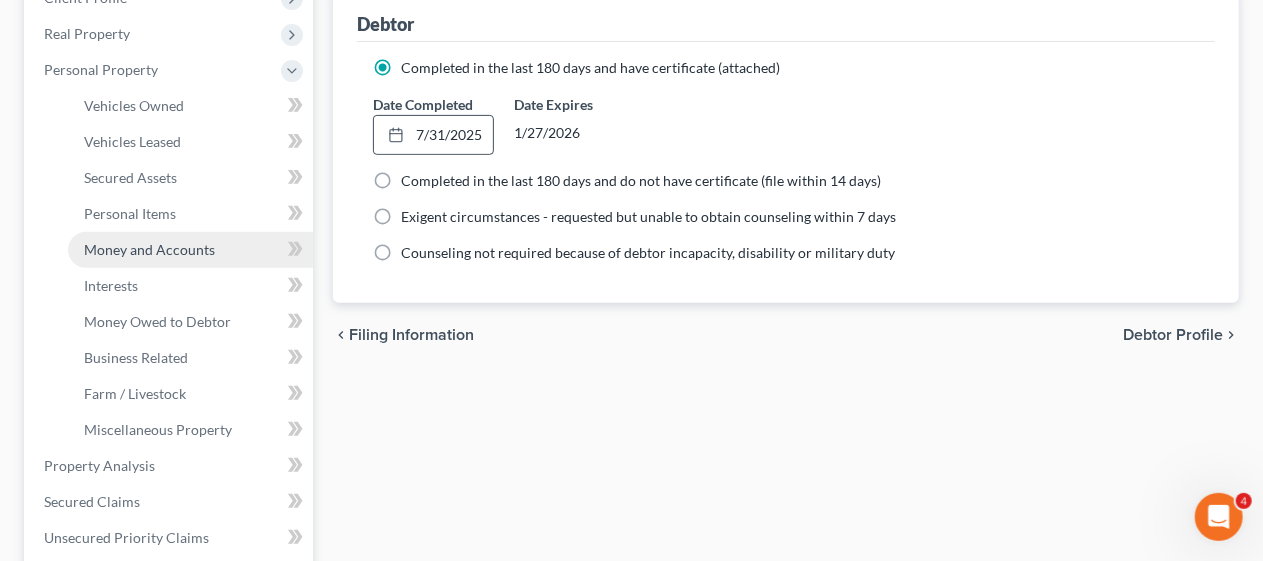 click on "Money and Accounts" at bounding box center [149, 249] 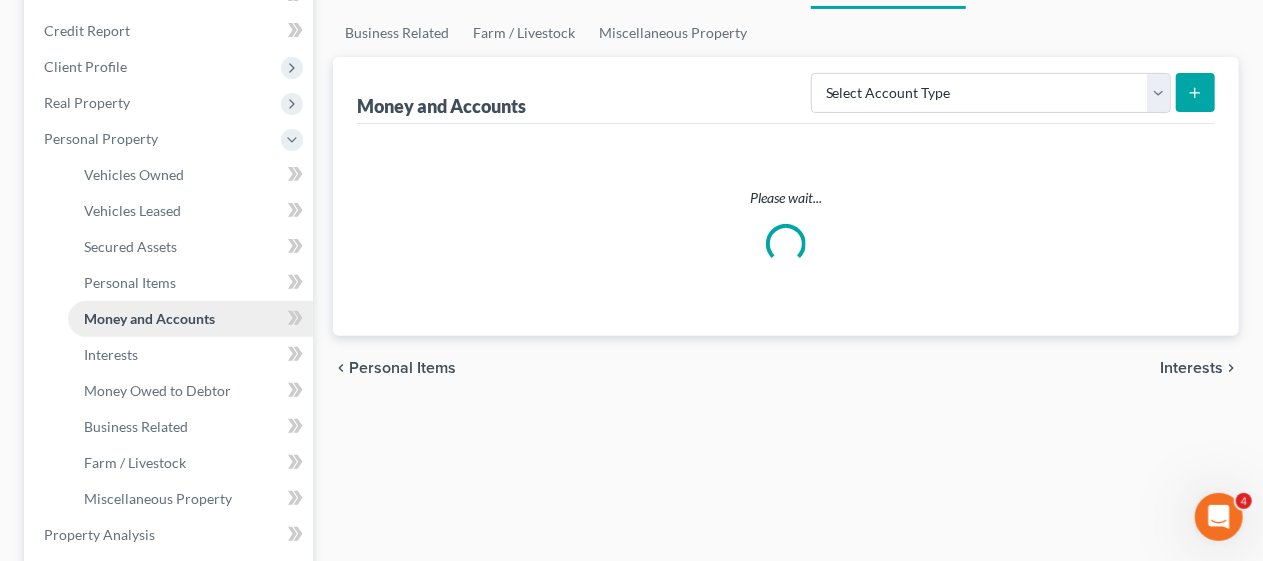 scroll, scrollTop: 0, scrollLeft: 0, axis: both 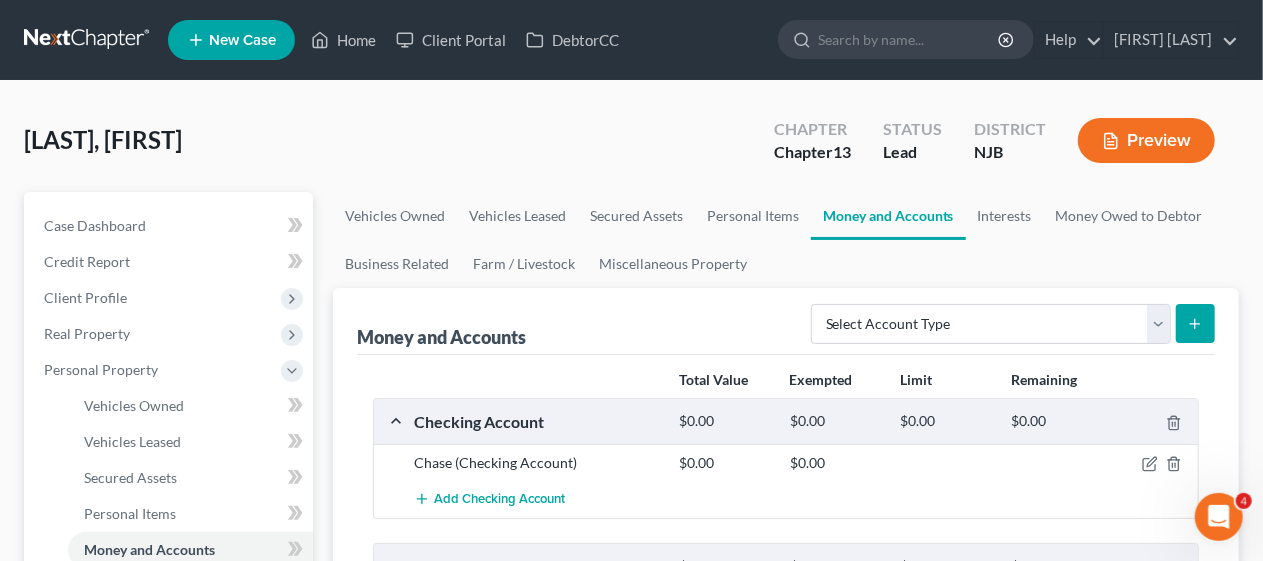 click on "Money and Accounts Select Account Type Brokerage Cash on Hand Certificates of Deposit Checking Account Money Market Other (Credit Union, Health Savings Account, etc) Safe Deposit Box Savings Account Security Deposits or Prepayments
Total Value Exempted Limit Remaining
Checking Account $0.00 $0.00 $0.00 $0.00
Chase (Checking Account) $0.00 $0.00 Add Checking Account
Savings Account $0.00 $0.00 $0.00 $0.00
Chase Bank (Savings Account) $0.00 $0.00 Add Savings Account
Please wait..." at bounding box center (786, 500) 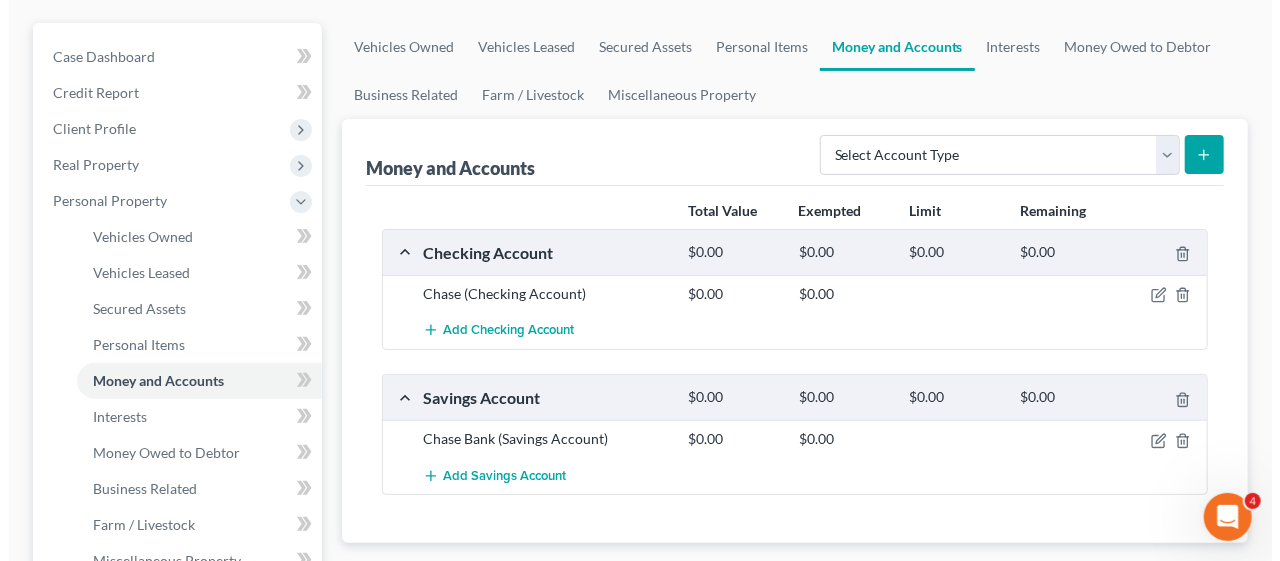 scroll, scrollTop: 200, scrollLeft: 0, axis: vertical 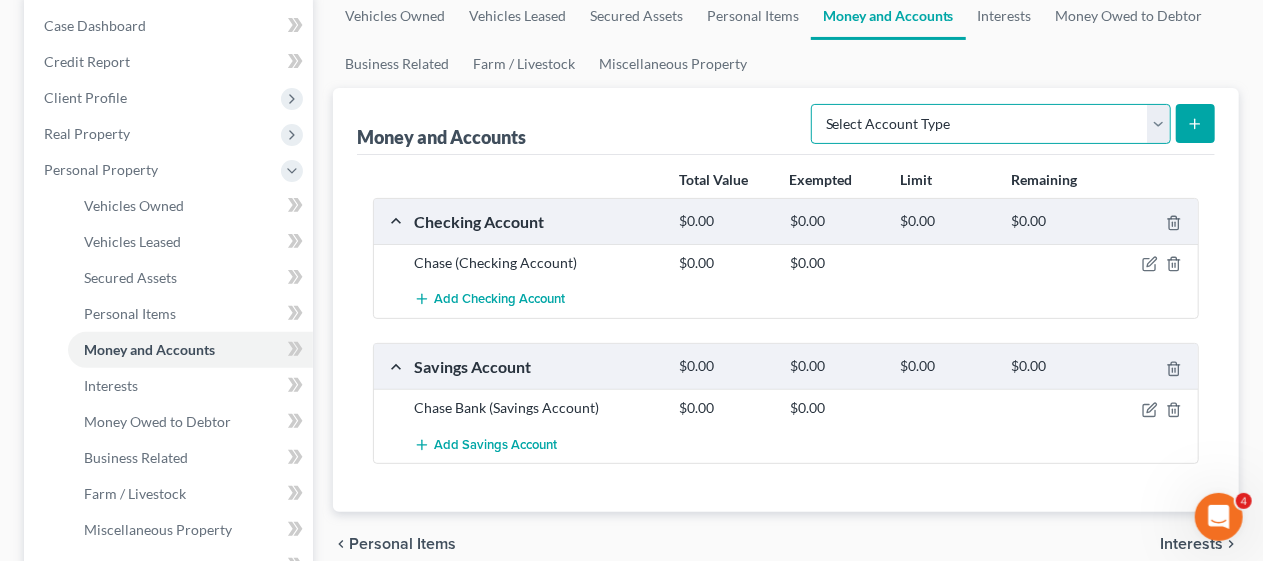click on "Select Account Type Brokerage Cash on Hand Certificates of Deposit Checking Account Money Market Other (Credit Union, Health Savings Account, etc) Safe Deposit Box Savings Account Security Deposits or Prepayments" at bounding box center (991, 124) 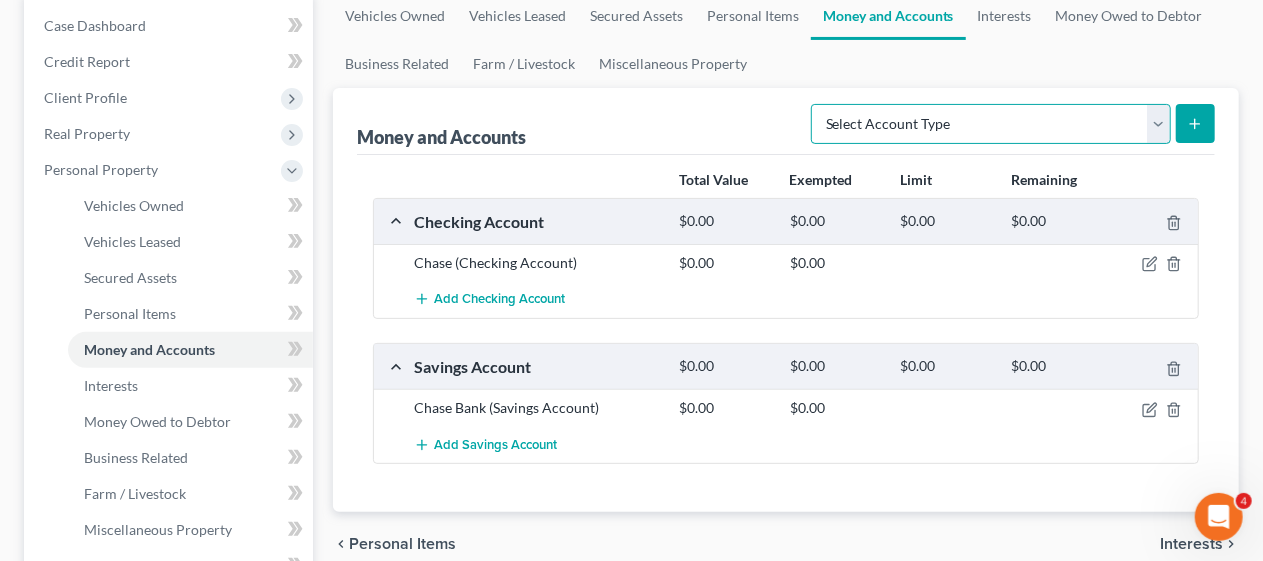 select on "checking" 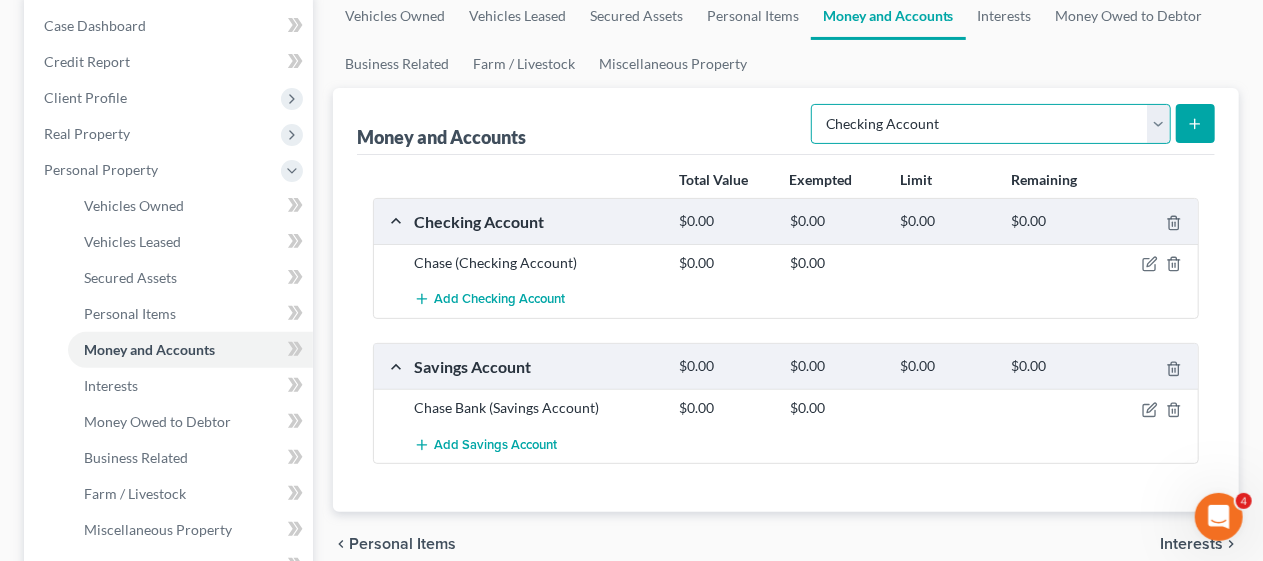 click on "Select Account Type Brokerage Cash on Hand Certificates of Deposit Checking Account Money Market Other (Credit Union, Health Savings Account, etc) Safe Deposit Box Savings Account Security Deposits or Prepayments" at bounding box center [991, 124] 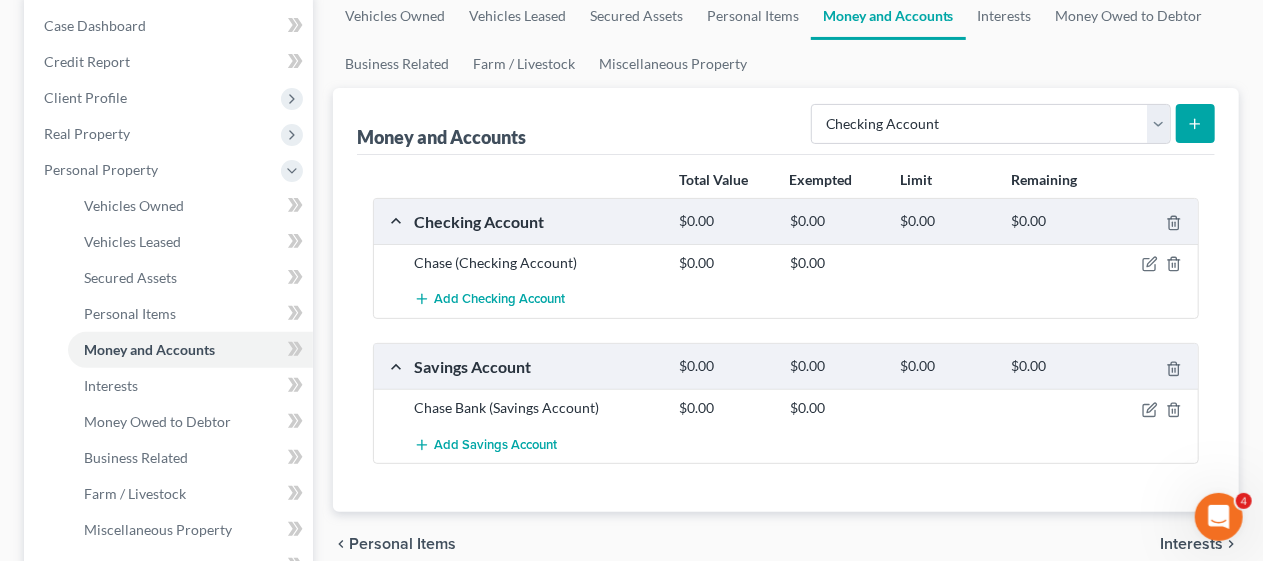 click 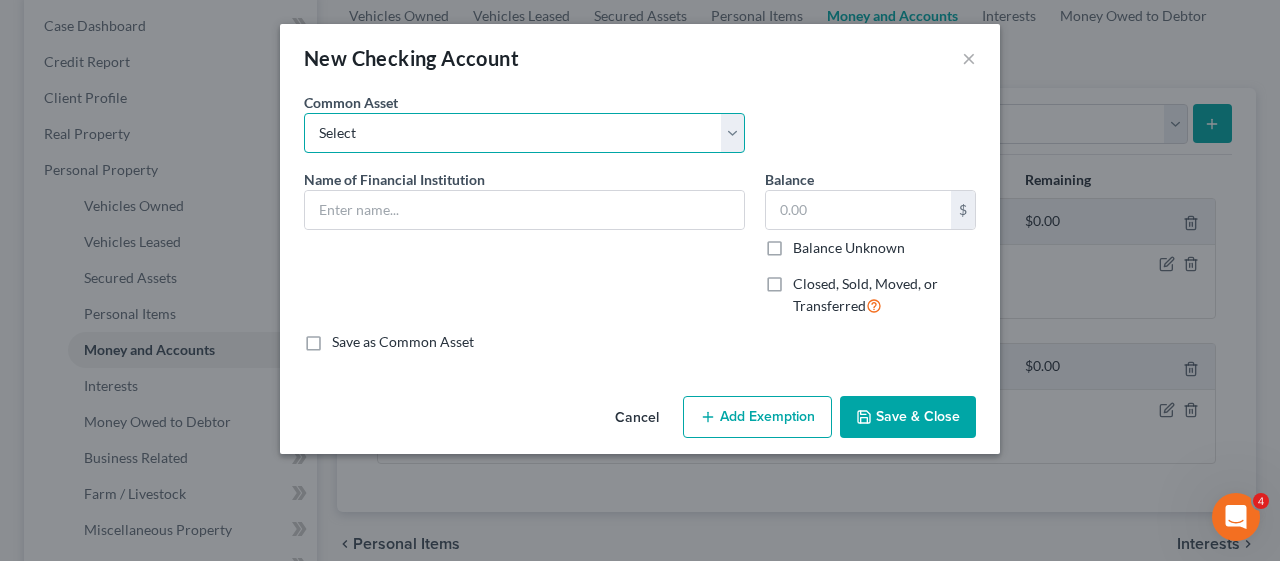 click on "Select Bank of America USAA Manasquan Bank PNC TD Bank Chase Bank of America Ally Wells Fargo Capital One Santander Navy Federal Credit Union Chime Ocean First Bank" at bounding box center [524, 133] 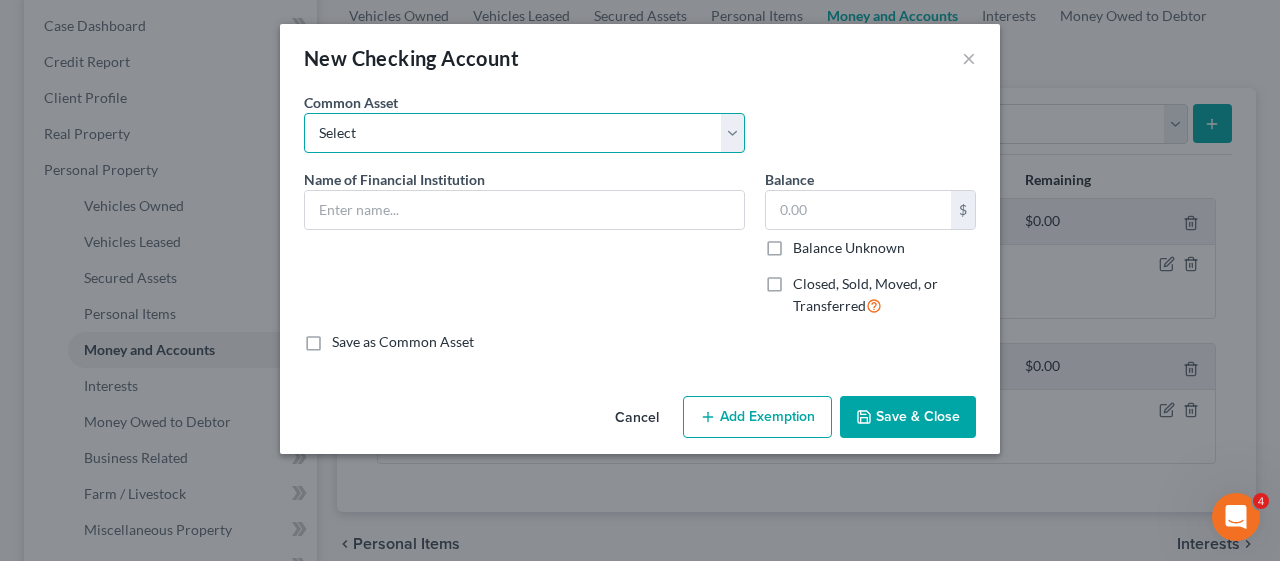 select on "10" 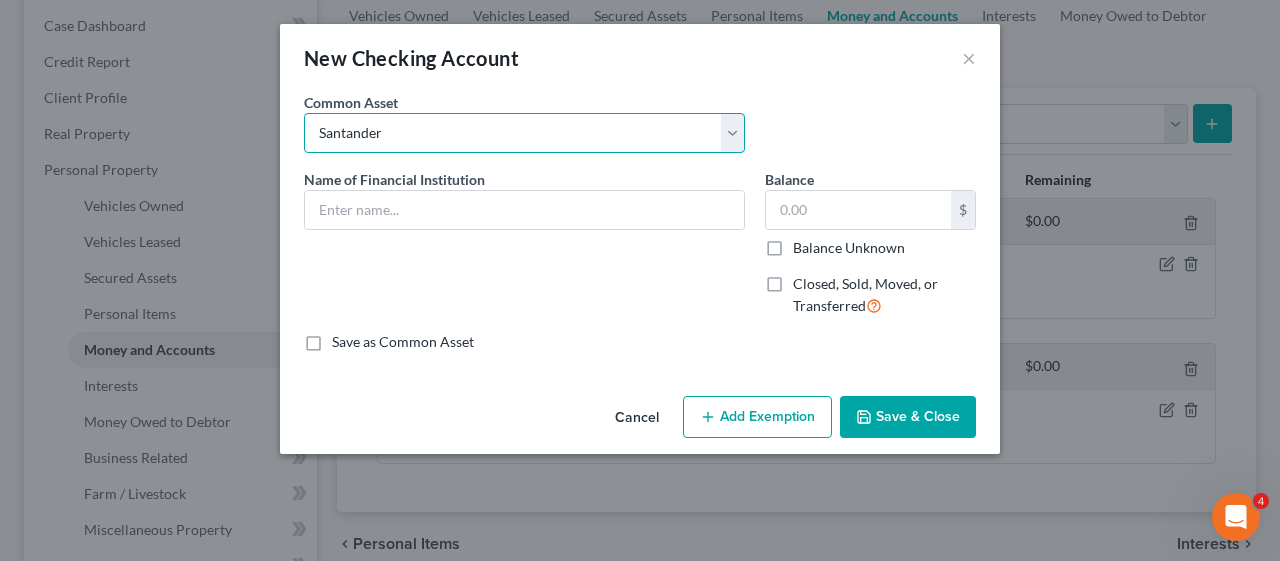 click on "Select Bank of America USAA Manasquan Bank PNC TD Bank Chase Bank of America Ally Wells Fargo Capital One Santander Navy Federal Credit Union Chime Ocean First Bank" at bounding box center [524, 133] 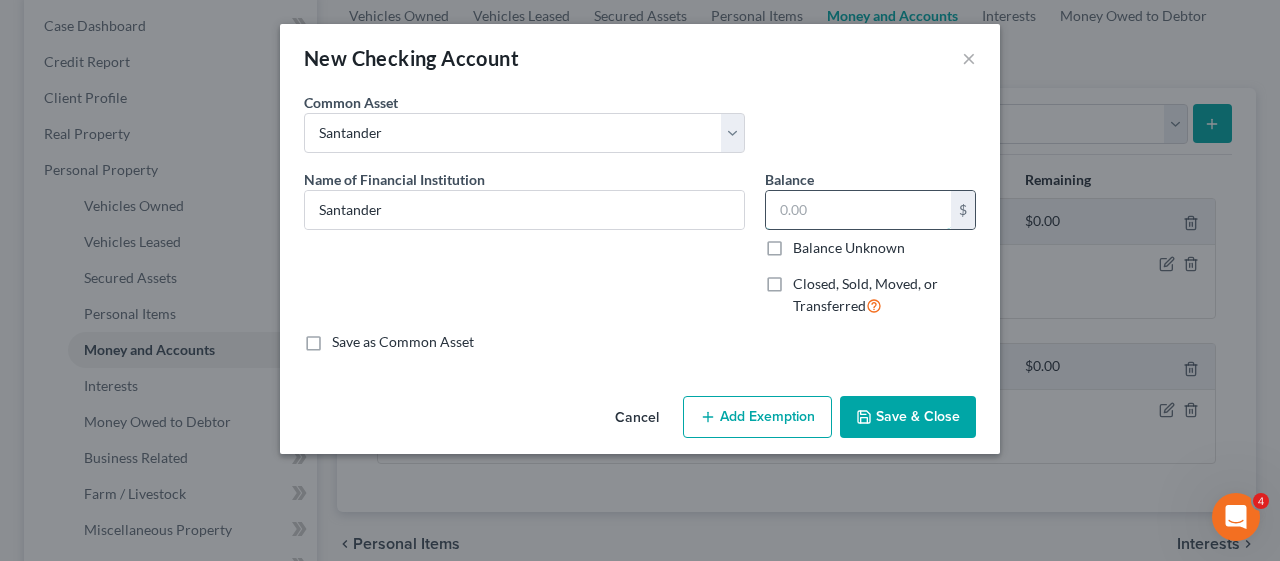 click at bounding box center (858, 210) 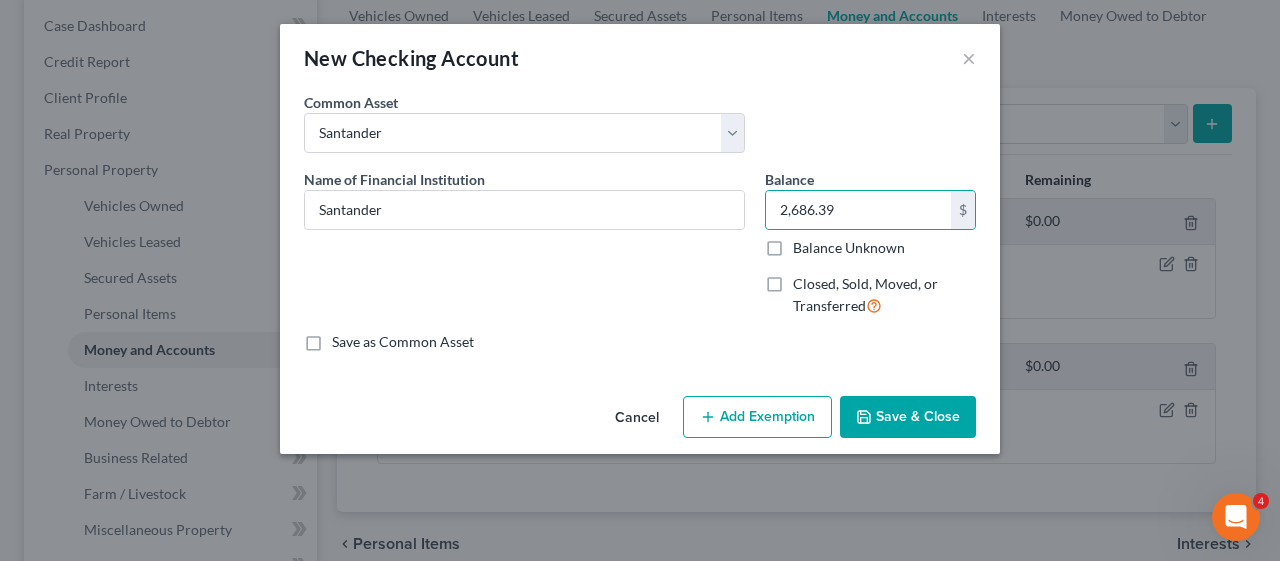 click on "Name of Financial Institution
*
Santander" at bounding box center [524, 251] 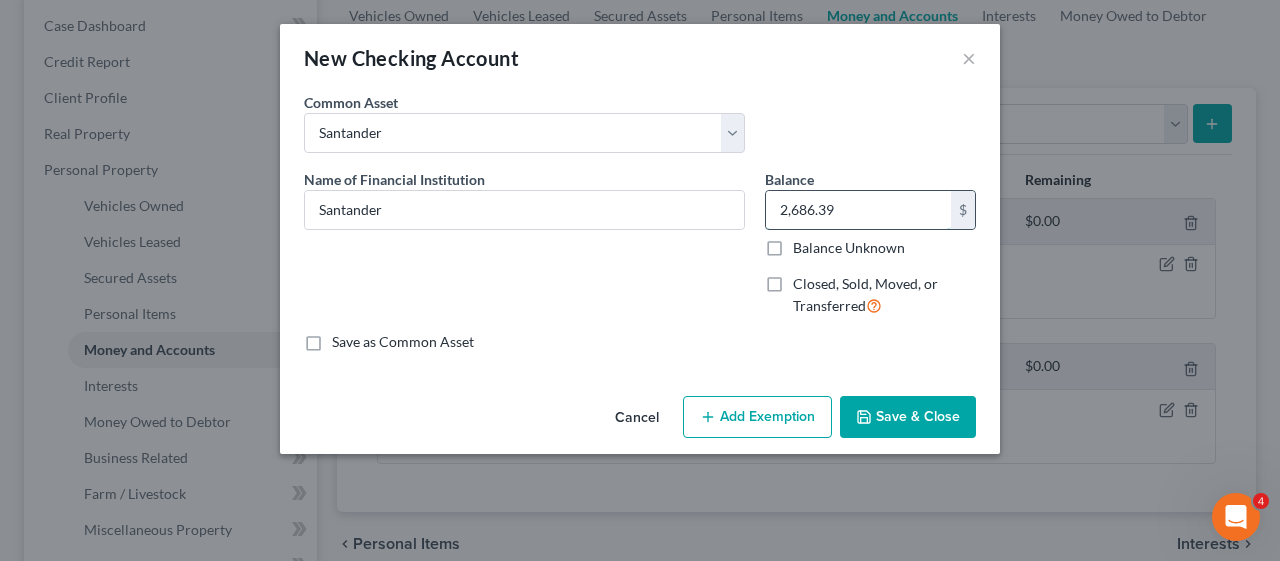 click on "2,686.39" at bounding box center (858, 210) 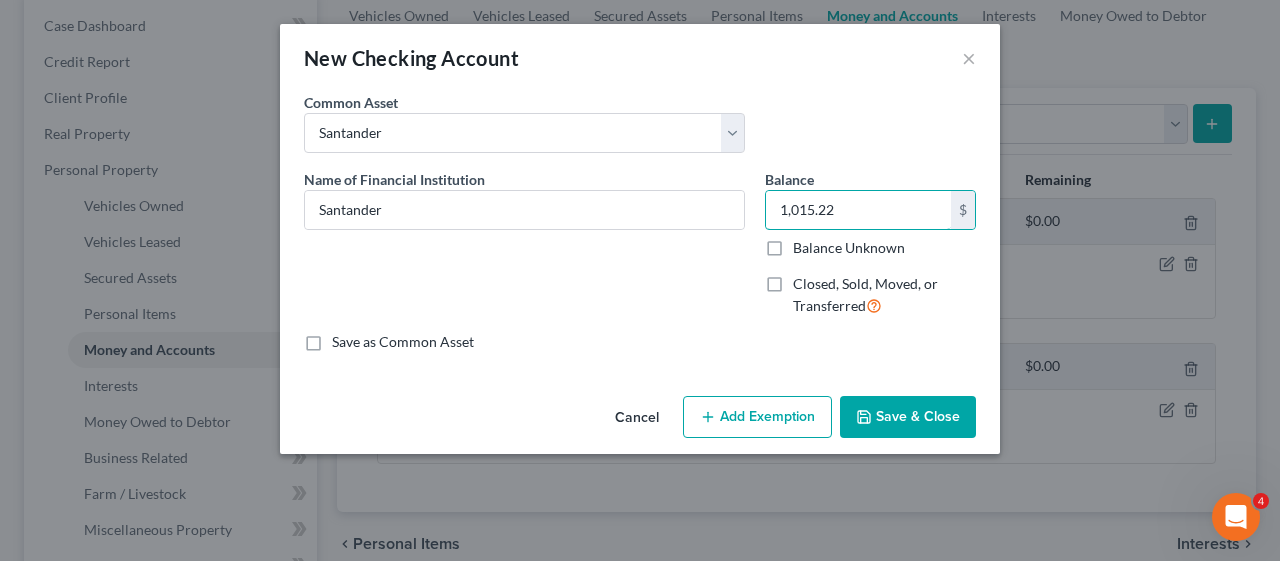 type on "1,015.22" 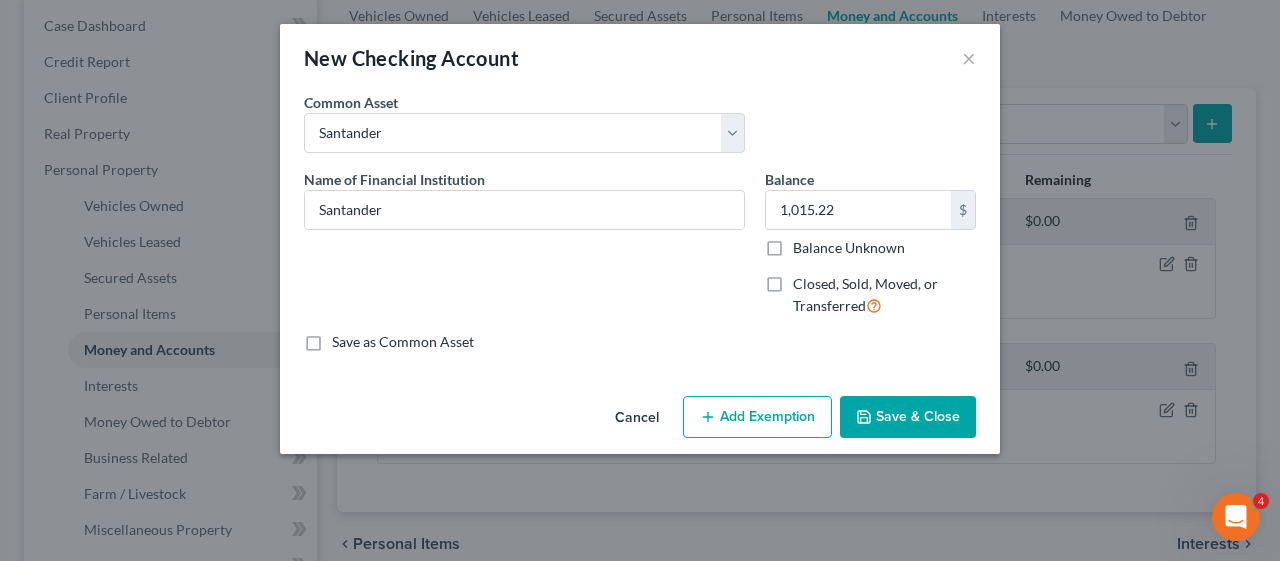 click on "Add Exemption" at bounding box center (757, 417) 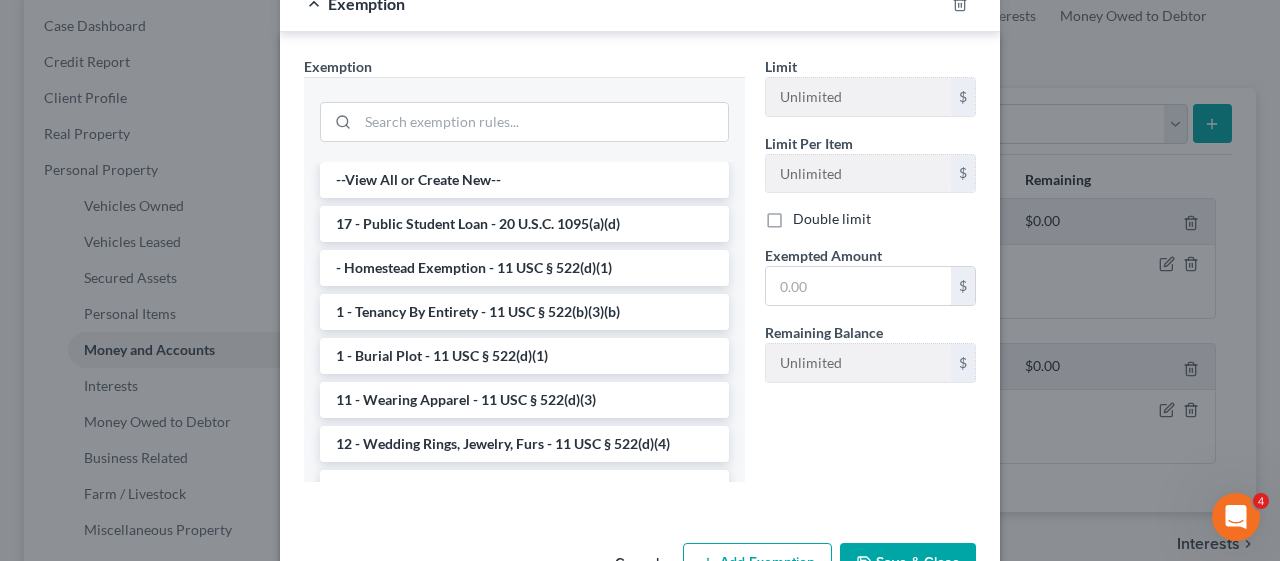 scroll, scrollTop: 400, scrollLeft: 0, axis: vertical 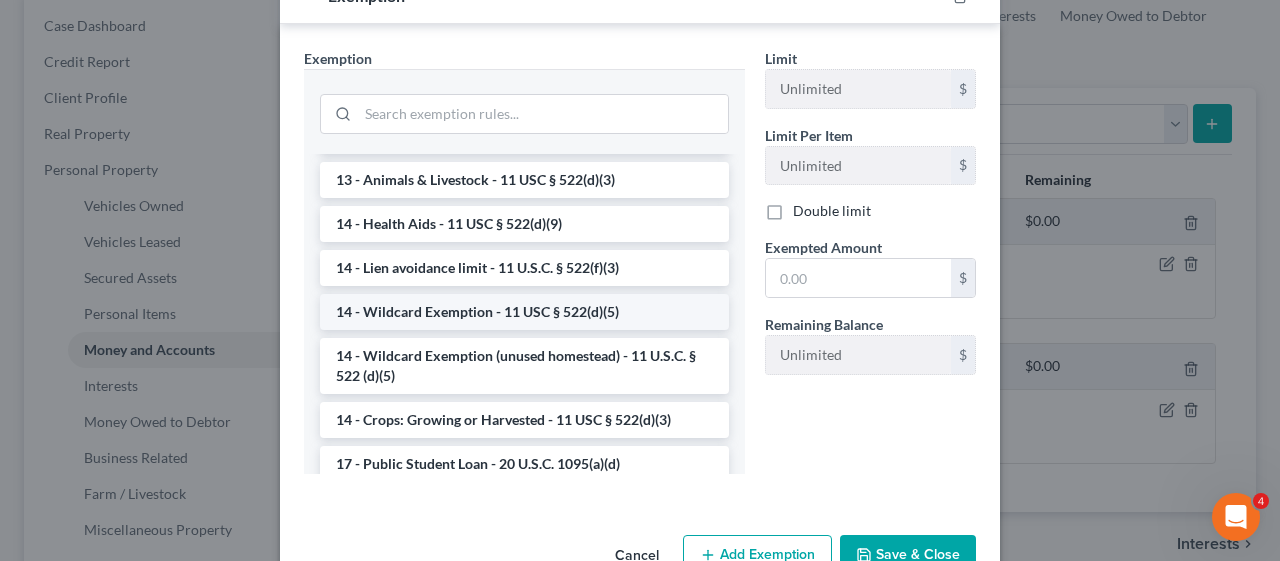 click on "14 - Wildcard Exemption - 11 USC § 522(d)(5)" at bounding box center [524, 312] 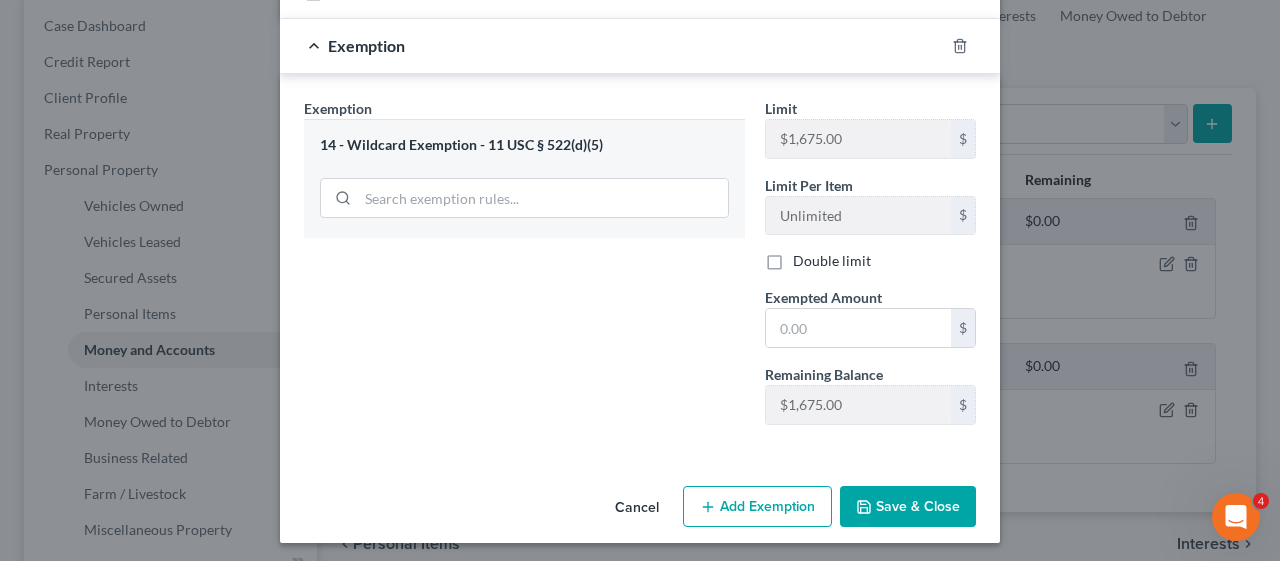 scroll, scrollTop: 351, scrollLeft: 0, axis: vertical 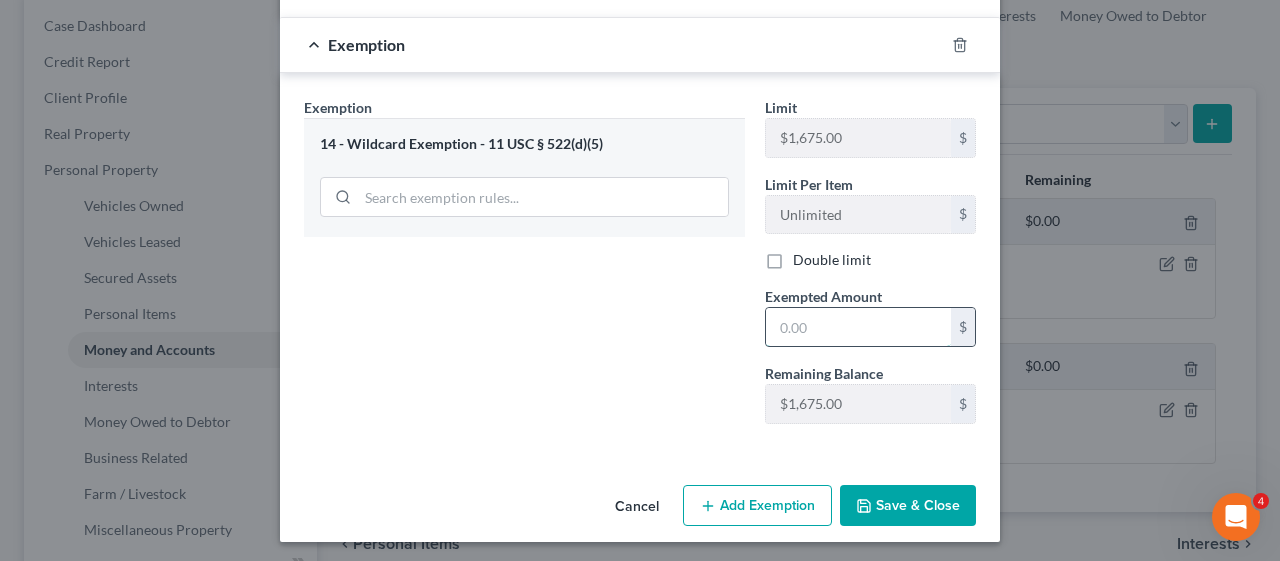 click at bounding box center (858, 327) 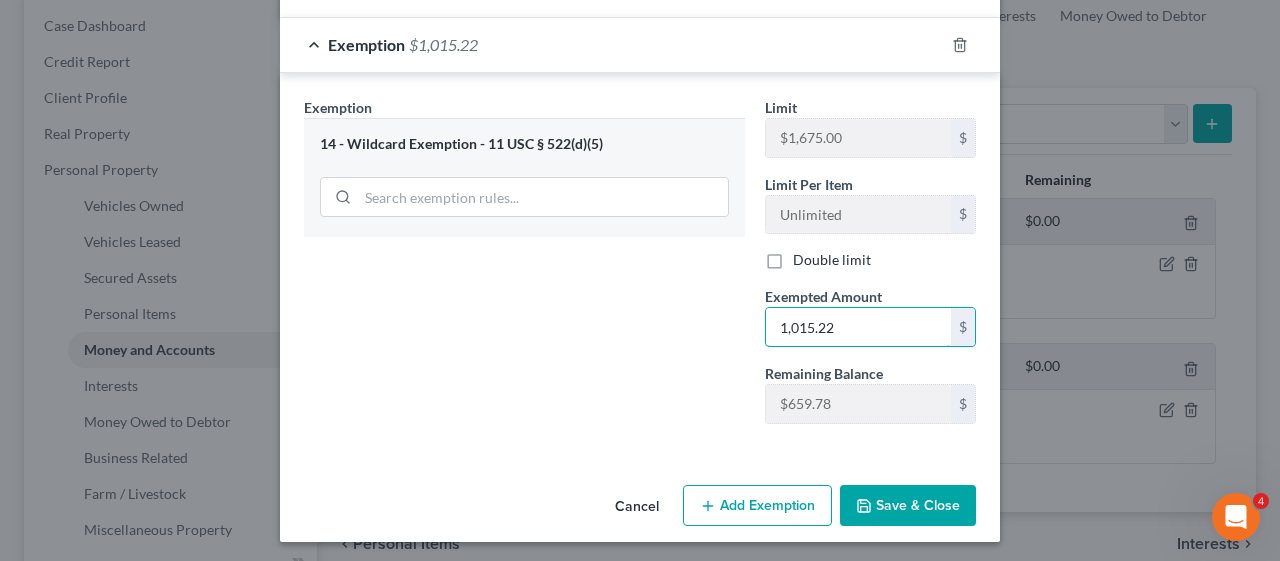 type on "1,015.22" 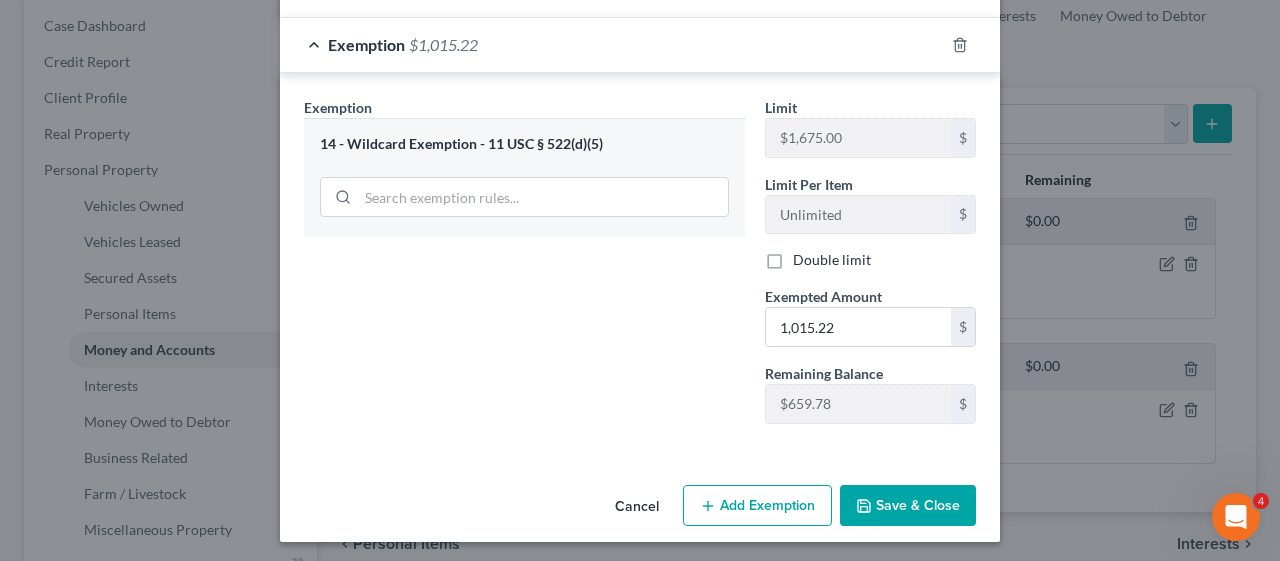 click on "Exemption Set must be selected for CA.
Exemption
*
14 - Wildcard Exemption - 11 USC § 522(d)(5)" at bounding box center [524, 268] 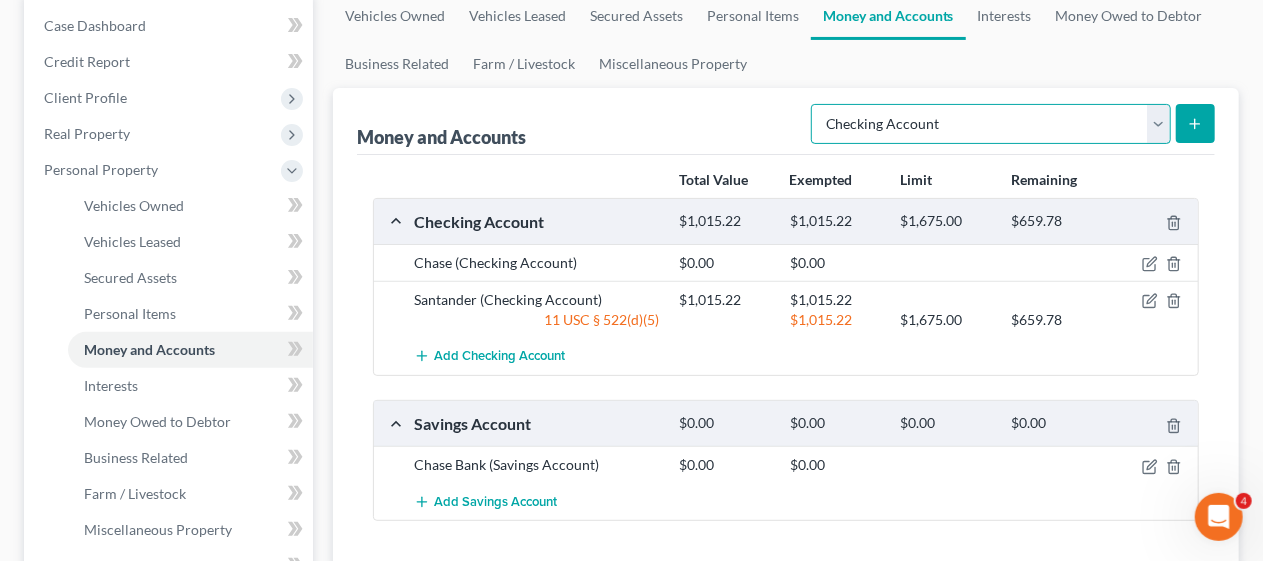 click on "Select Account Type Brokerage Cash on Hand Certificates of Deposit Checking Account Money Market Other (Credit Union, Health Savings Account, etc) Safe Deposit Box Savings Account Security Deposits or Prepayments" at bounding box center [991, 124] 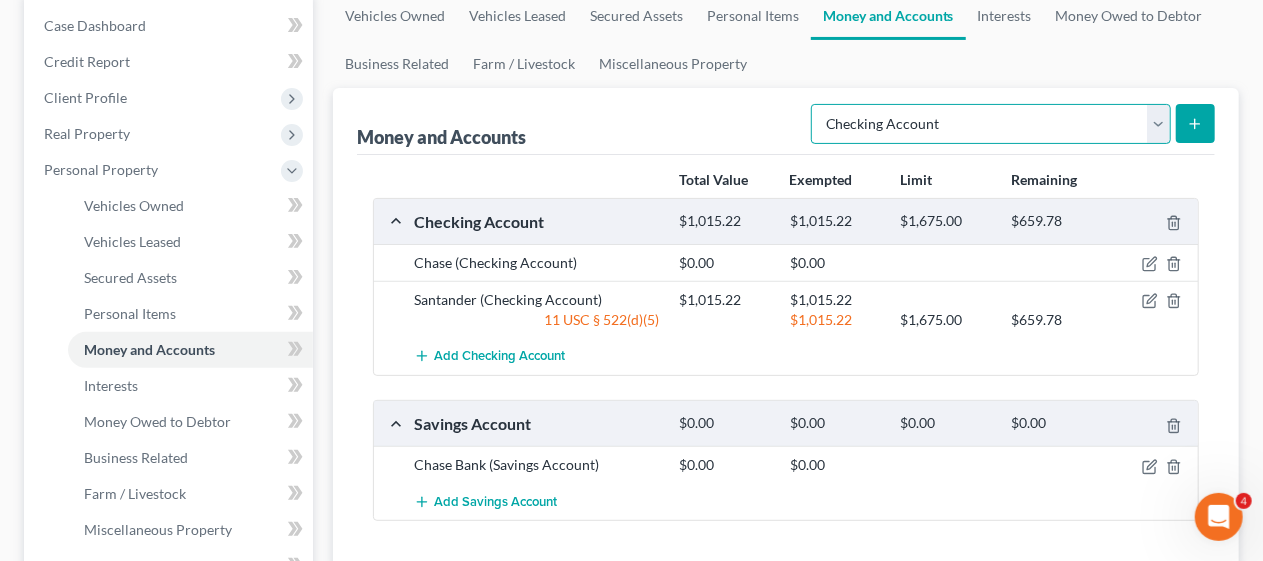 select on "savings" 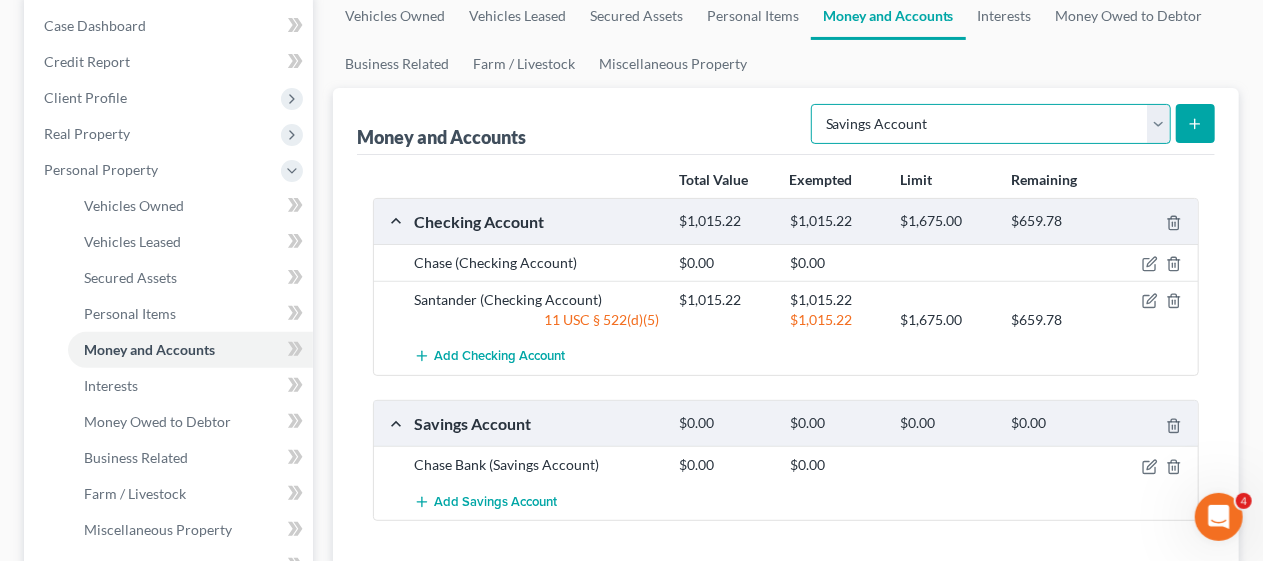 click on "Select Account Type Brokerage Cash on Hand Certificates of Deposit Checking Account Money Market Other (Credit Union, Health Savings Account, etc) Safe Deposit Box Savings Account Security Deposits or Prepayments" at bounding box center [991, 124] 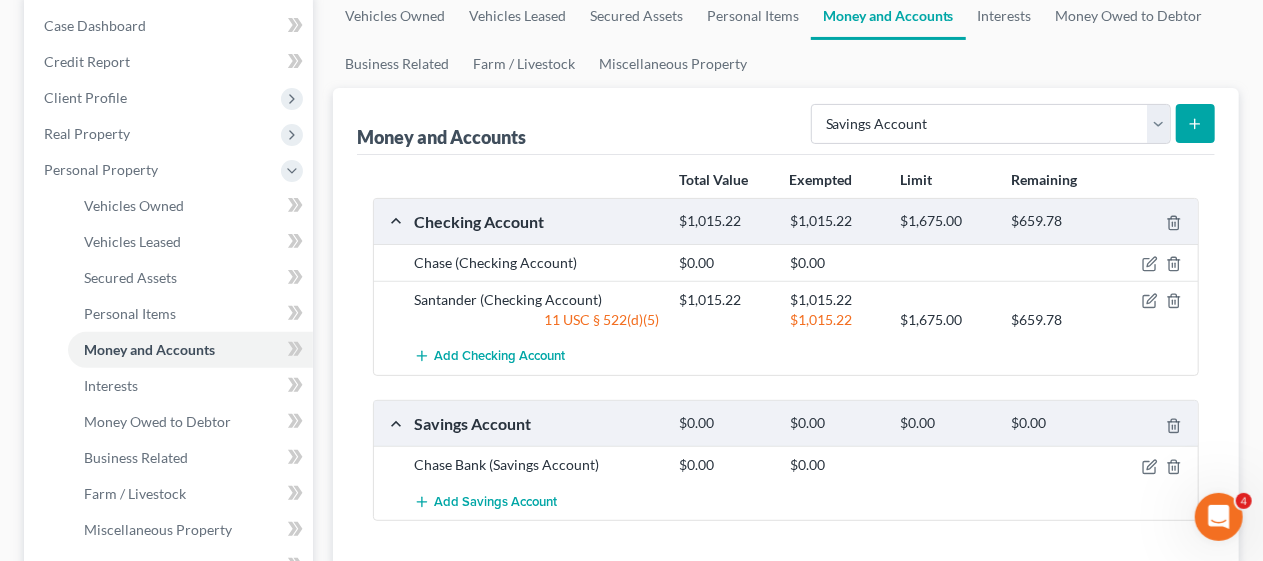 click 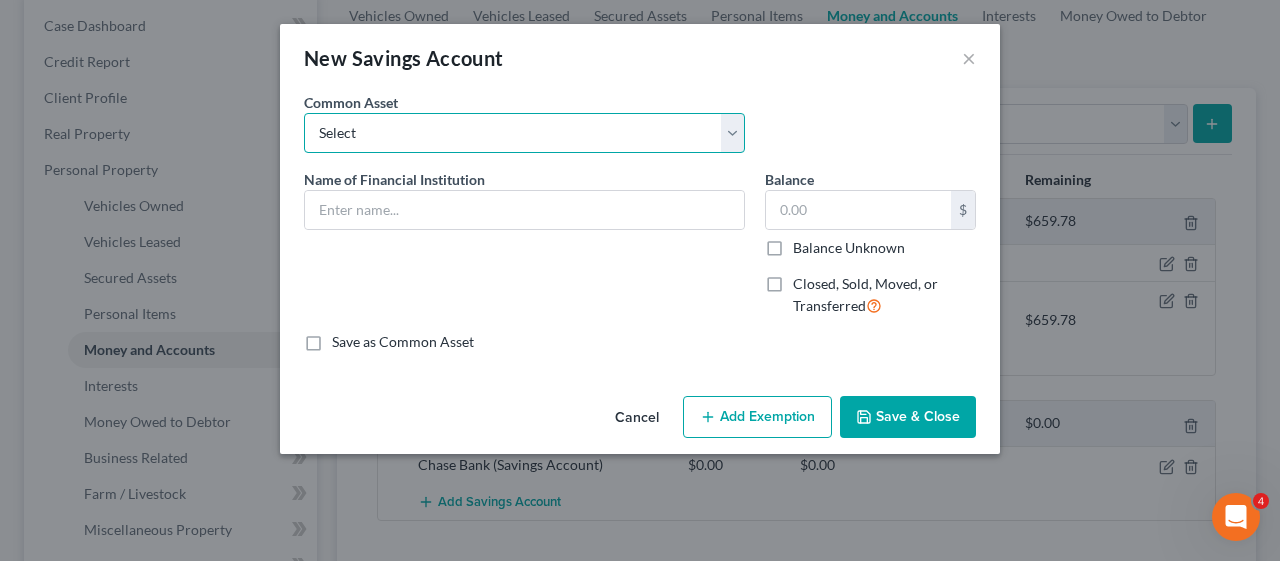 click on "Select Chime First Atlantic Credit Union First Financial Federal Credit Union Wells Fargo Chase Bank PNC Bank of America OceanFirst Capital One TD Bank" at bounding box center (524, 133) 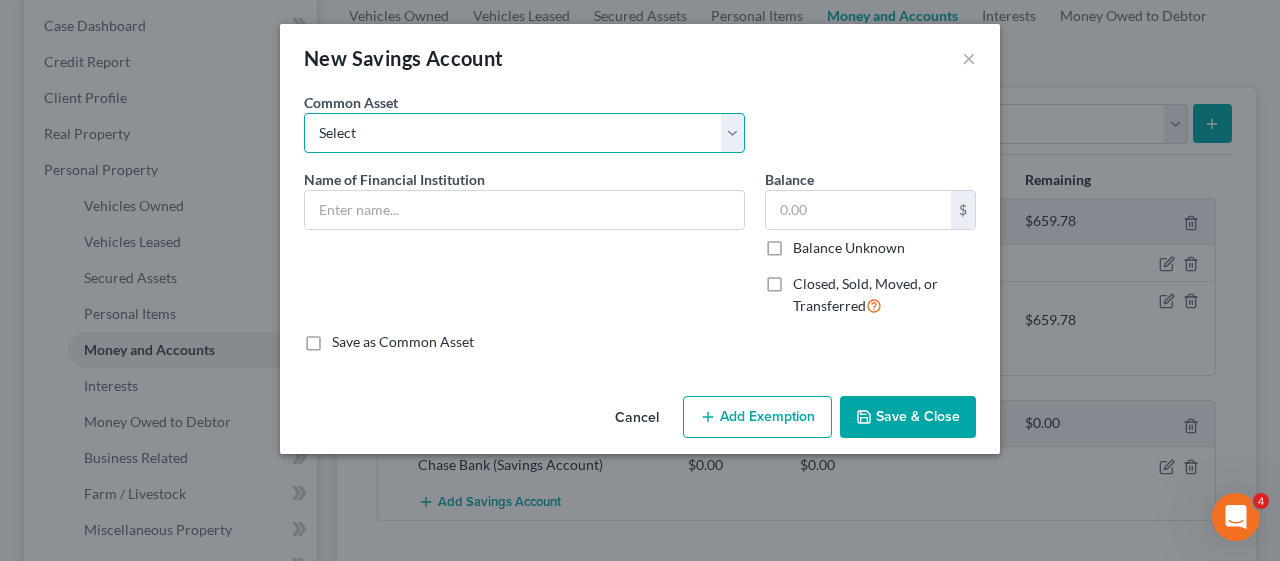 click on "Select Chime First Atlantic Credit Union First Financial Federal Credit Union Wells Fargo Chase Bank PNC Bank of America OceanFirst Capital One TD Bank" at bounding box center (524, 133) 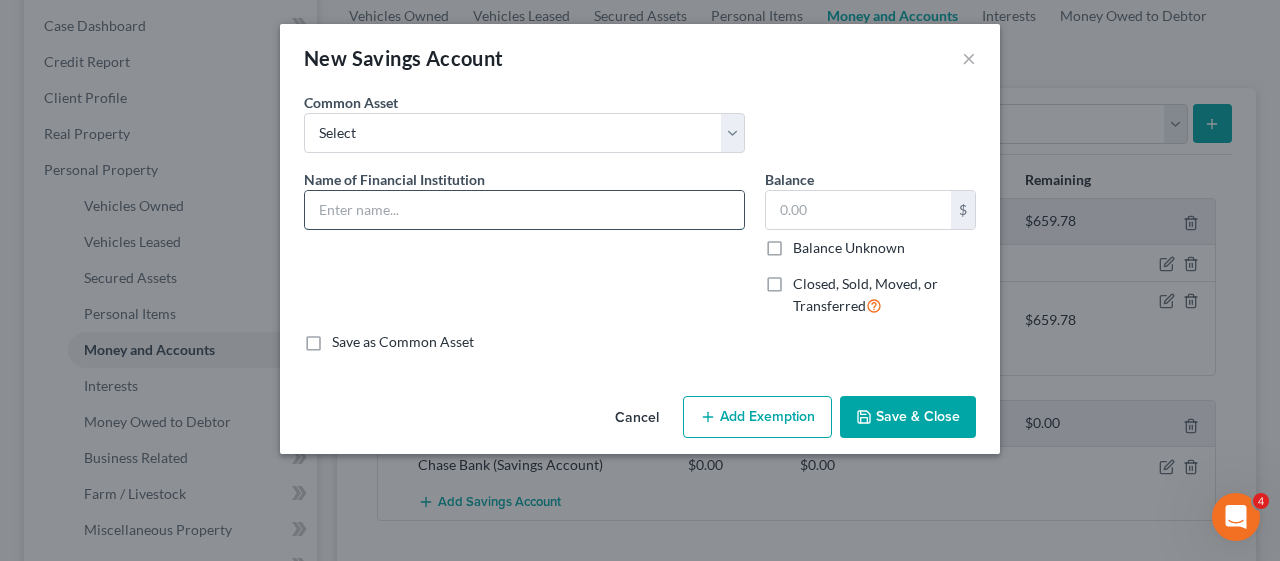 click at bounding box center [524, 210] 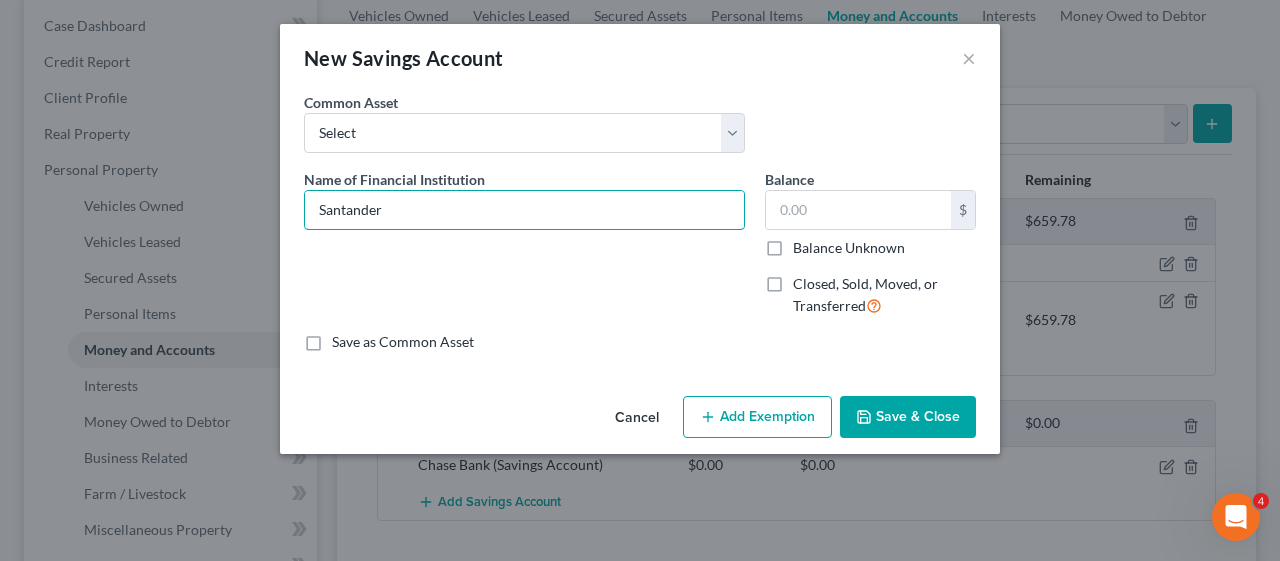 type on "Santander" 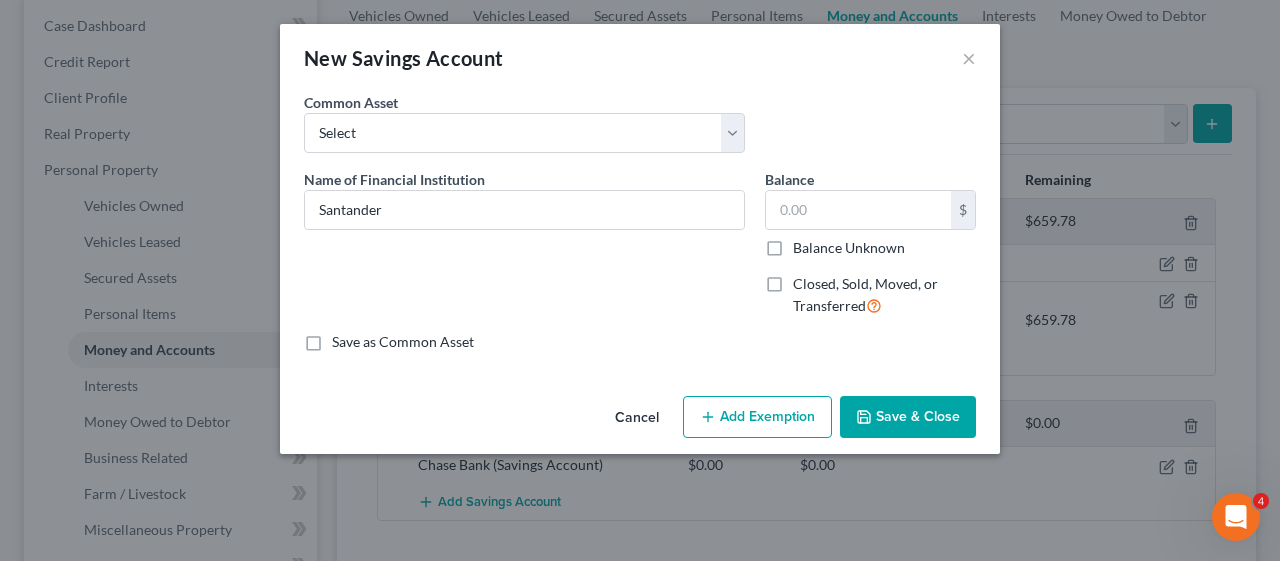 click on "Save as Common Asset" at bounding box center (403, 342) 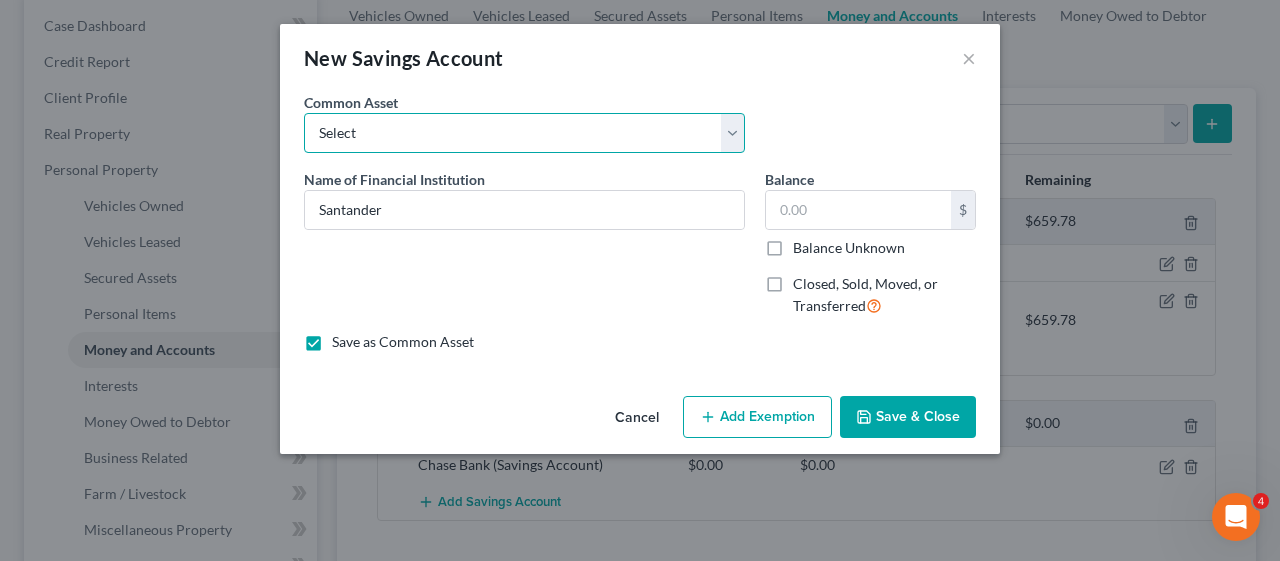 click on "Select Chime First Atlantic Credit Union First Financial Federal Credit Union Wells Fargo Chase Bank PNC Bank of America OceanFirst Capital One TD Bank" at bounding box center [524, 133] 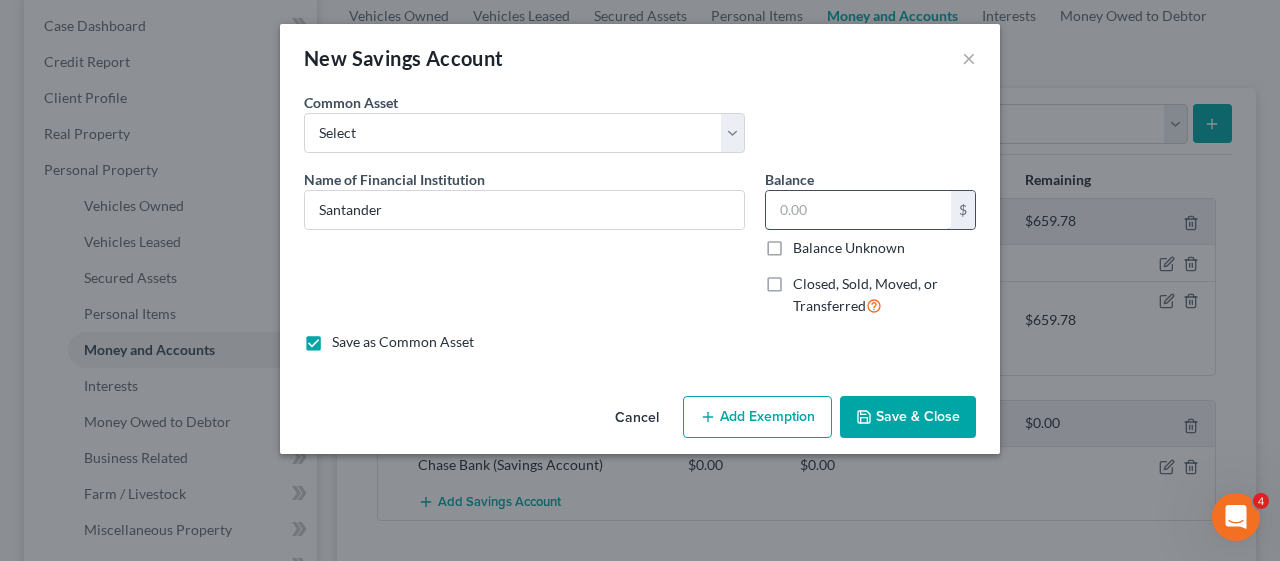 click at bounding box center (858, 210) 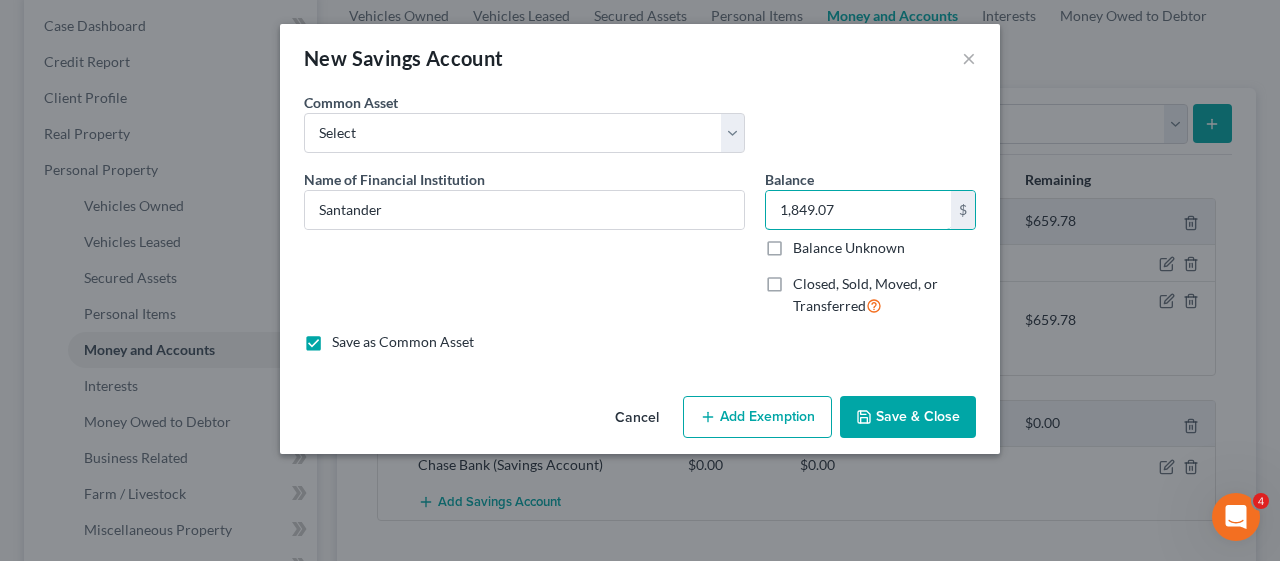 type on "1,849.07" 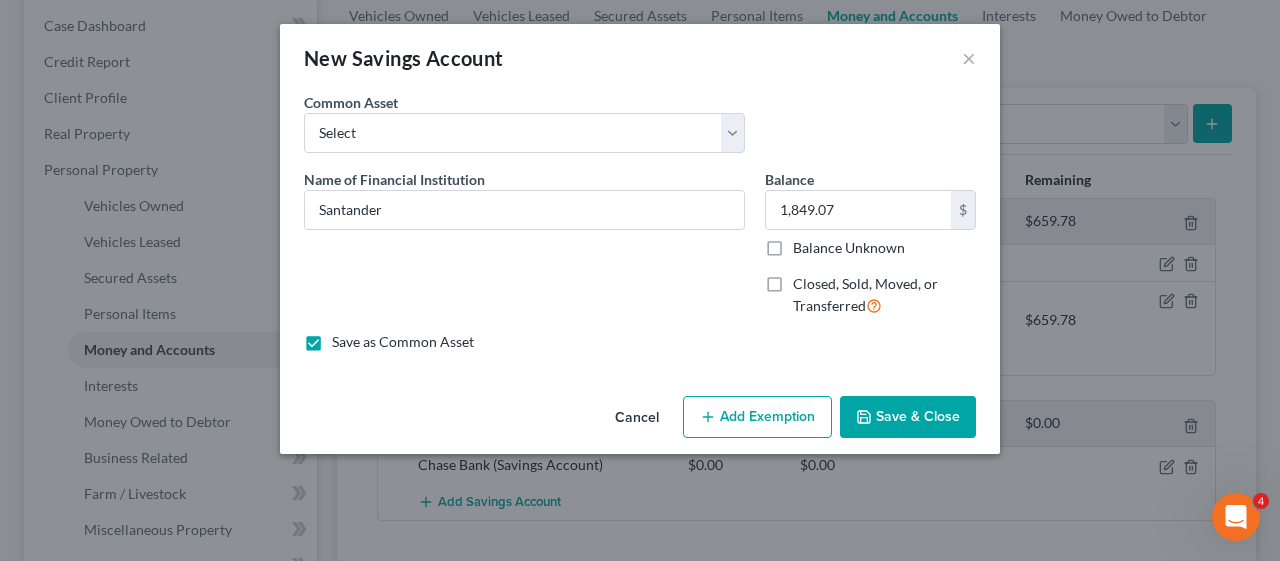 click on "Add Exemption" at bounding box center [757, 417] 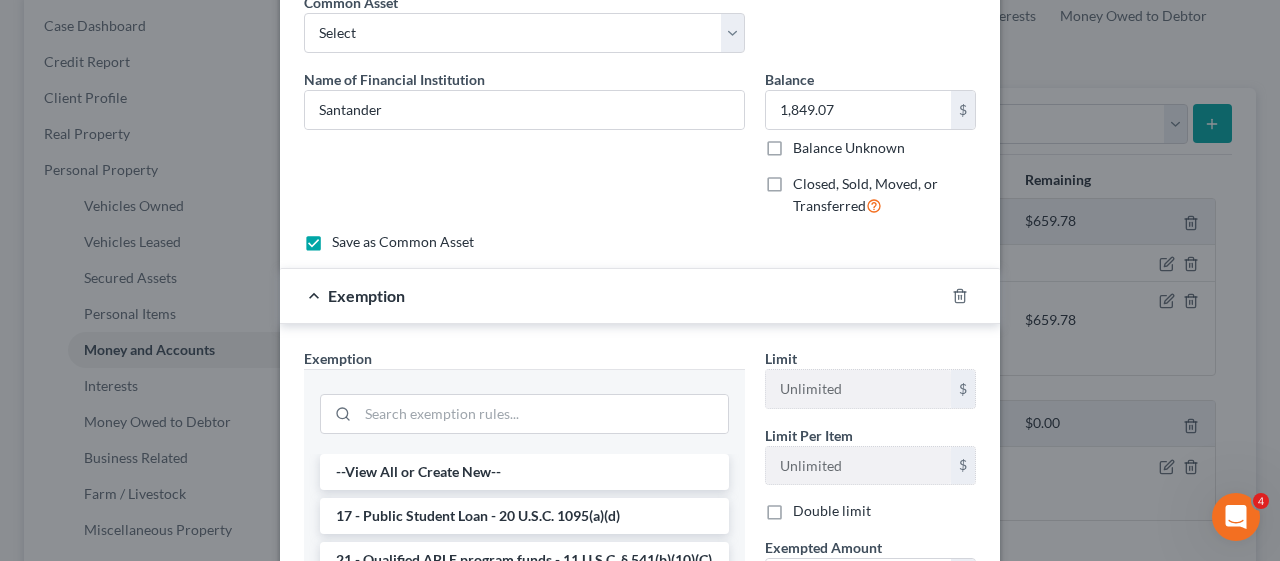 scroll, scrollTop: 200, scrollLeft: 0, axis: vertical 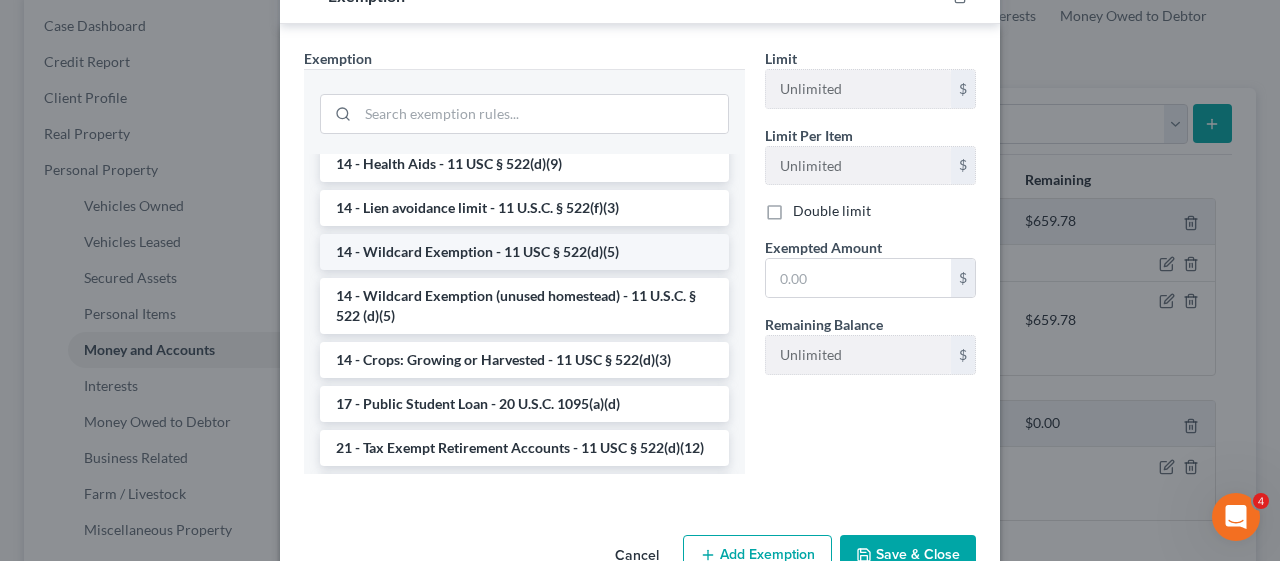click on "14 - Wildcard Exemption - 11 USC § 522(d)(5)" at bounding box center (524, 252) 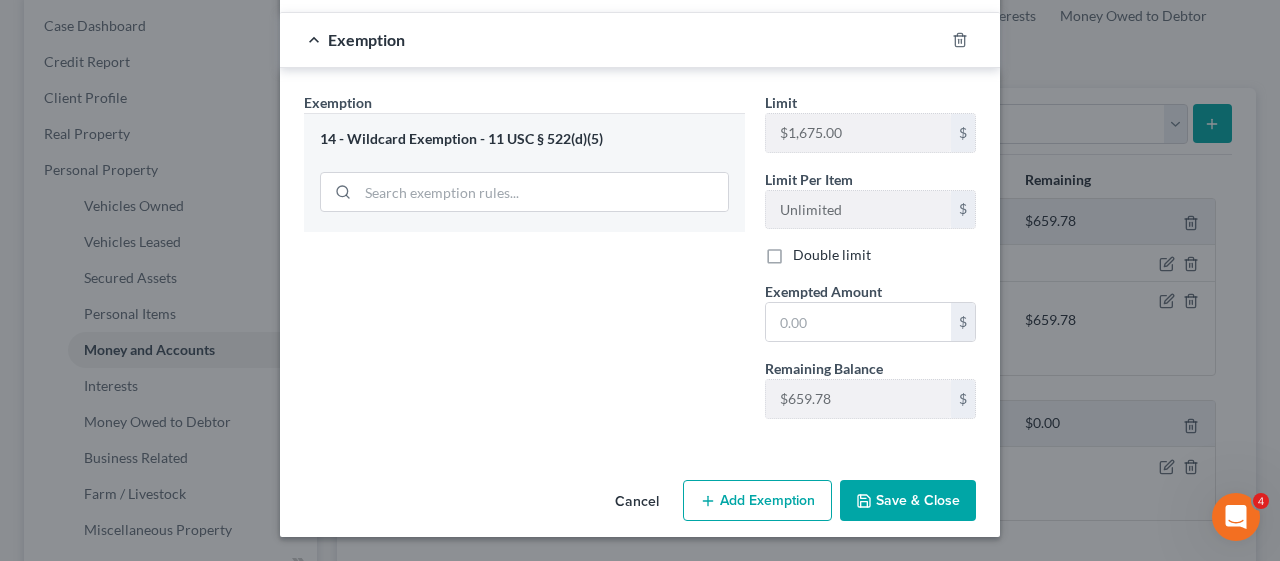 scroll, scrollTop: 351, scrollLeft: 0, axis: vertical 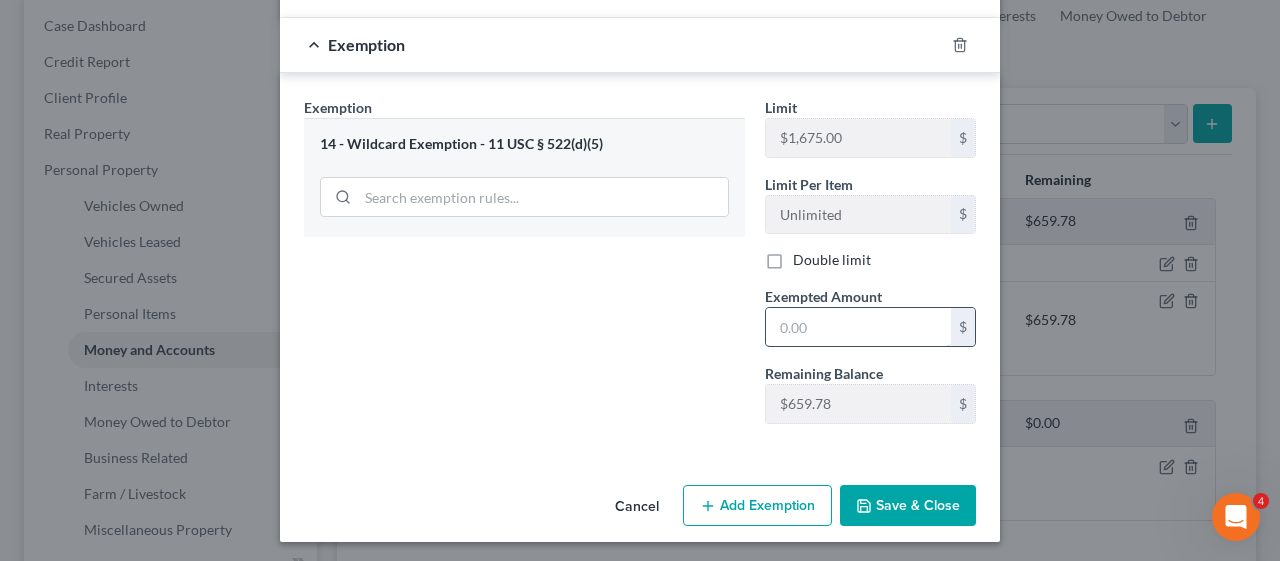 click at bounding box center (858, 327) 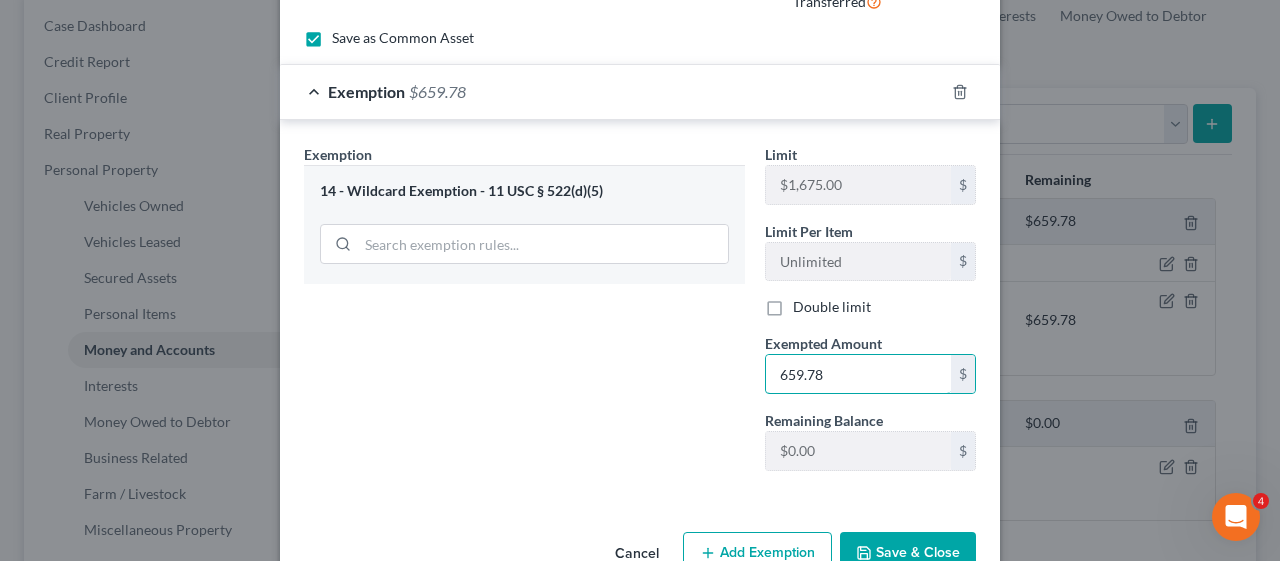 scroll, scrollTop: 351, scrollLeft: 0, axis: vertical 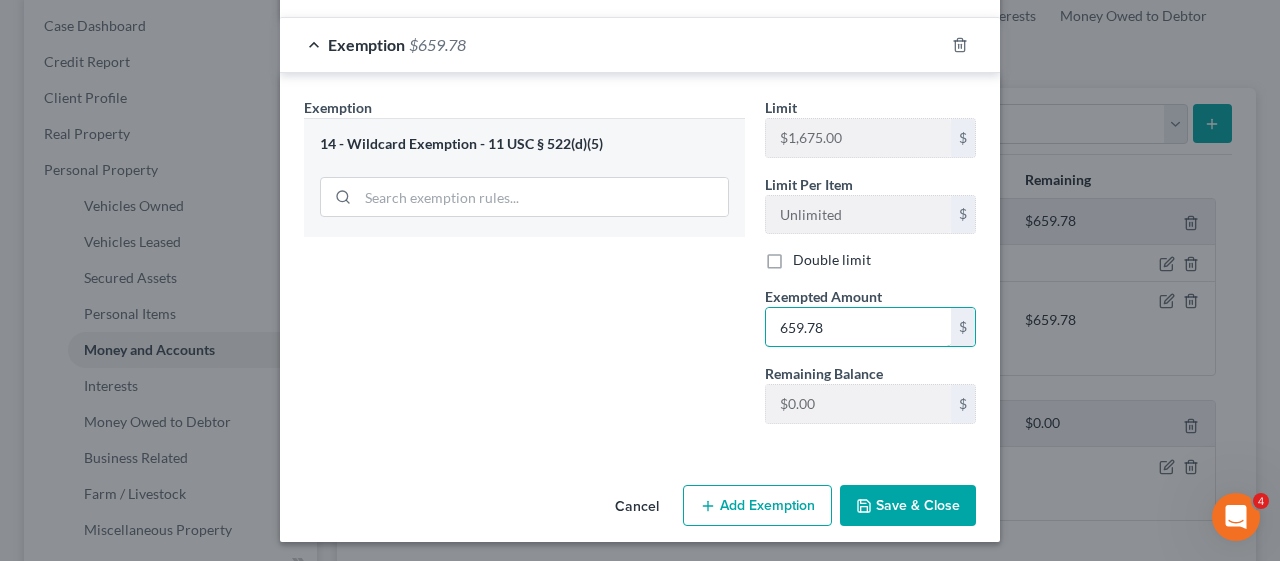 type on "659.78" 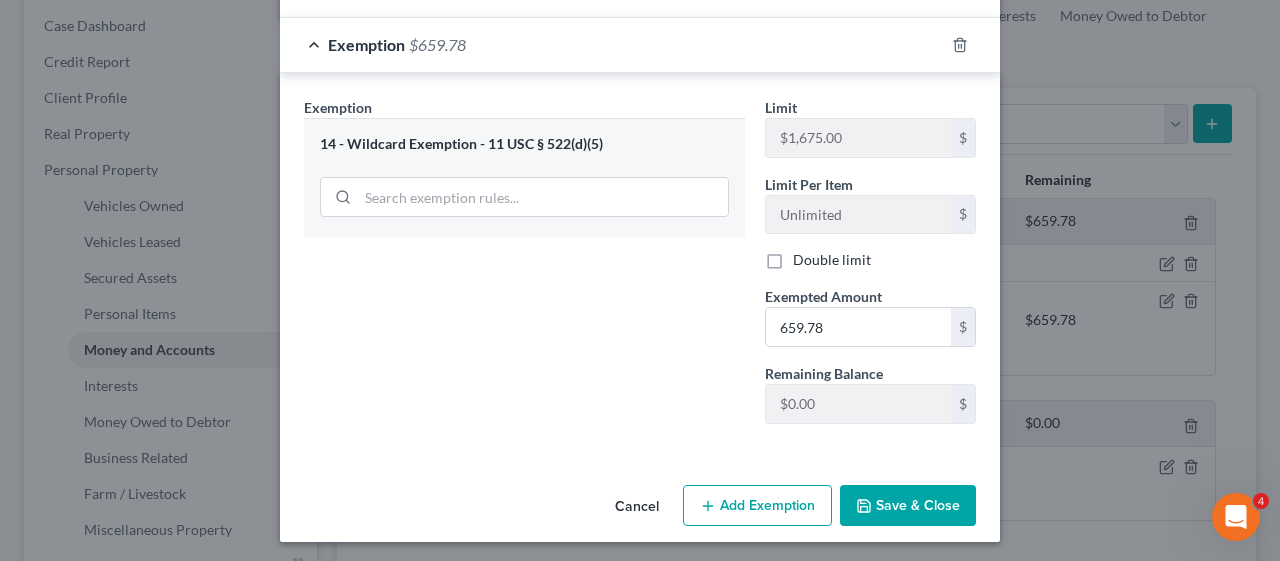 click on "Add Exemption" at bounding box center [757, 506] 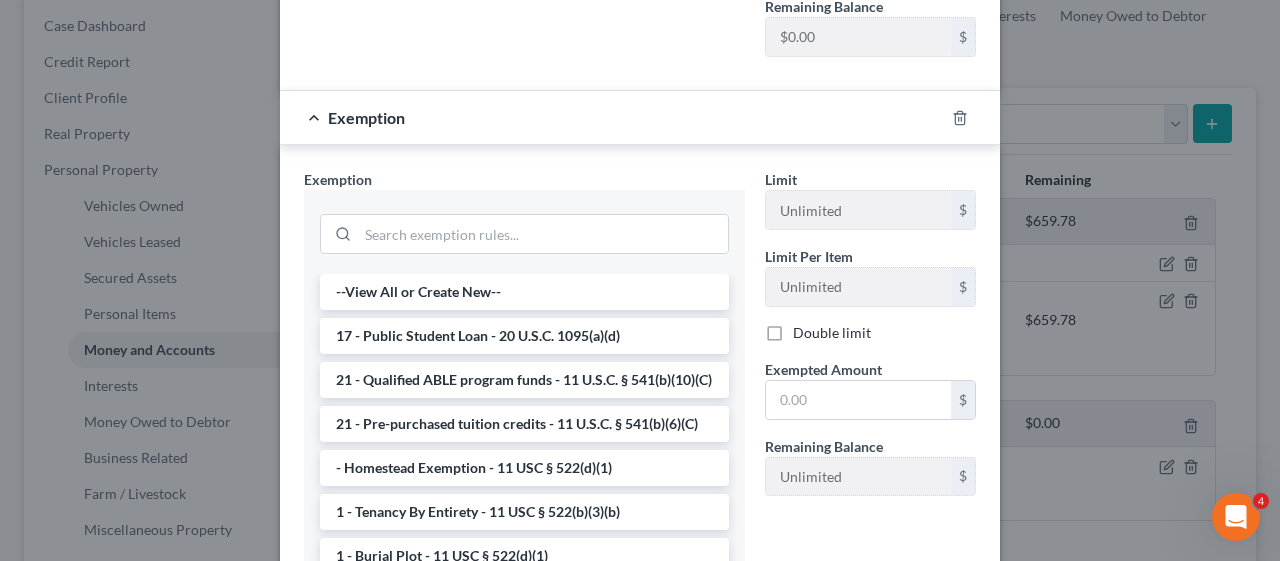 scroll, scrollTop: 751, scrollLeft: 0, axis: vertical 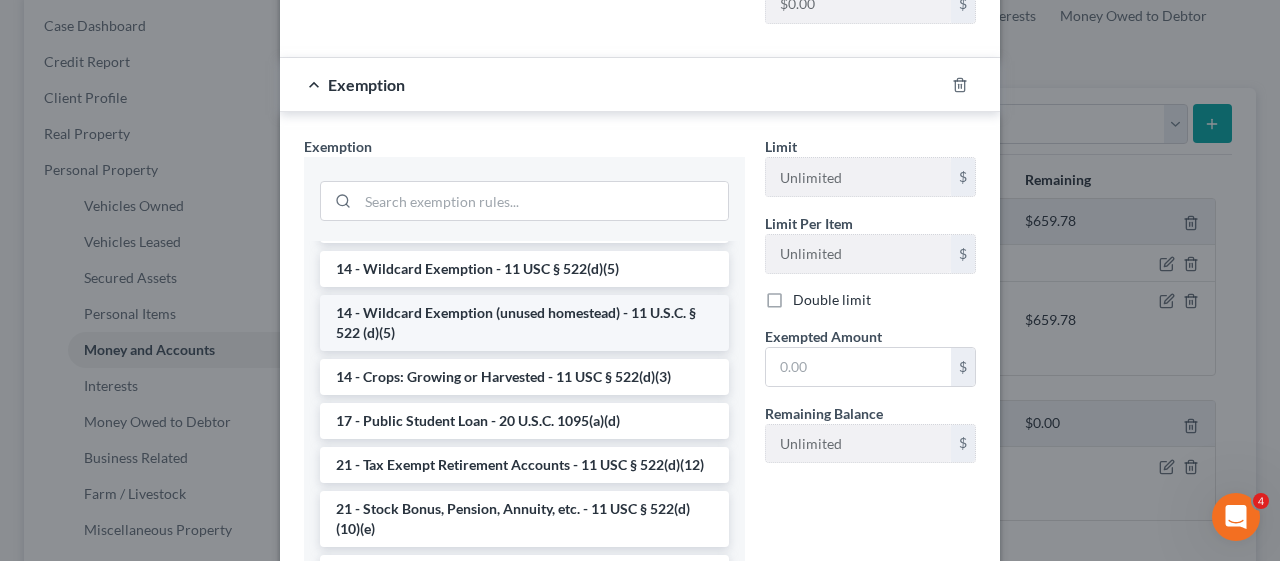 click on "14 - Wildcard Exemption (unused homestead) - 11 U.S.C. § 522 (d)(5)" at bounding box center (524, 323) 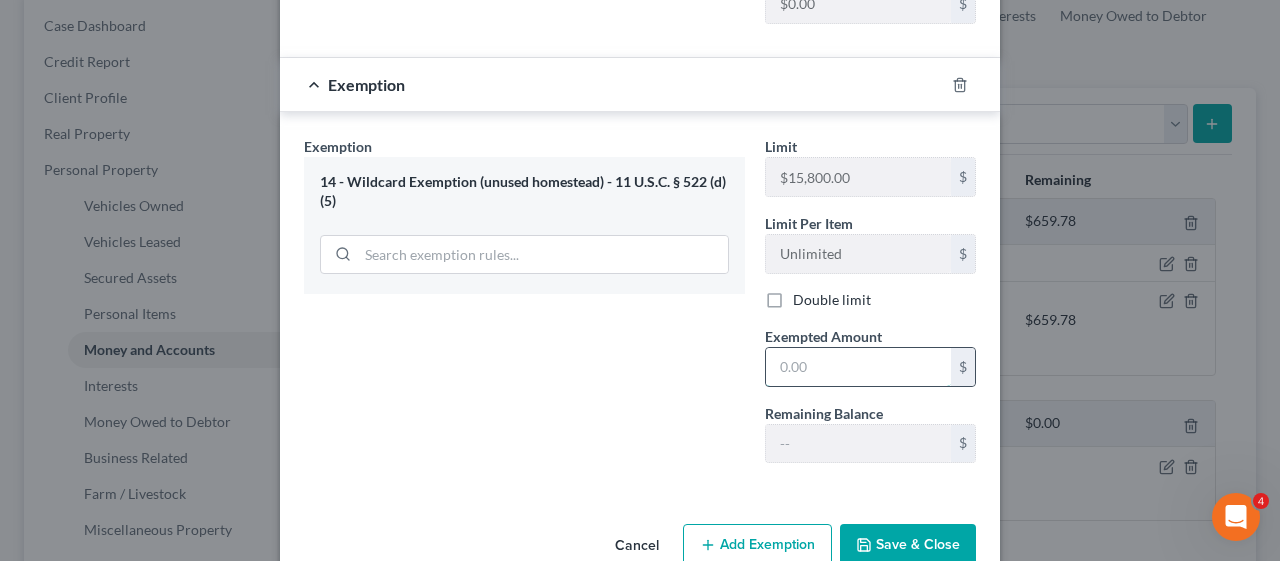 click at bounding box center (858, 367) 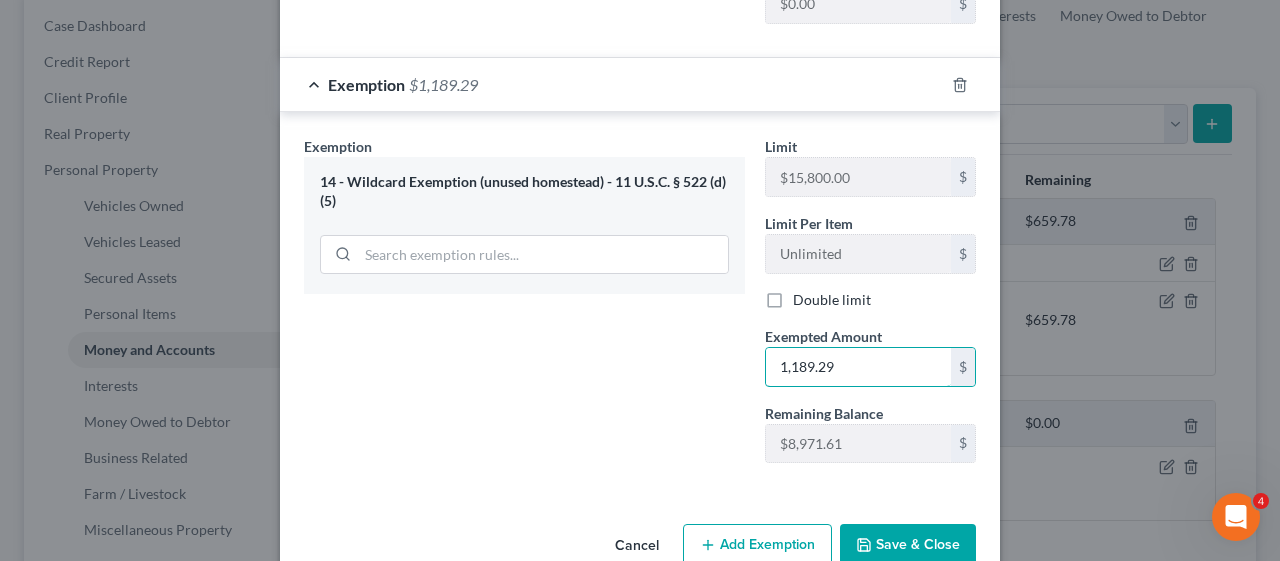 type on "1,189.29" 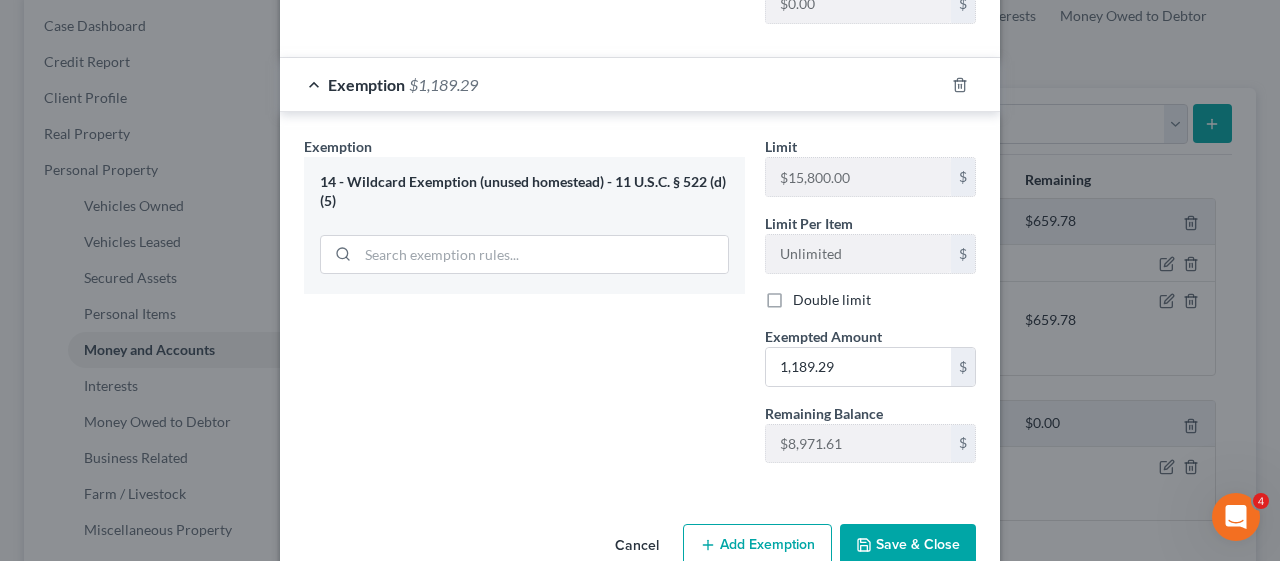 click on "Exemption Set must be selected for CA.
Exemption
*
14 - Wildcard Exemption (unused homestead) - 11 U.S.C. § 522 (d)(5)" at bounding box center [524, 307] 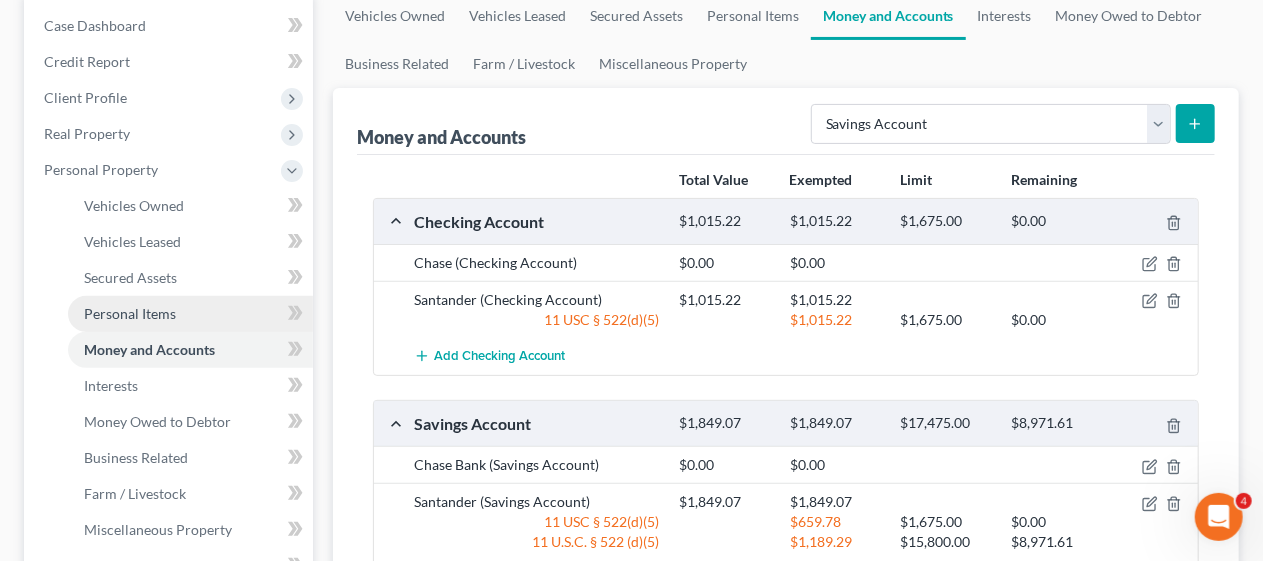 click on "Personal Items" at bounding box center (190, 314) 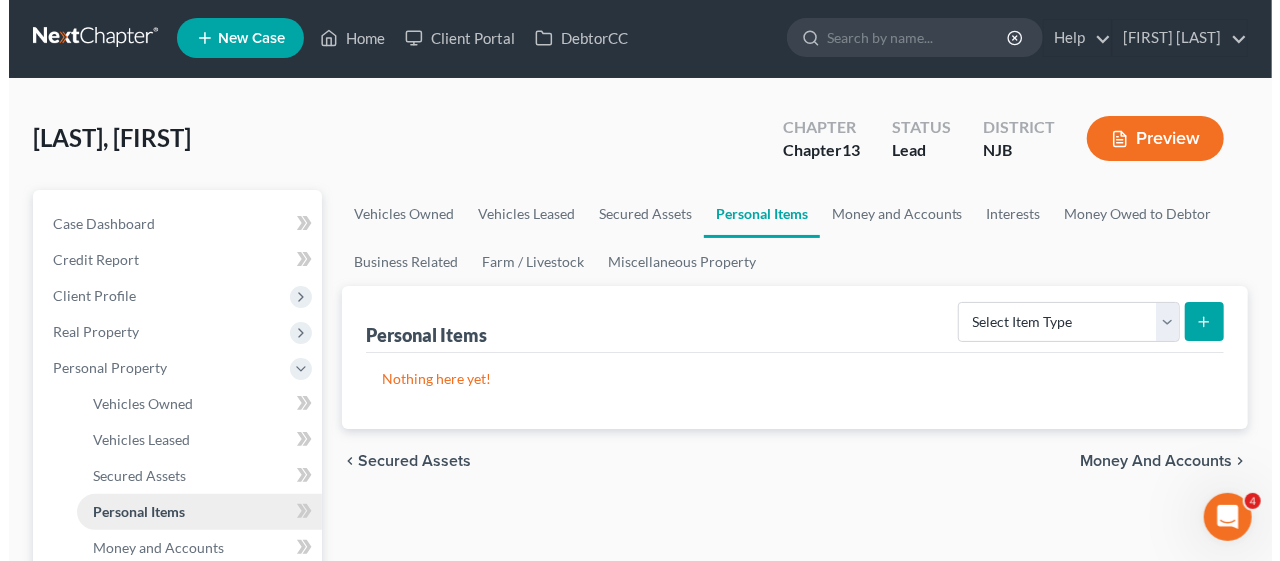 scroll, scrollTop: 0, scrollLeft: 0, axis: both 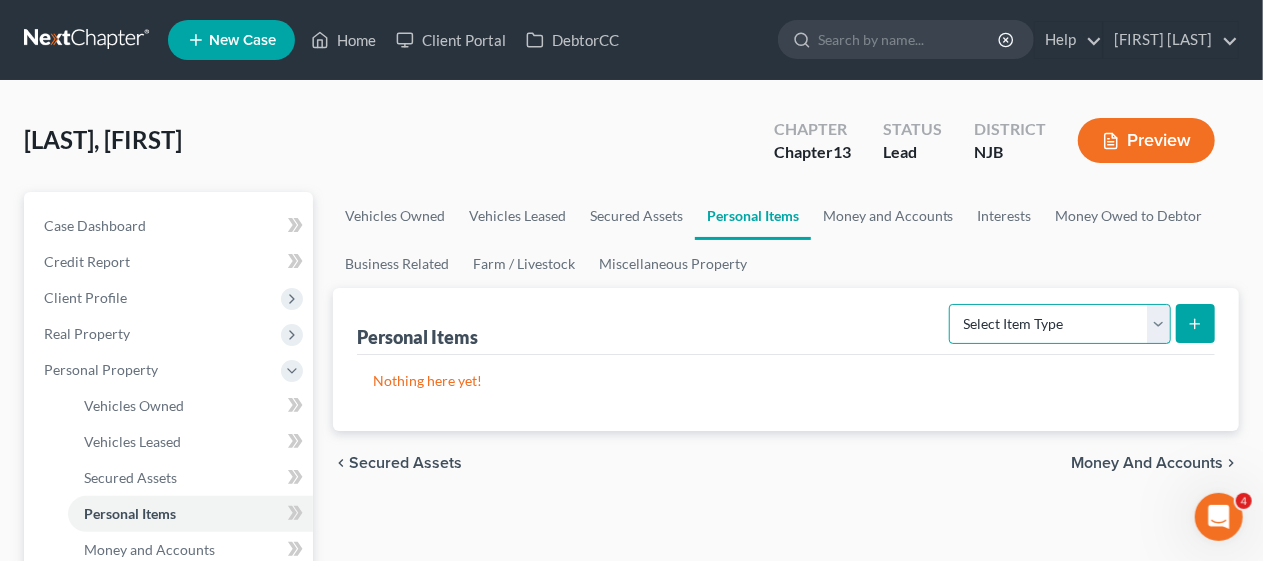 click on "Select Item Type Clothing Collectibles Of Value Electronics Firearms Household Goods Jewelry Other Pet(s) Sports & Hobby Equipment" at bounding box center (1060, 324) 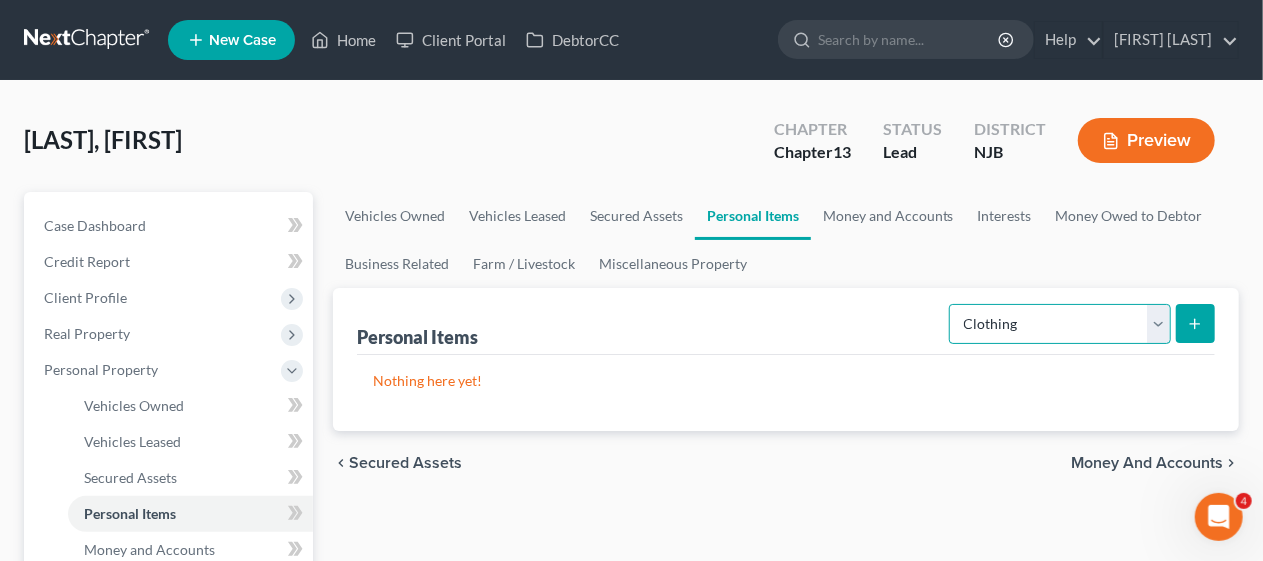 click on "Select Item Type Clothing Collectibles Of Value Electronics Firearms Household Goods Jewelry Other Pet(s) Sports & Hobby Equipment" at bounding box center [1060, 324] 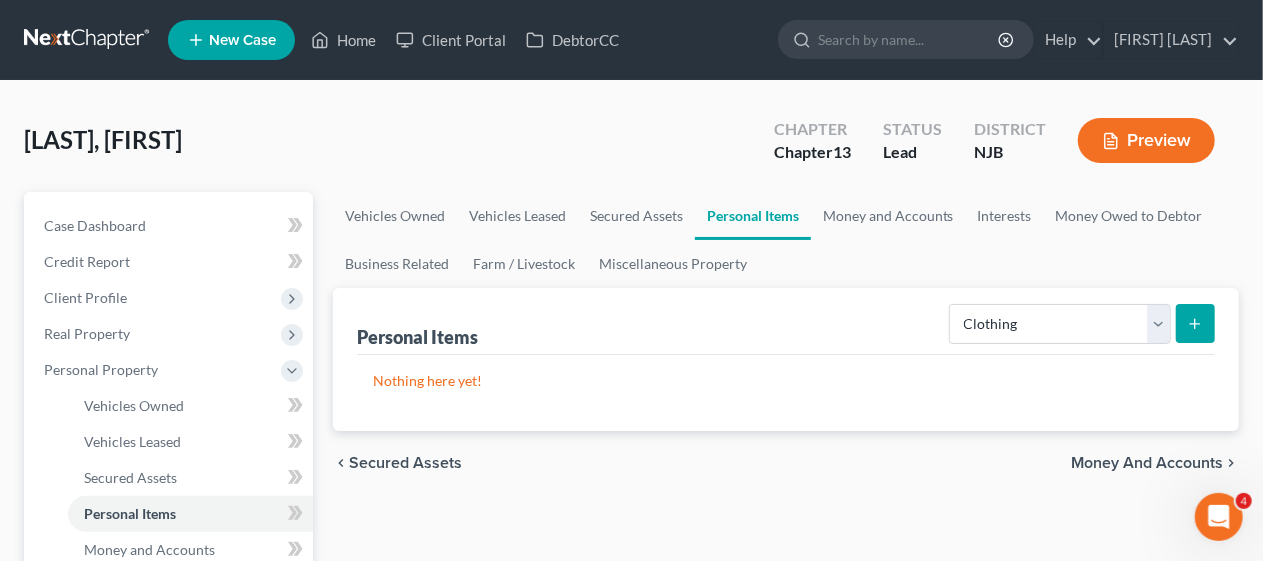 click 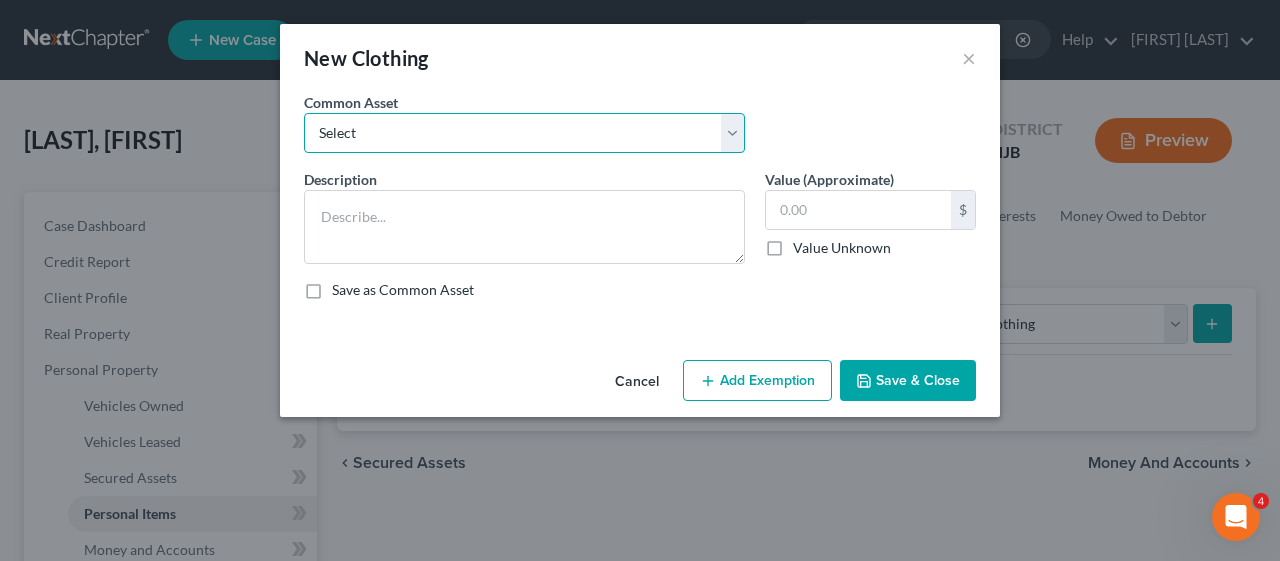 click on "Select Miscellaneous wearing apparel" at bounding box center [524, 133] 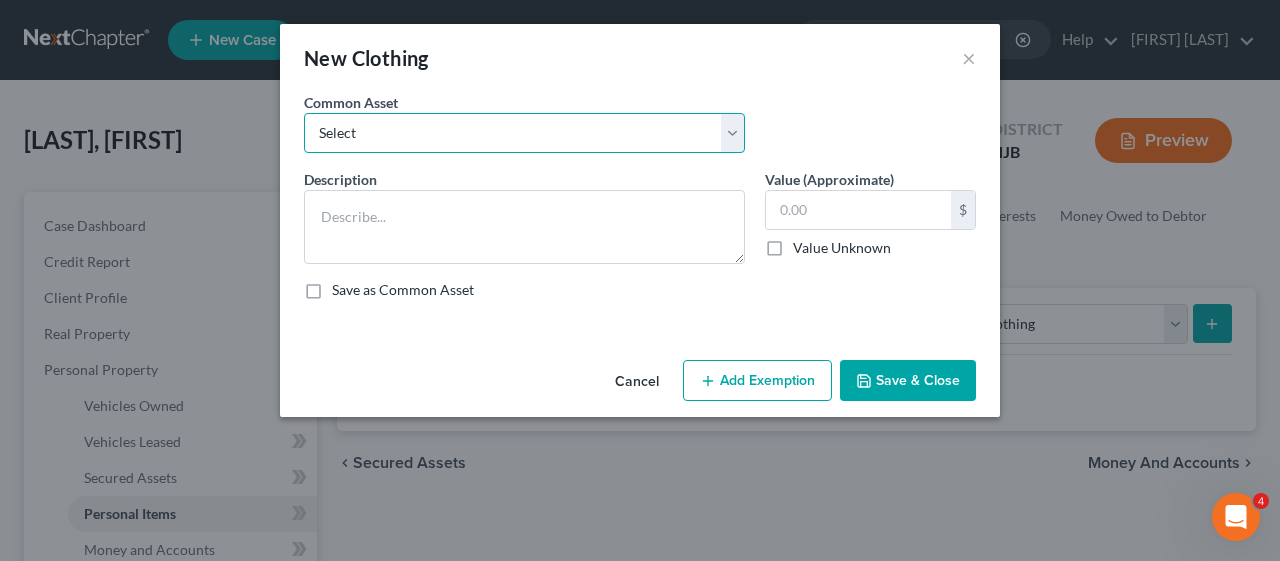 select on "0" 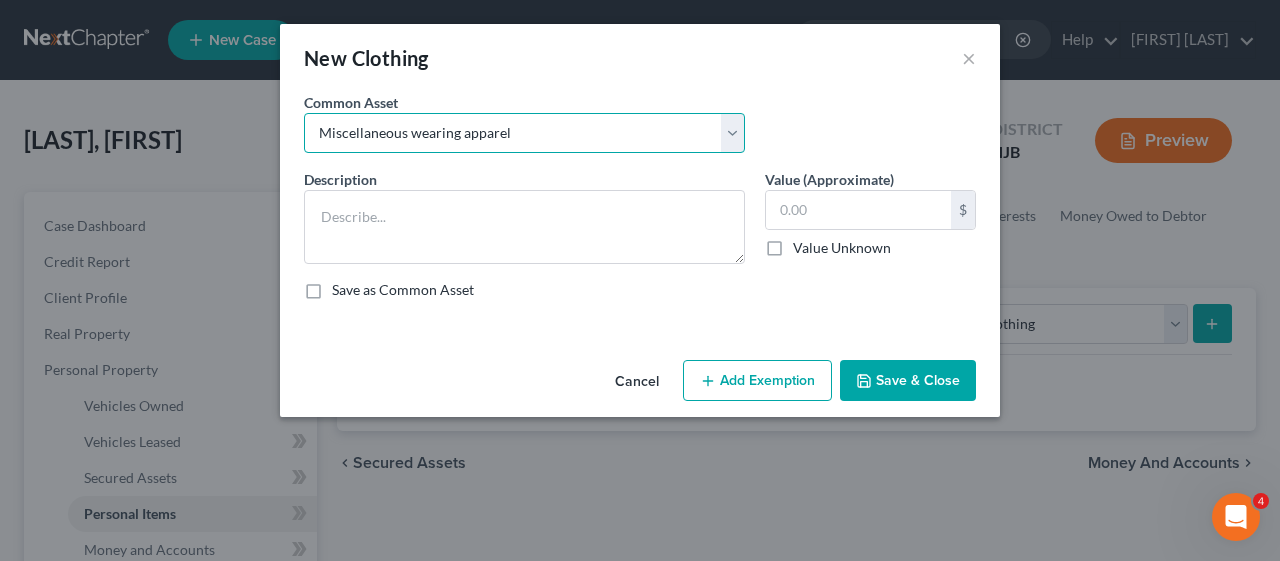 click on "Select Miscellaneous wearing apparel" at bounding box center [524, 133] 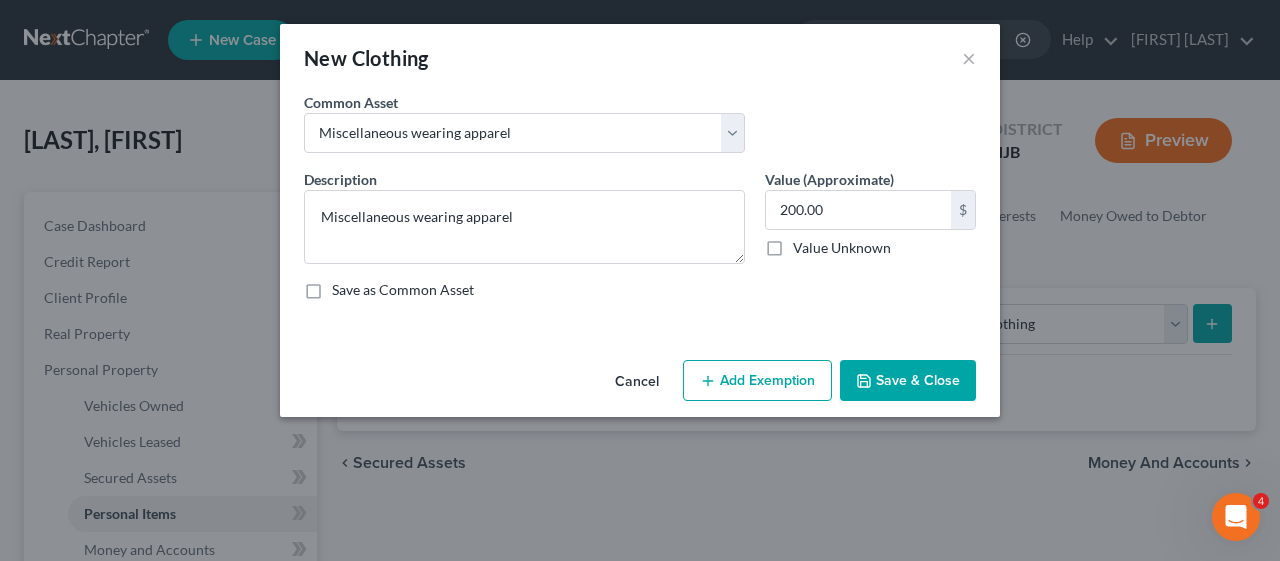 click on "Add Exemption" at bounding box center [757, 381] 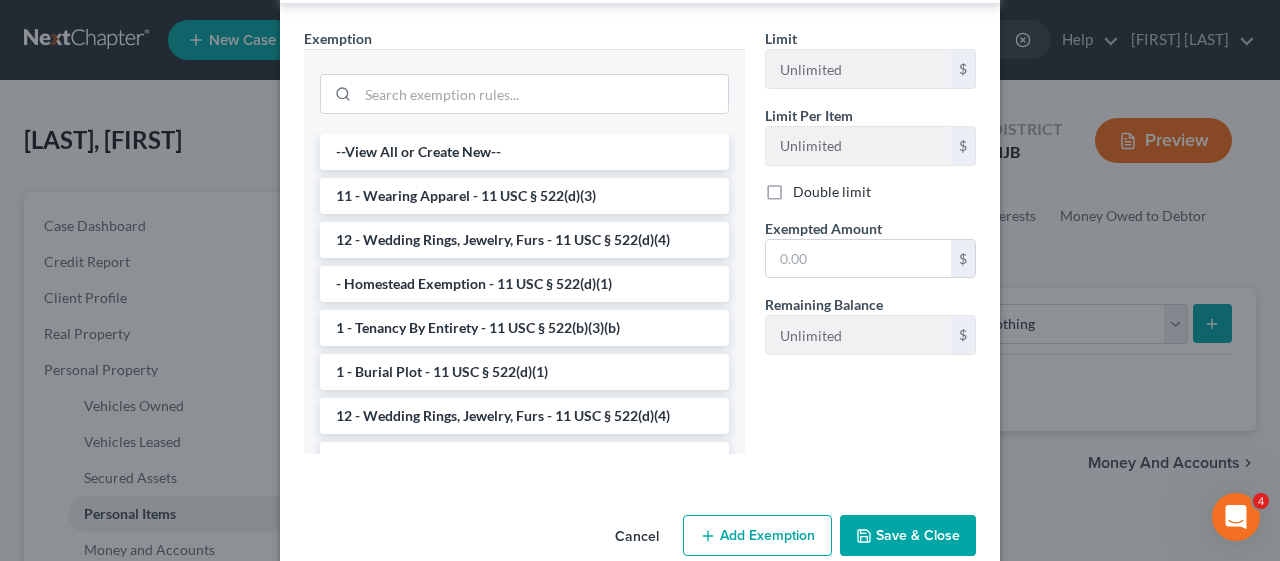 scroll, scrollTop: 400, scrollLeft: 0, axis: vertical 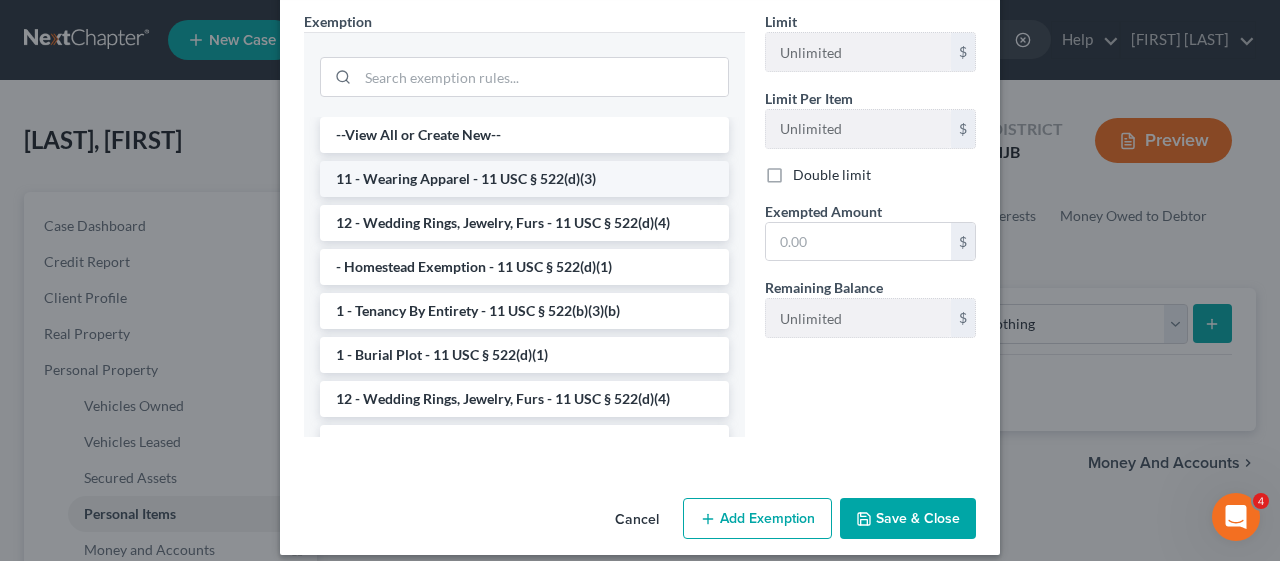 click on "11 - Wearing Apparel - 11 USC § 522(d)(3)" at bounding box center [524, 179] 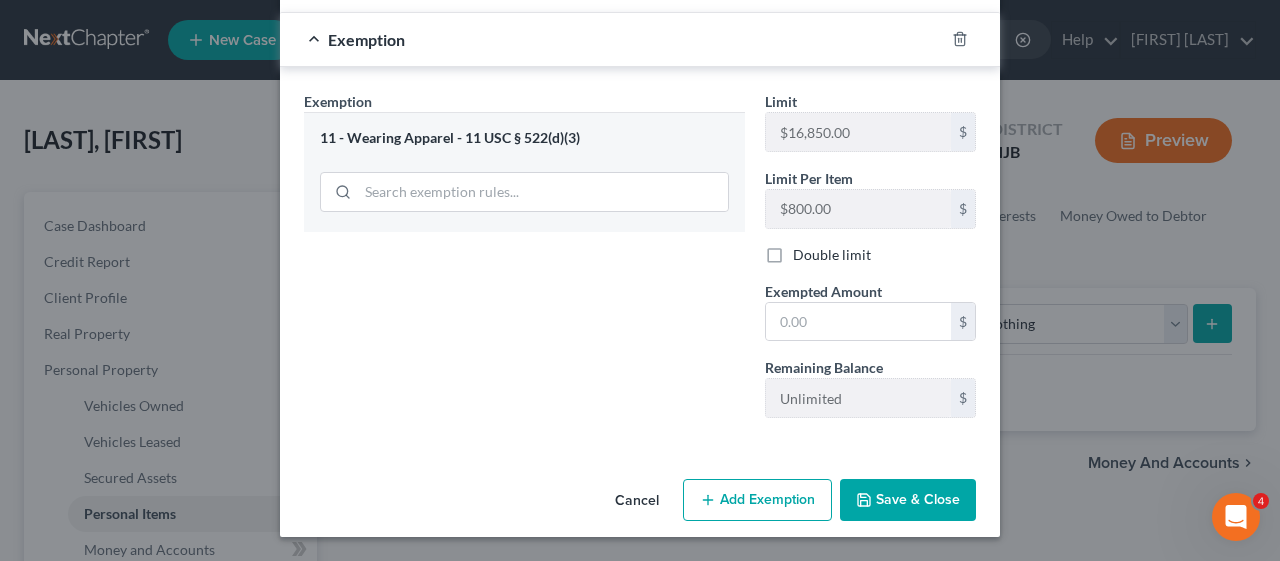 scroll, scrollTop: 314, scrollLeft: 0, axis: vertical 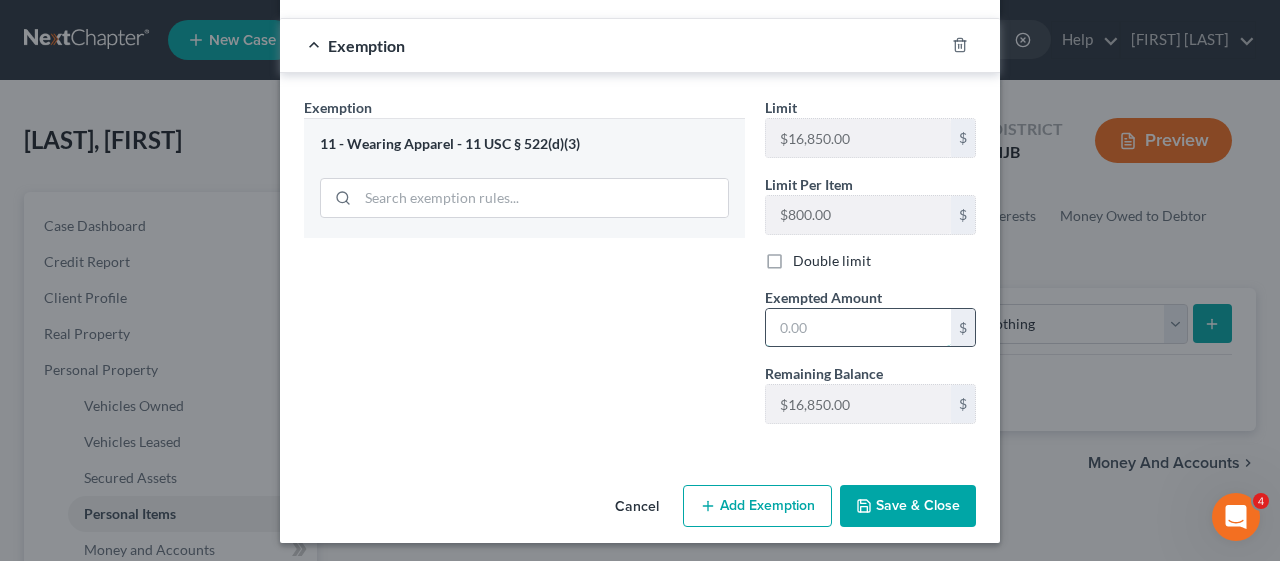 click at bounding box center [858, 328] 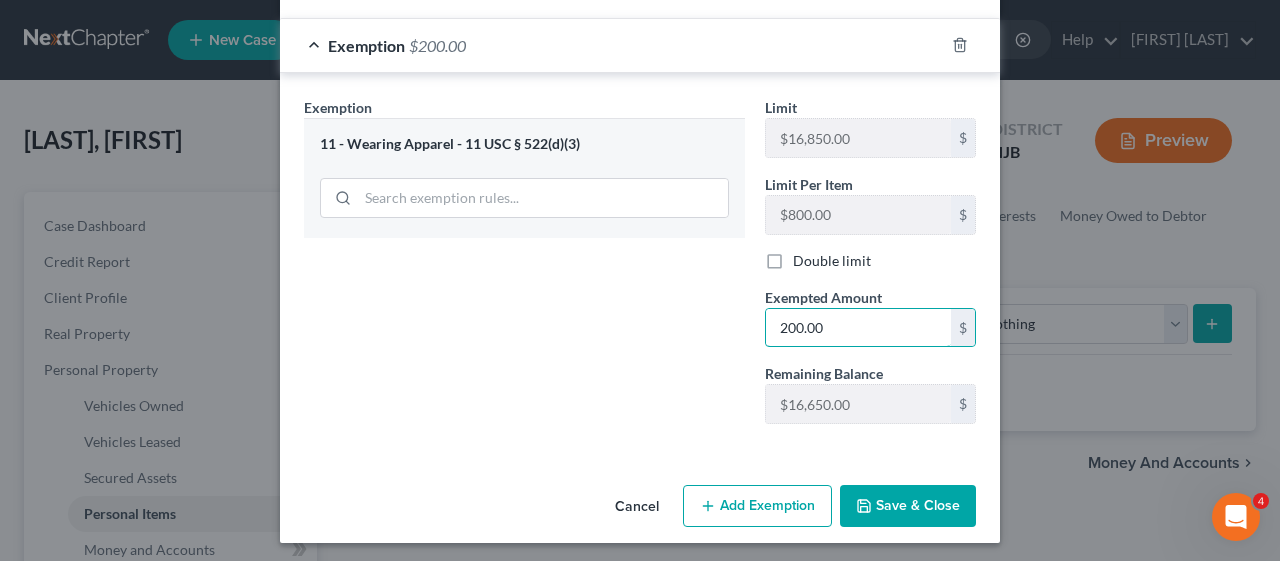 type on "200.00" 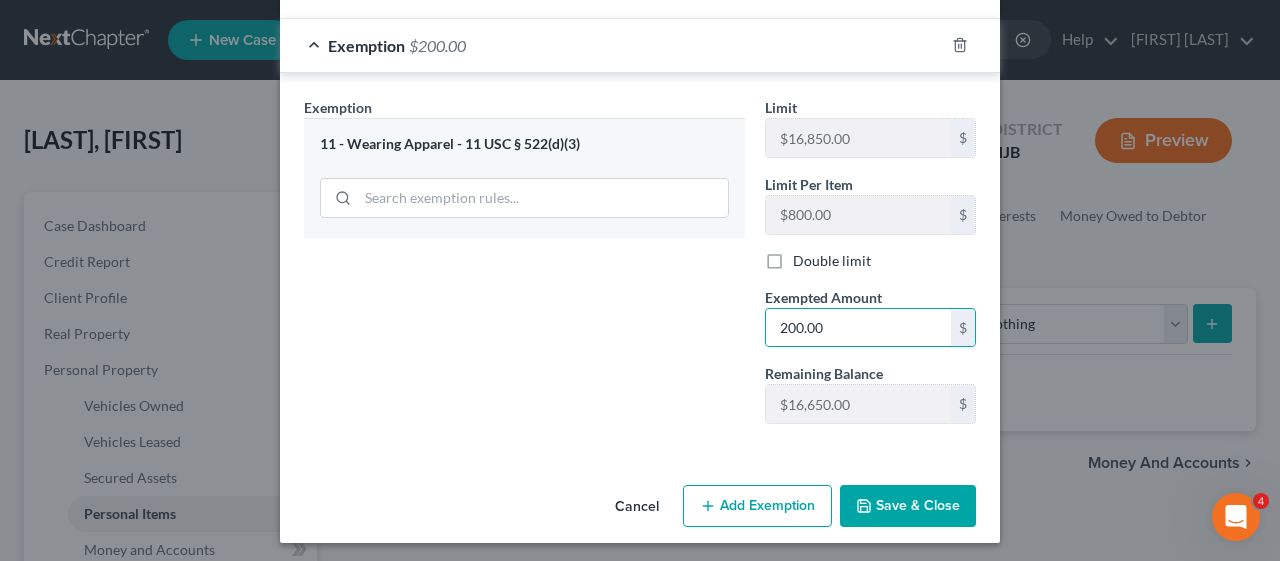 click on "Exemption Set must be selected for CA.
Exemption
*
11 - Wearing Apparel - 11 USC § 522(d)(3)" at bounding box center (524, 268) 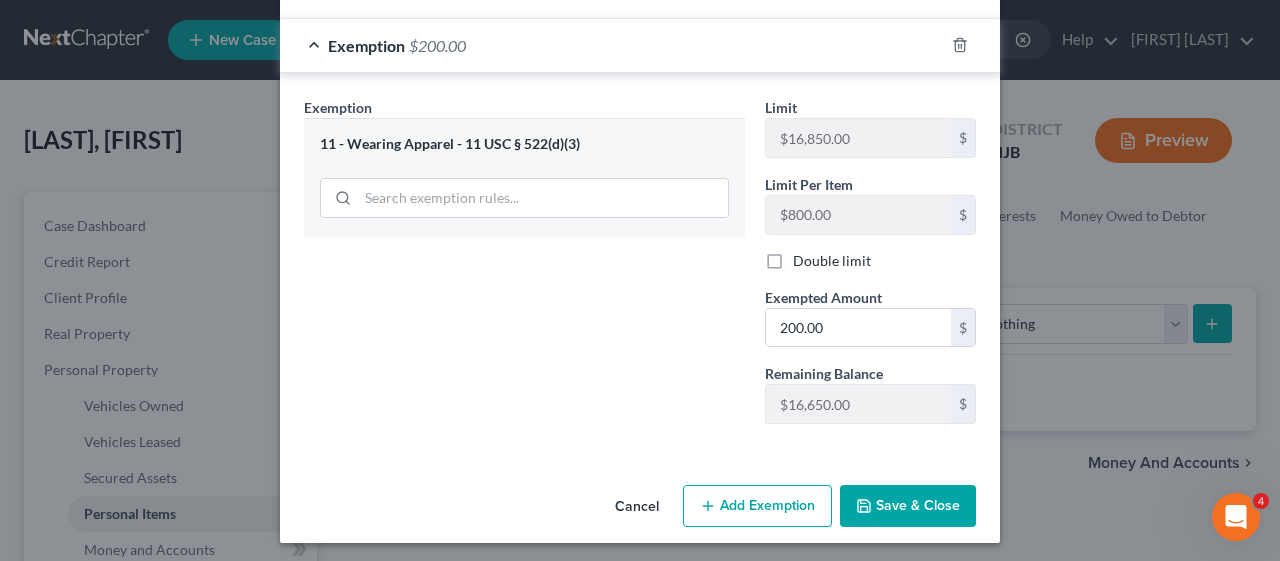 click on "Save & Close" at bounding box center [908, 506] 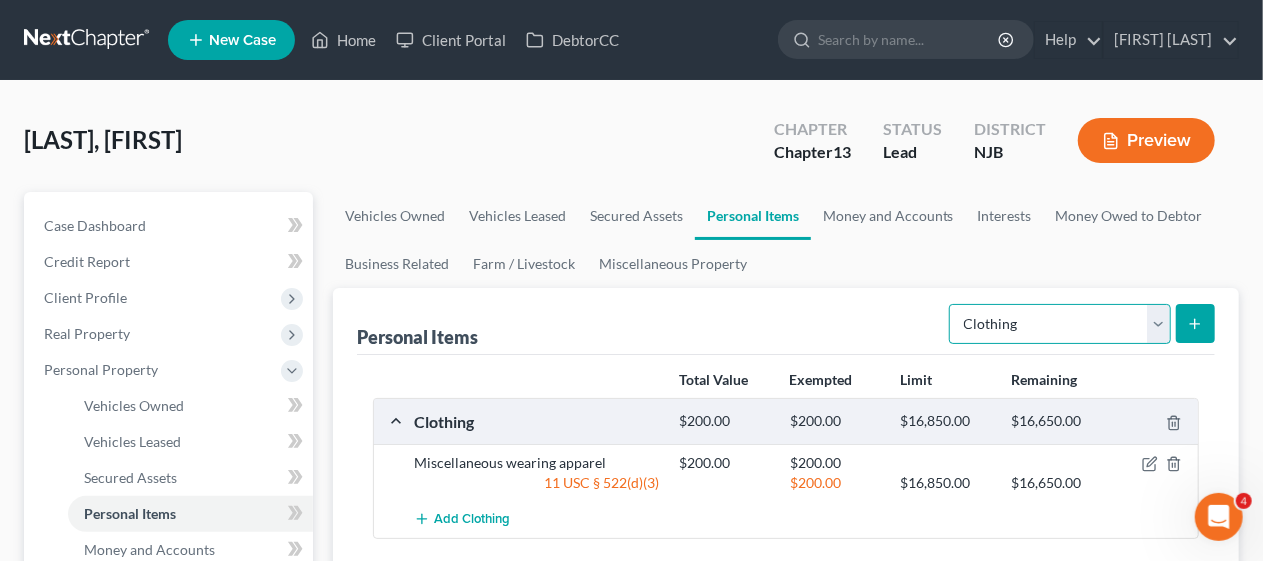 click on "Select Item Type Clothing Collectibles Of Value Electronics Firearms Household Goods Jewelry Other Pet(s) Sports & Hobby Equipment" at bounding box center [1060, 324] 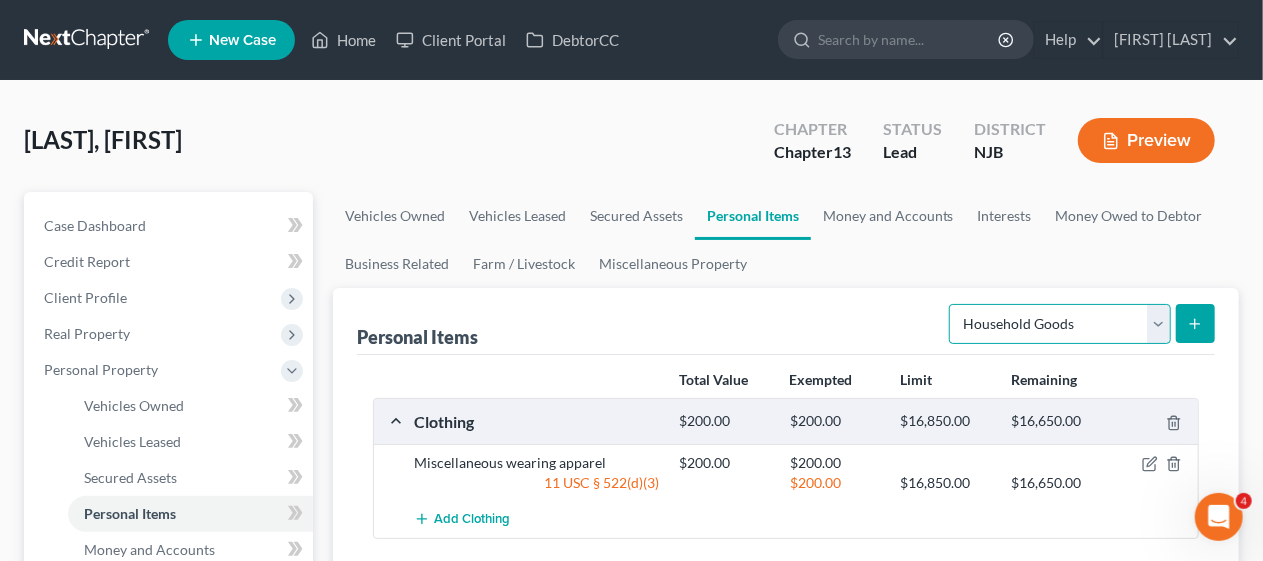 click on "Select Item Type Clothing Collectibles Of Value Electronics Firearms Household Goods Jewelry Other Pet(s) Sports & Hobby Equipment" at bounding box center (1060, 324) 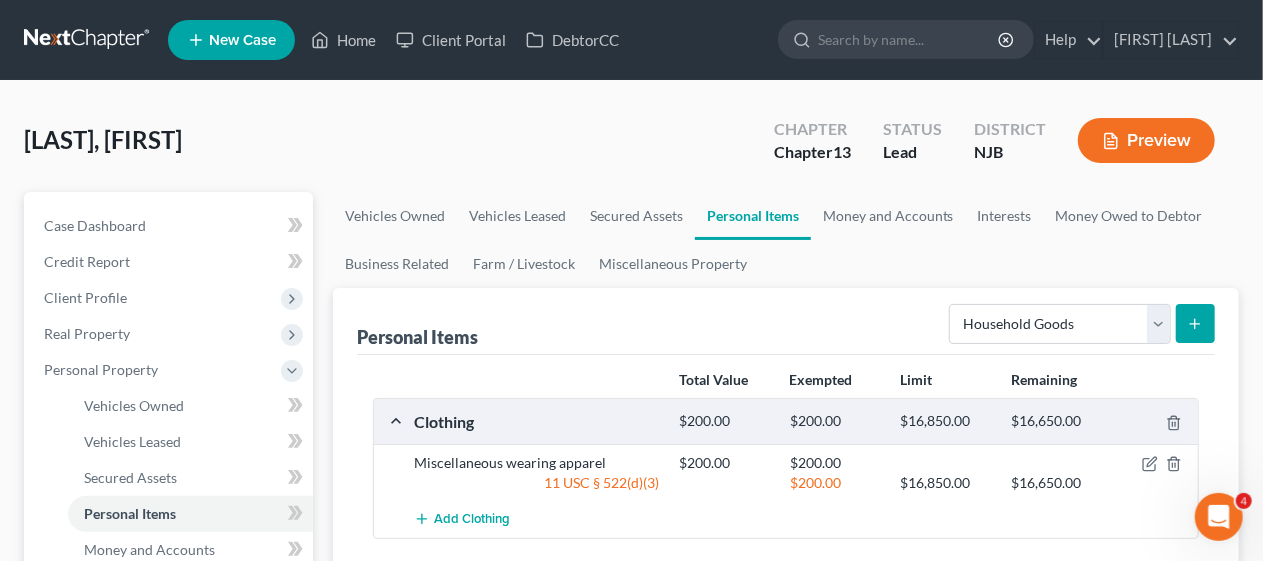 click 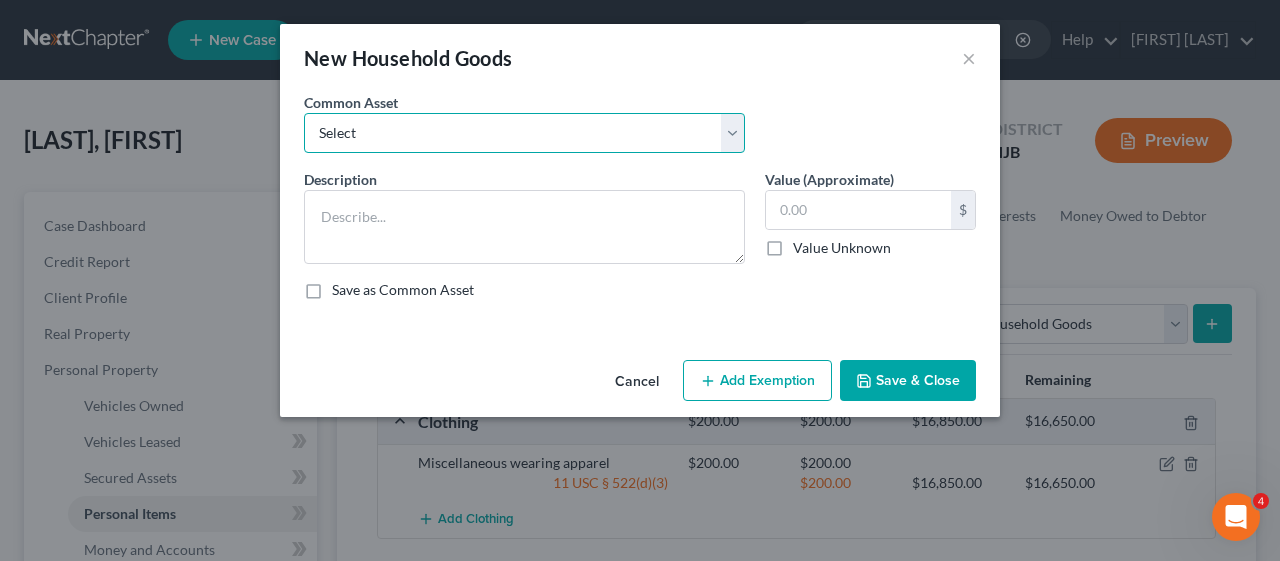 click on "Select Miscellaneous household goods Miscellaneous household goods and furnishings" at bounding box center (524, 133) 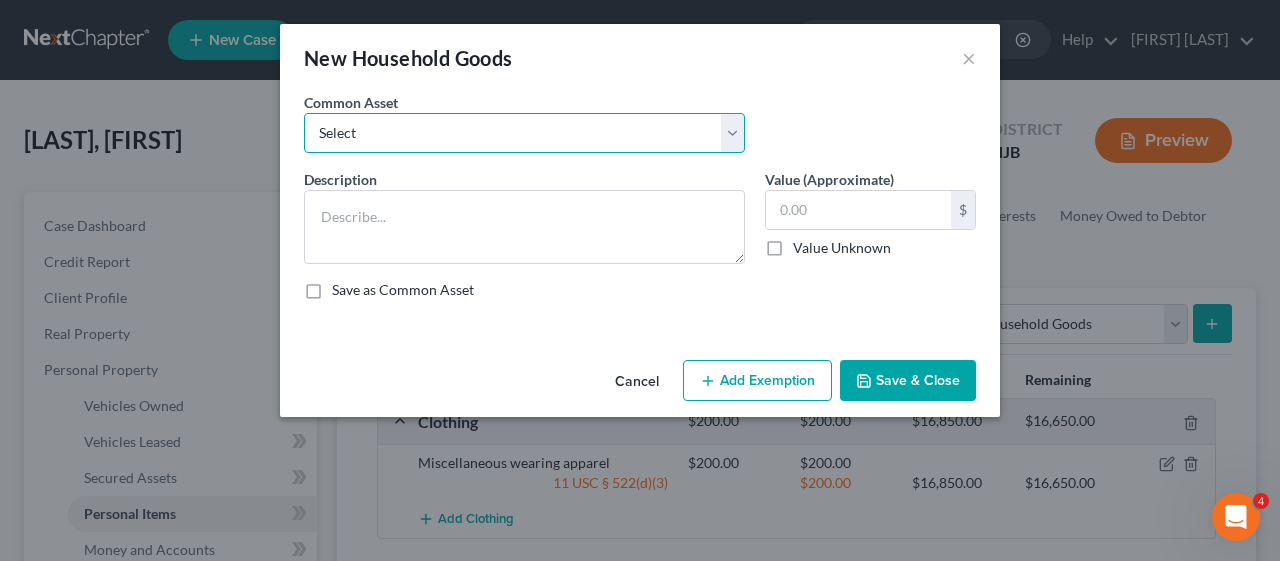 select on "1" 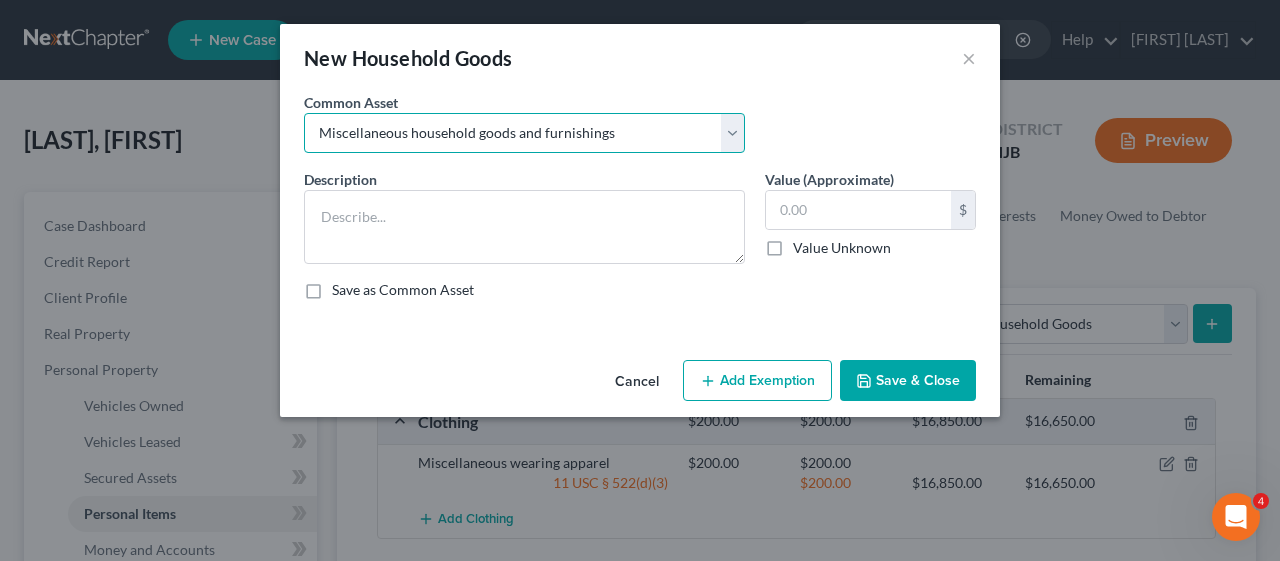 click on "Select Miscellaneous household goods Miscellaneous household goods and furnishings" at bounding box center [524, 133] 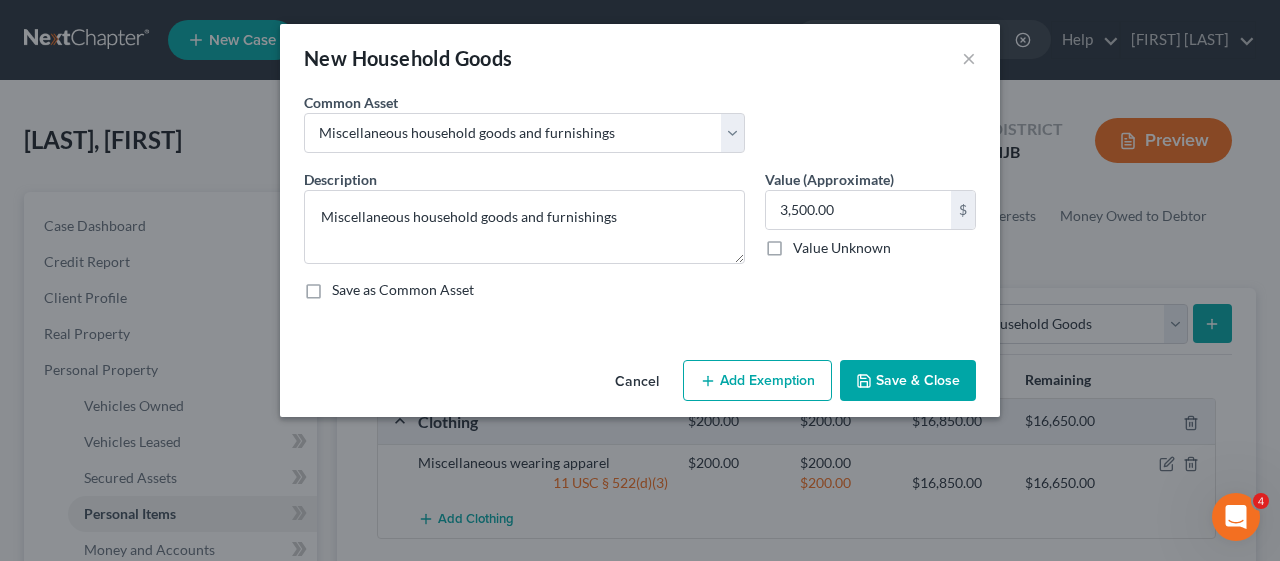 click on "Add Exemption" at bounding box center (757, 381) 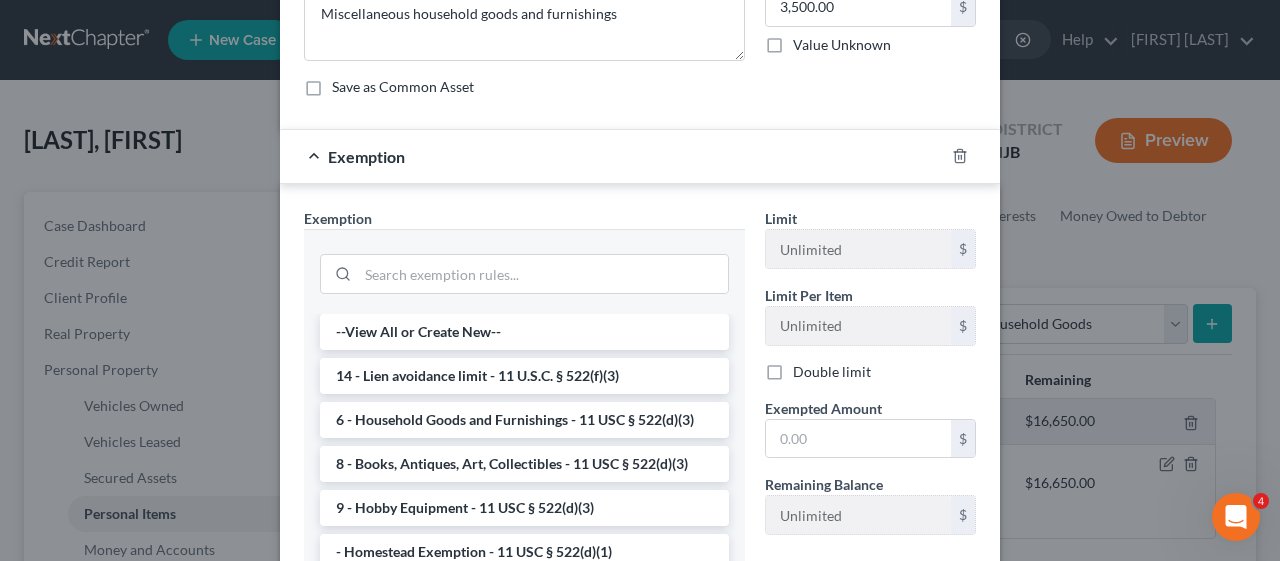 scroll, scrollTop: 300, scrollLeft: 0, axis: vertical 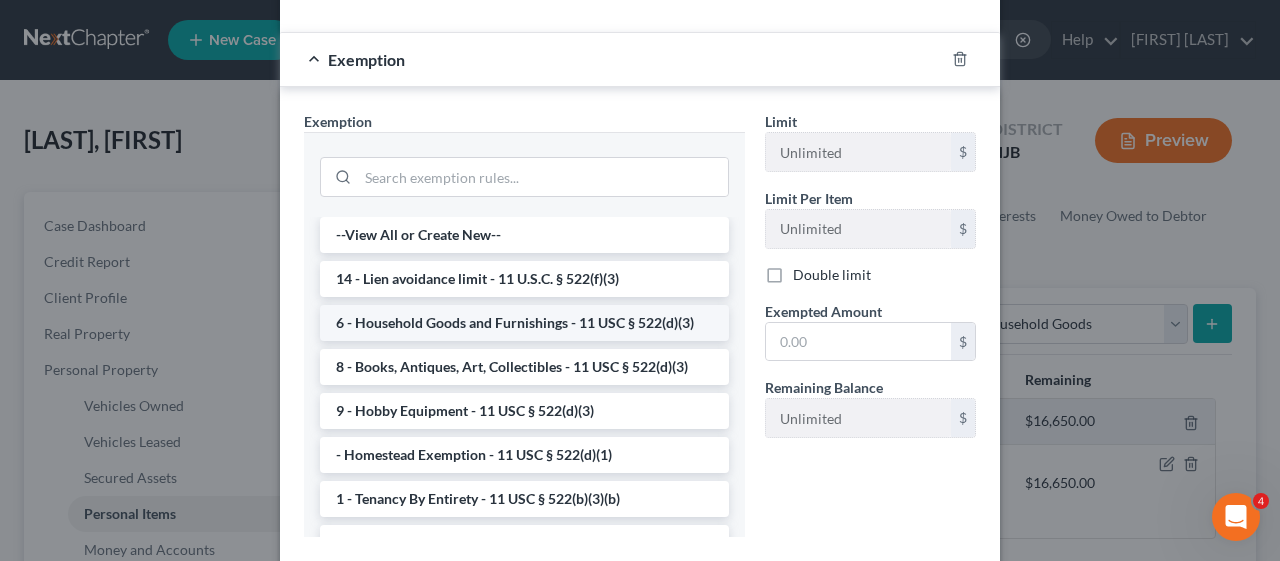 click on "6 - Household Goods and Furnishings - 11 USC § 522(d)(3)" at bounding box center [524, 323] 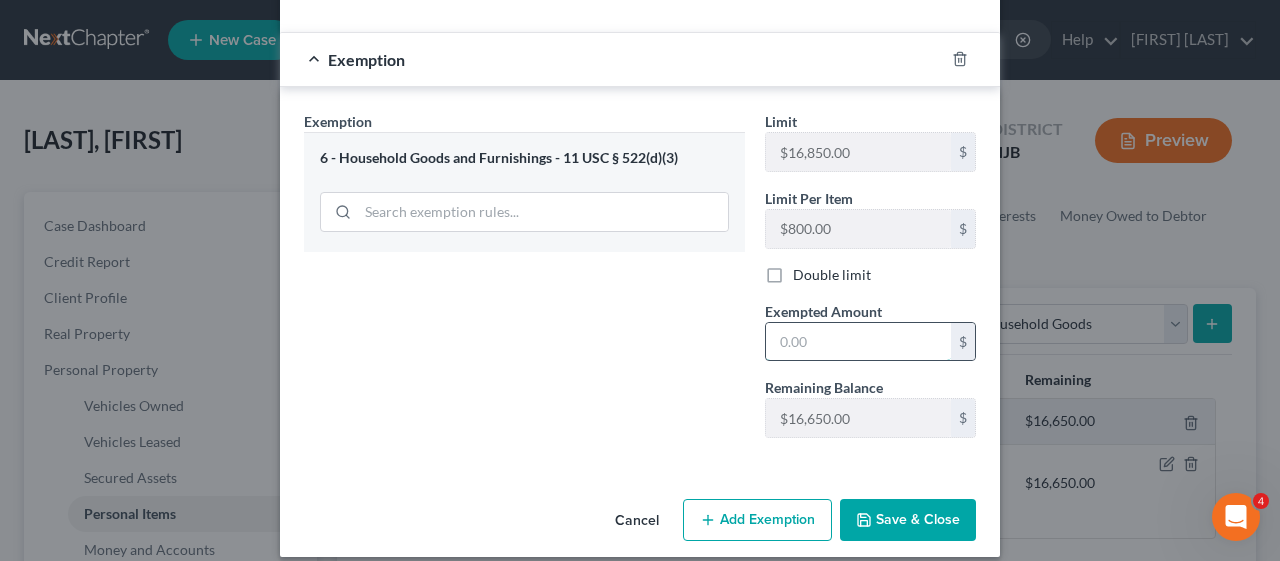 click at bounding box center (858, 342) 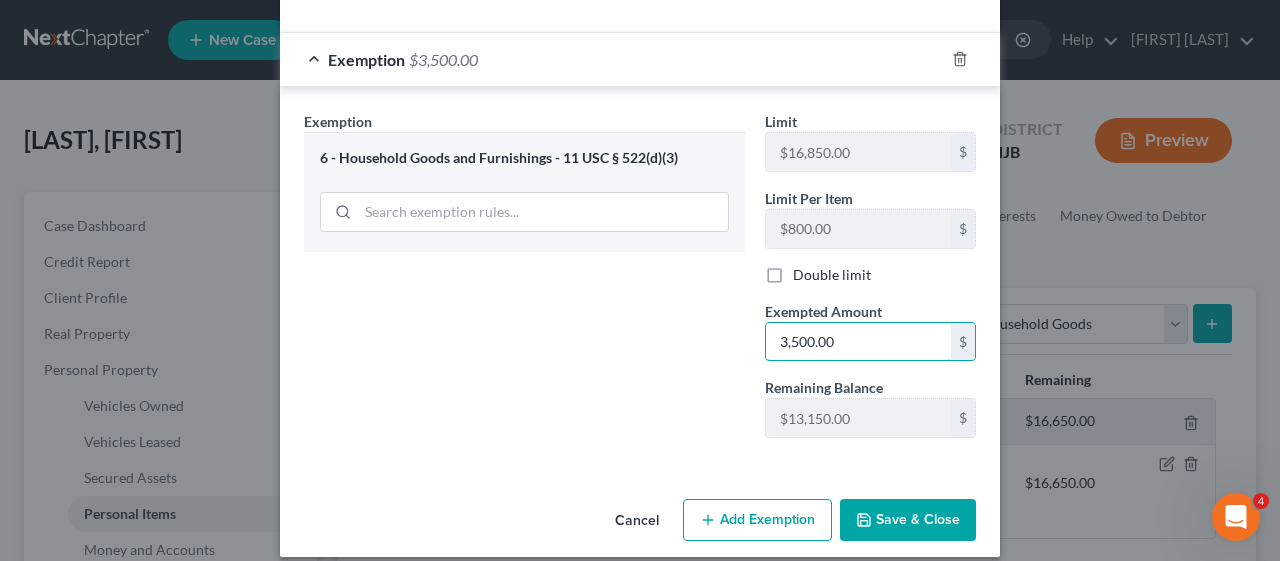 type on "3,500.00" 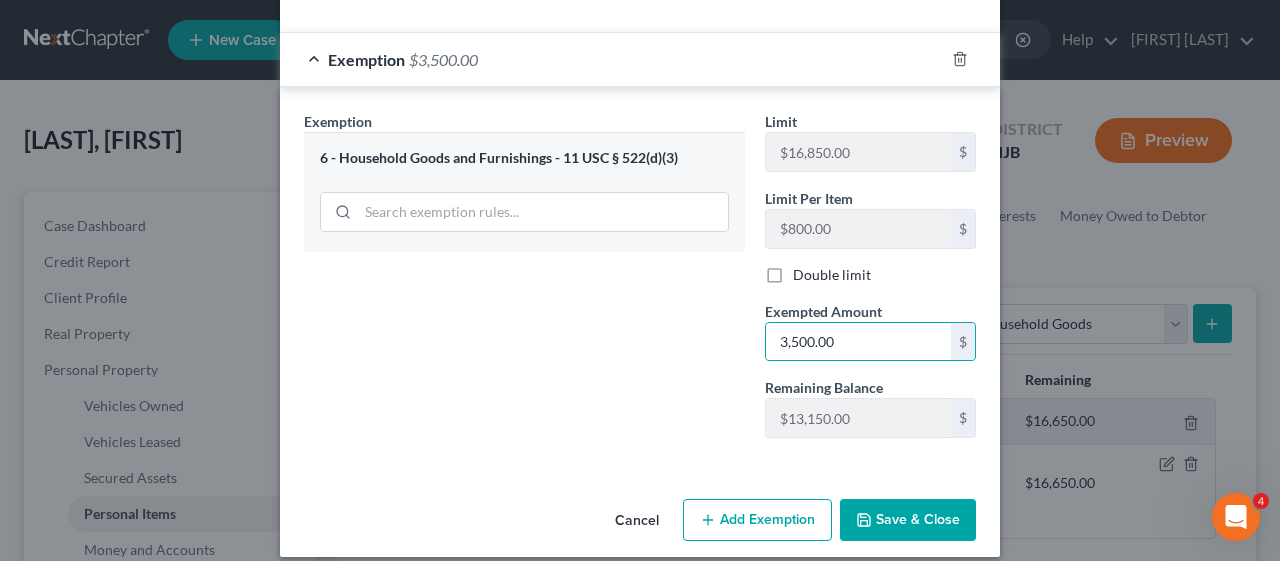 click on "Exemption Set must be selected for CA.
Exemption
*
6 - Household Goods and Furnishings - 11 USC § 522(d)(3)" at bounding box center (524, 282) 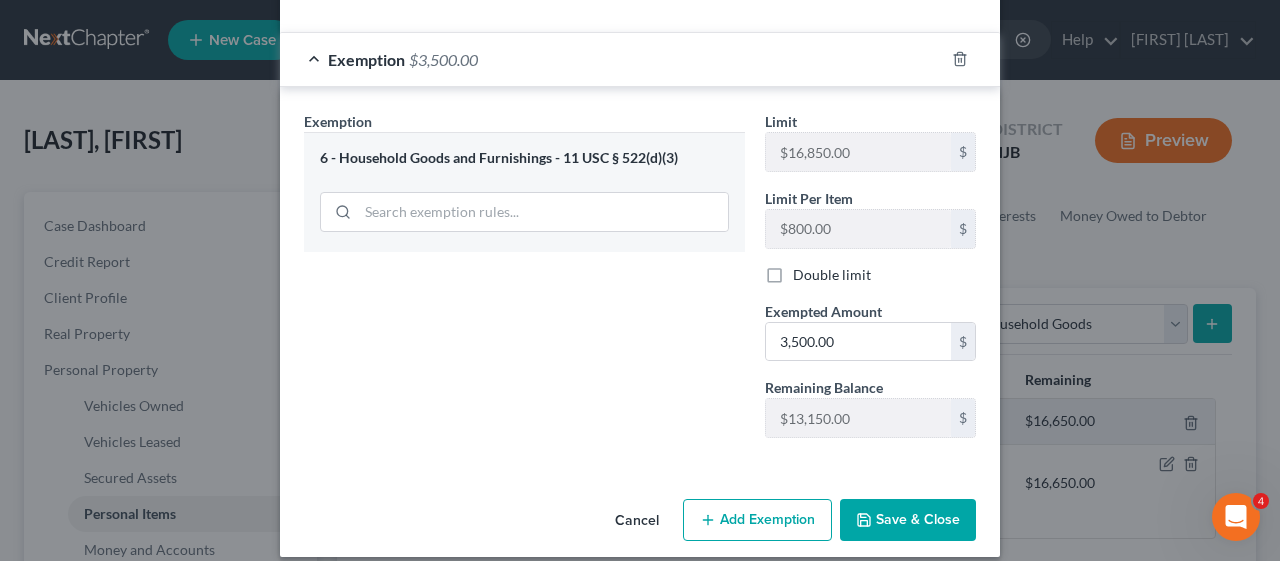 click on "Save & Close" at bounding box center [908, 520] 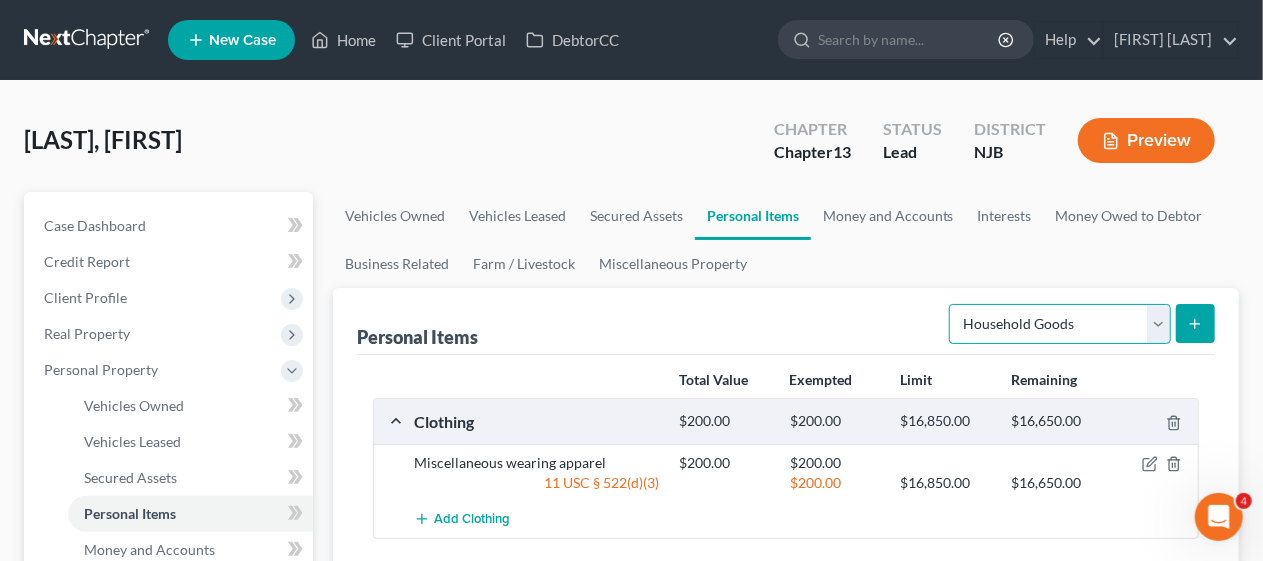 click on "Select Item Type Clothing Collectibles Of Value Electronics Firearms Household Goods Jewelry Other Pet(s) Sports & Hobby Equipment" at bounding box center [1060, 324] 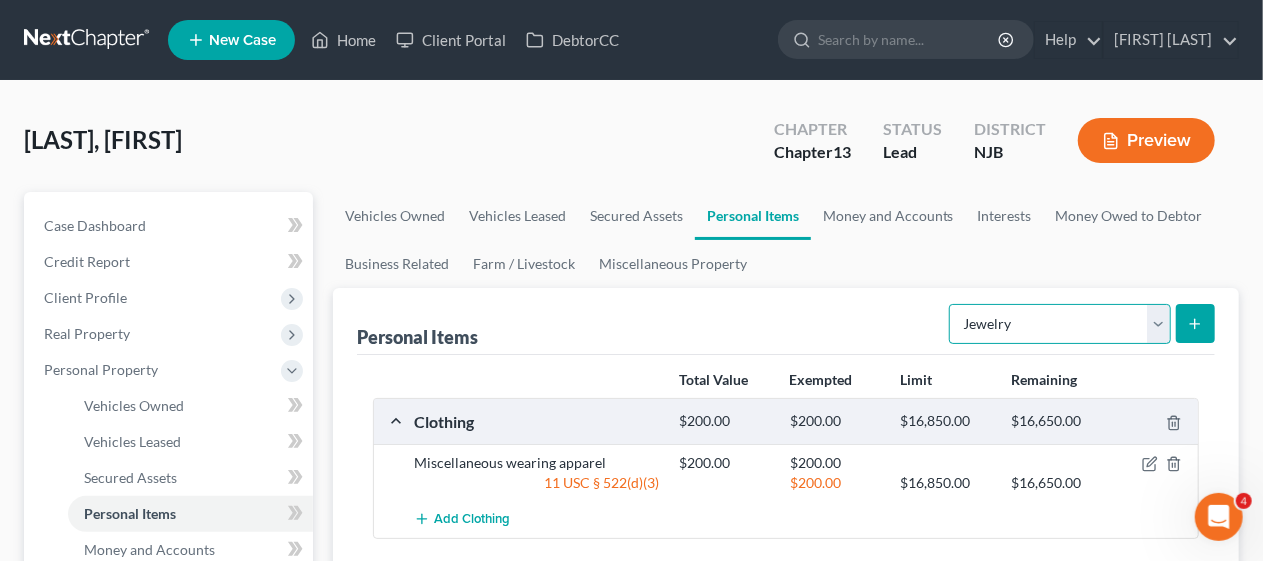 click on "Select Item Type Clothing Collectibles Of Value Electronics Firearms Household Goods Jewelry Other Pet(s) Sports & Hobby Equipment" at bounding box center [1060, 324] 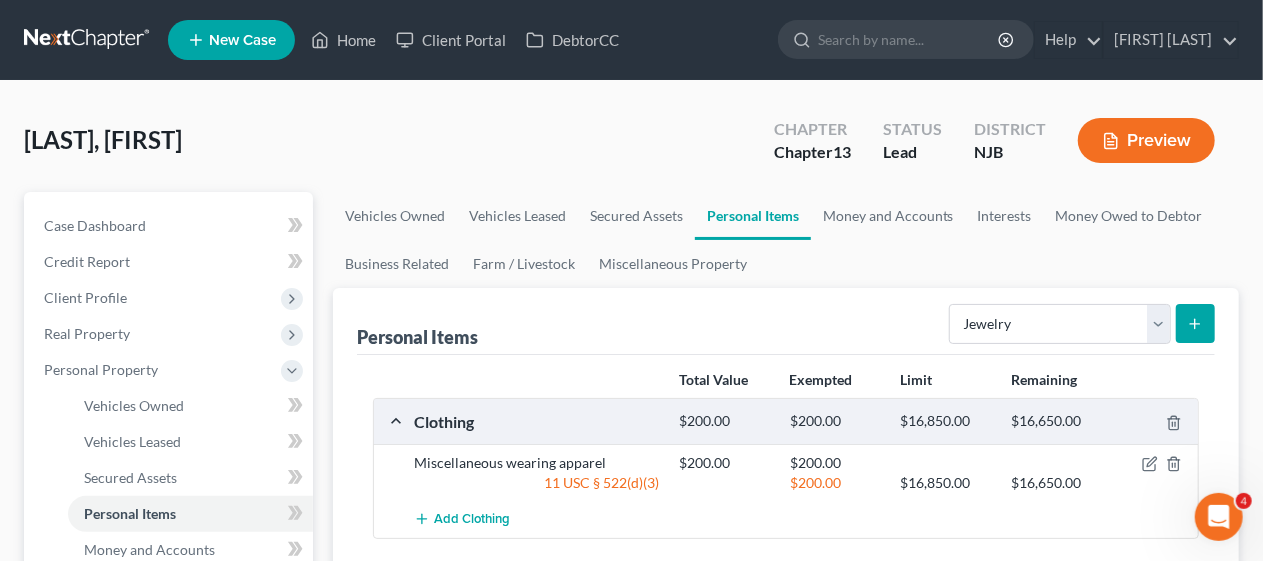 click 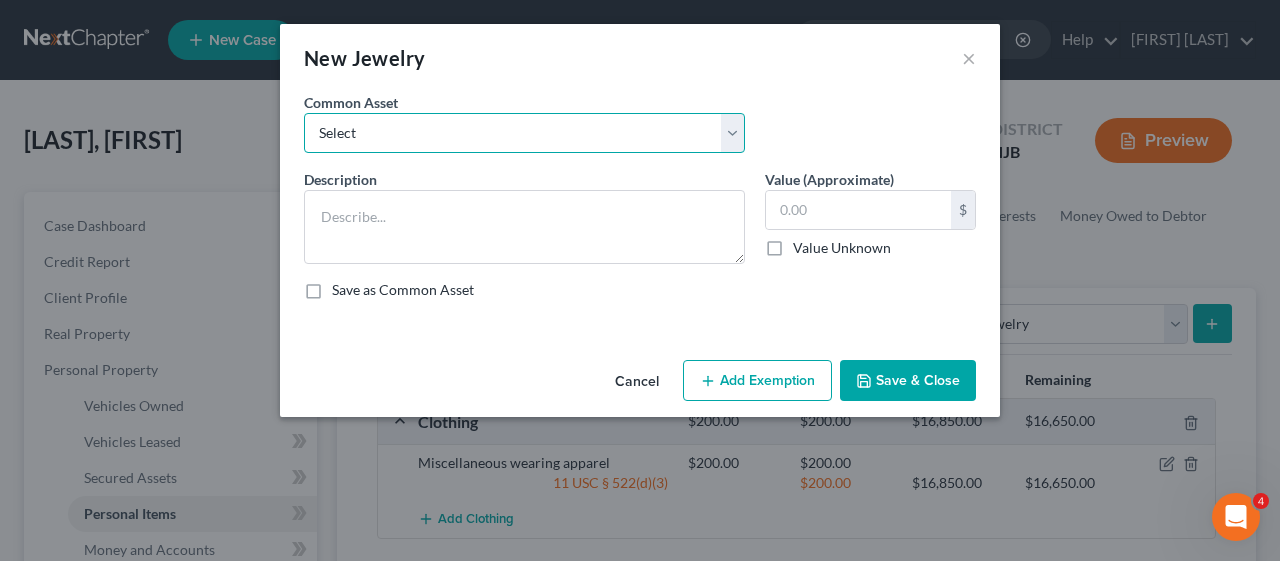 click on "Select Miscellaneous jewelry" at bounding box center [524, 133] 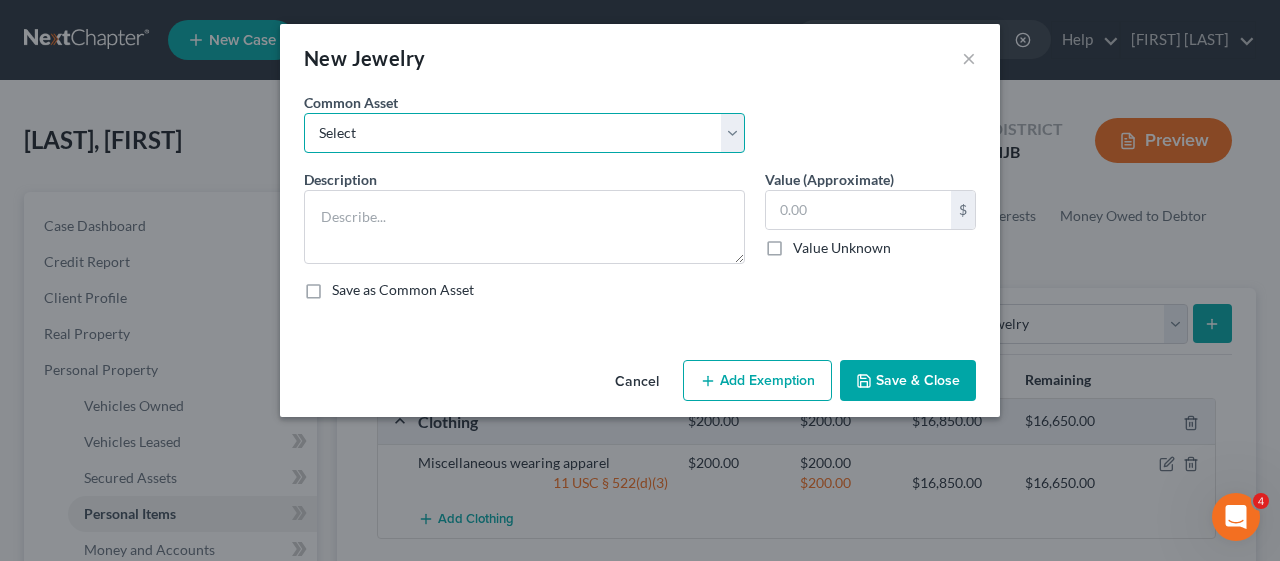 select on "0" 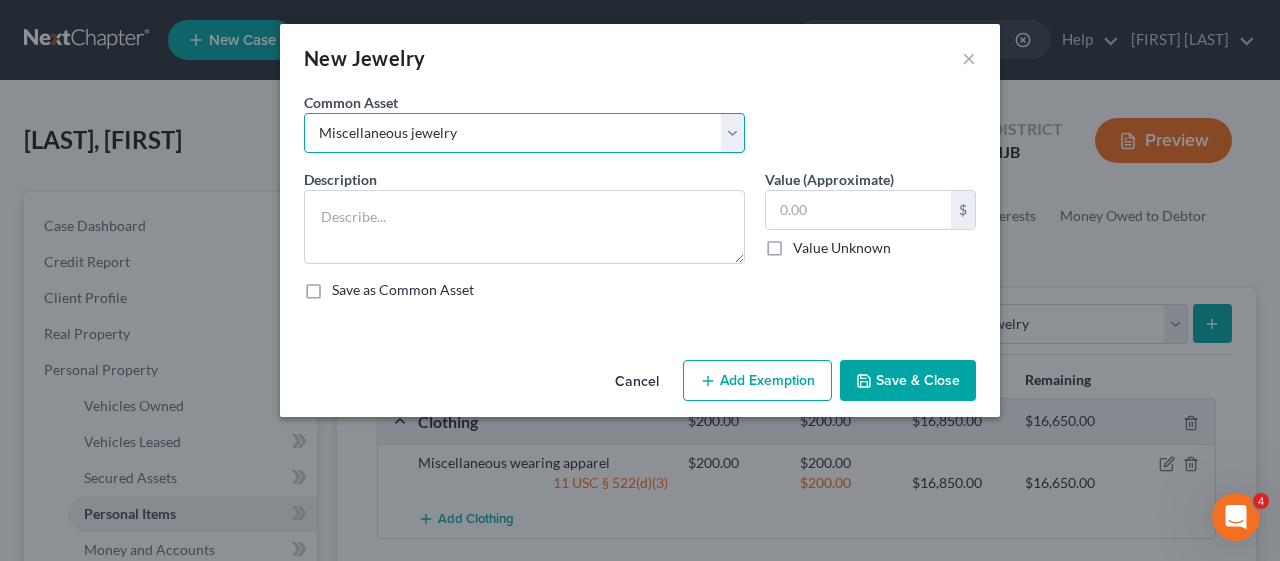 click on "Select Miscellaneous jewelry" at bounding box center [524, 133] 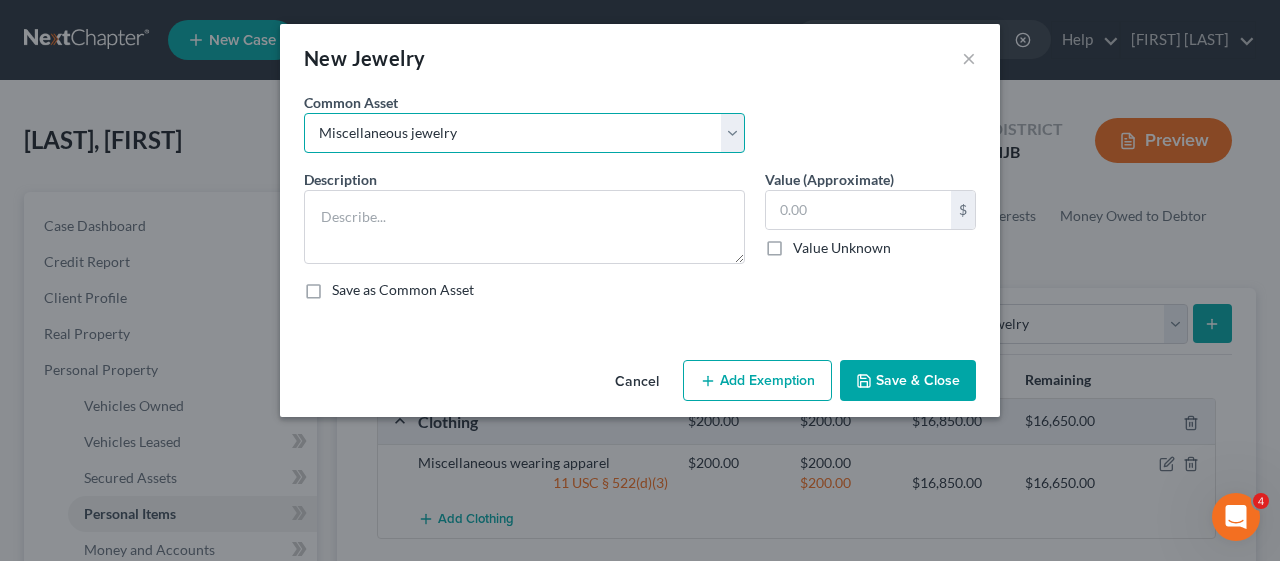 type on "Miscellaneous jewelry" 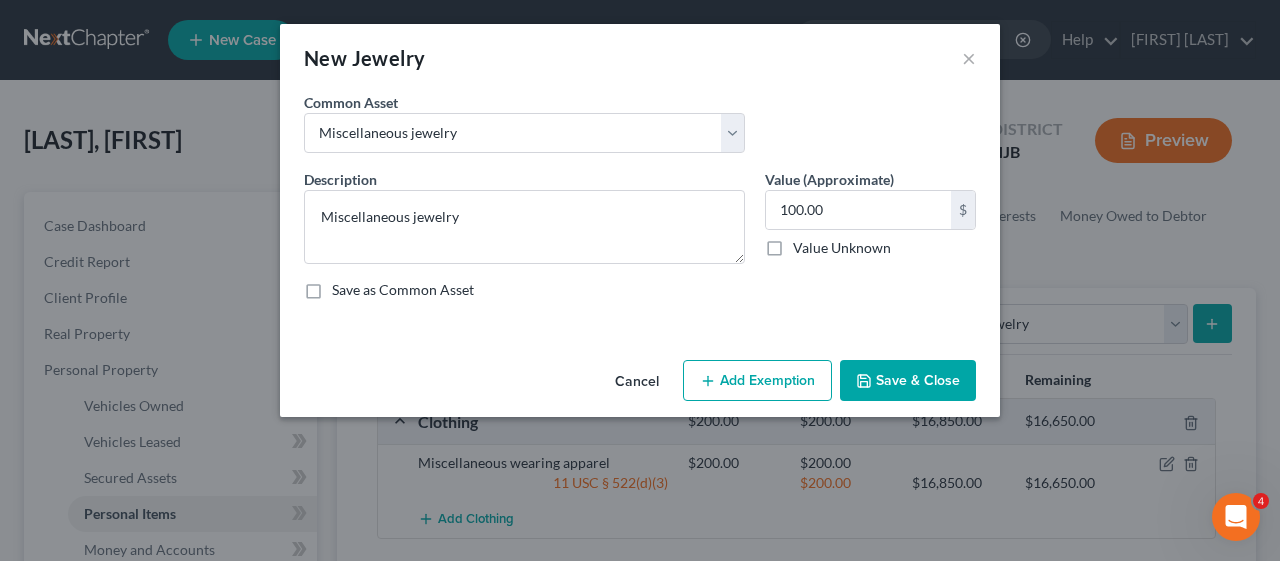 click on "Add Exemption" at bounding box center (757, 381) 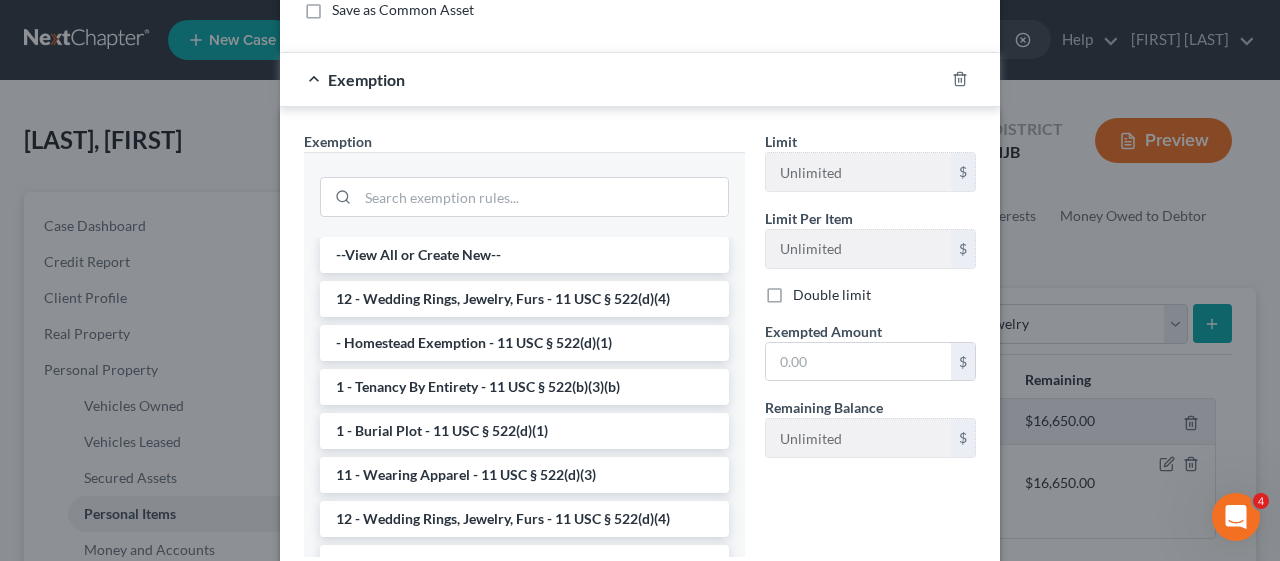 scroll, scrollTop: 300, scrollLeft: 0, axis: vertical 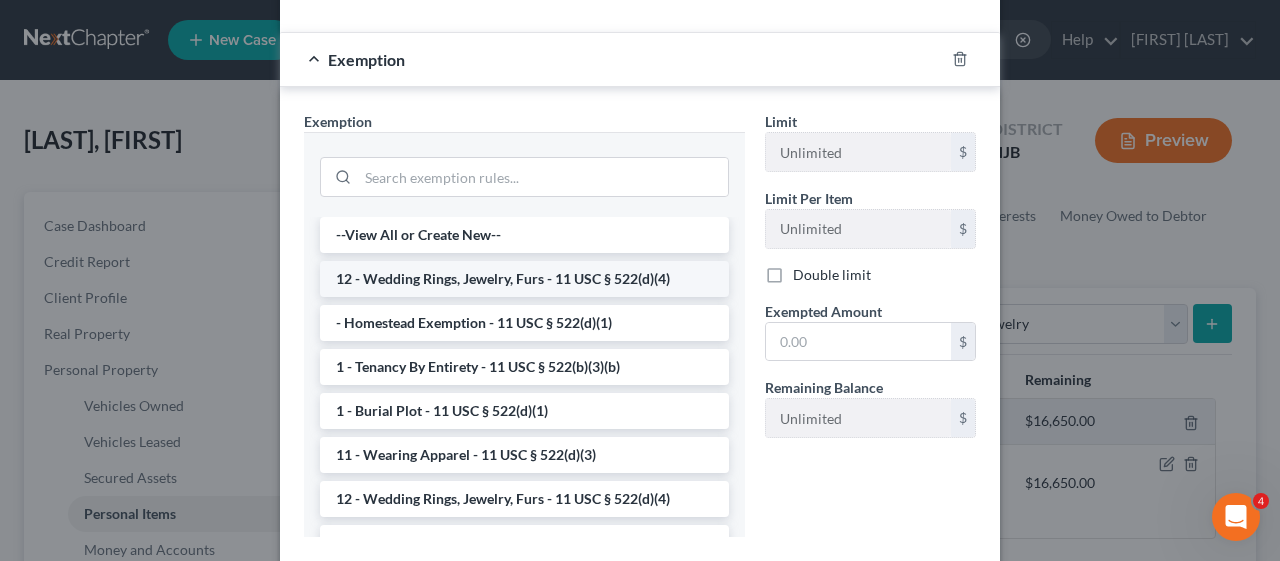 click on "12 - Wedding Rings, Jewelry, Furs - 11 USC § 522(d)(4)" at bounding box center [524, 279] 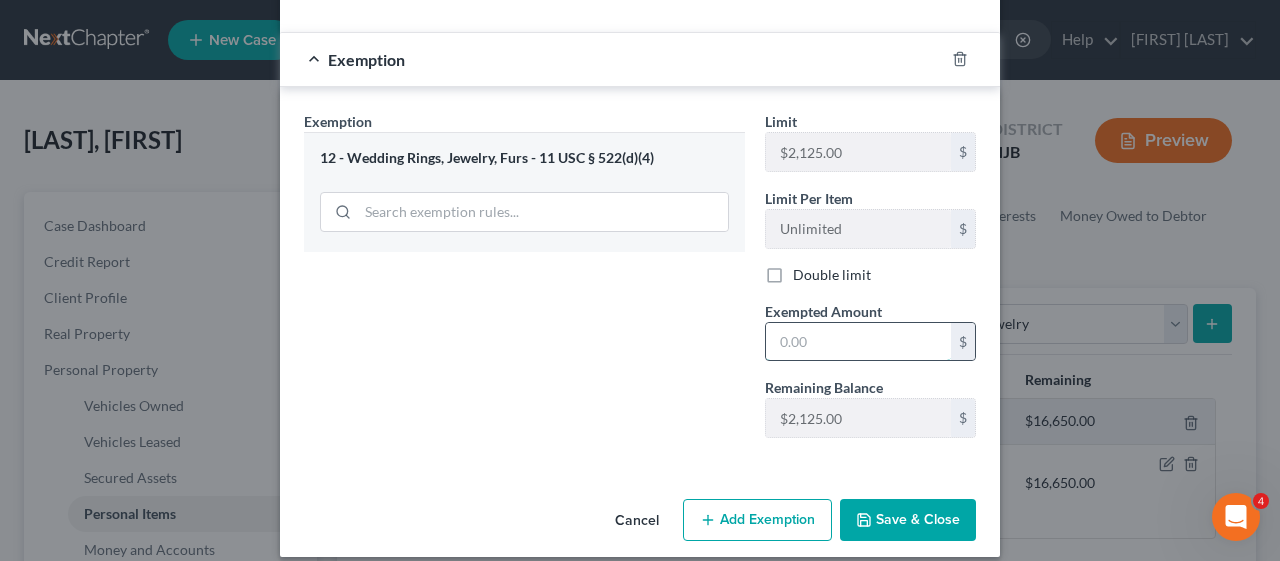 click at bounding box center [858, 342] 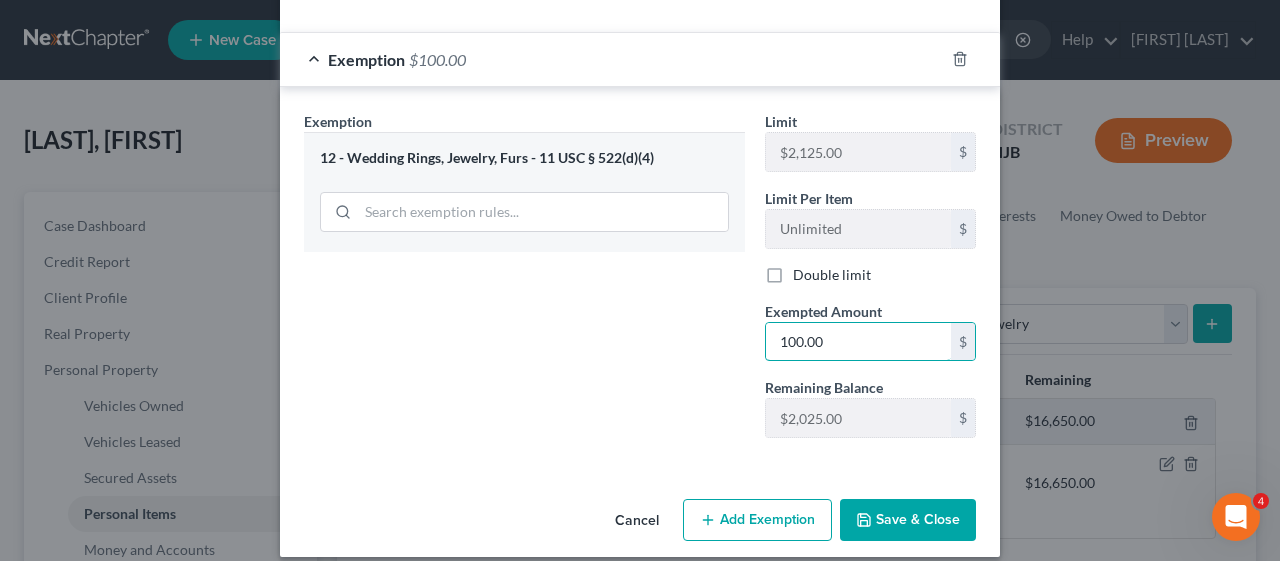 type on "100.00" 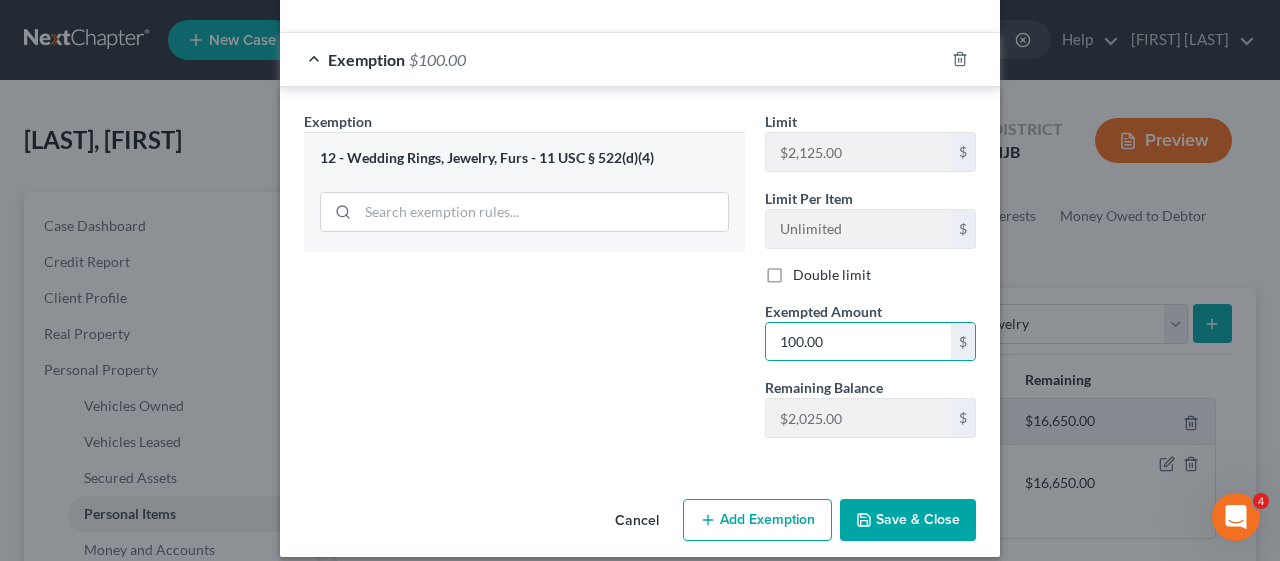 click on "Exemption Set must be selected for CA.
Exemption
*
12 - Wedding Rings, Jewelry, Furs - 11 USC § 522(d)(4)" at bounding box center (524, 282) 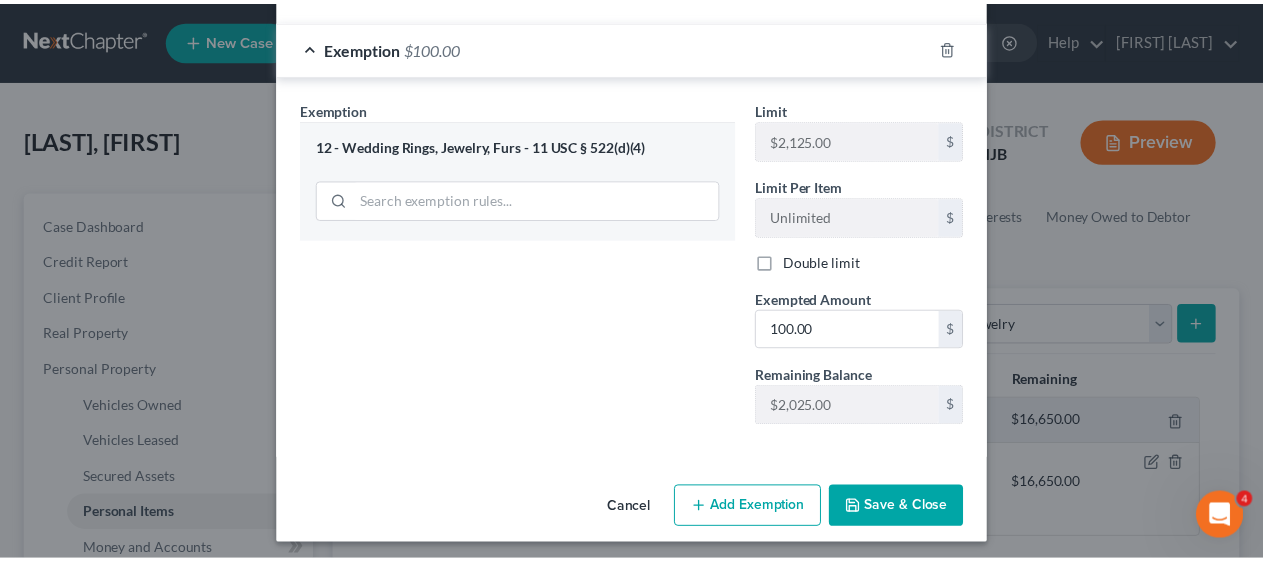 scroll, scrollTop: 314, scrollLeft: 0, axis: vertical 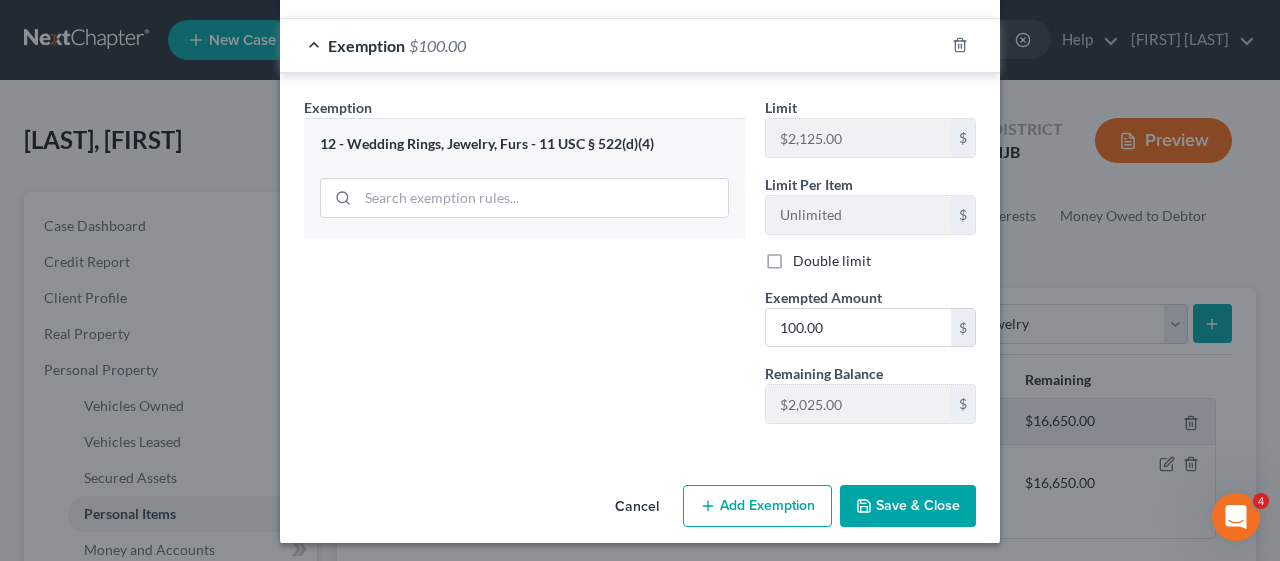 click on "Save & Close" at bounding box center [908, 506] 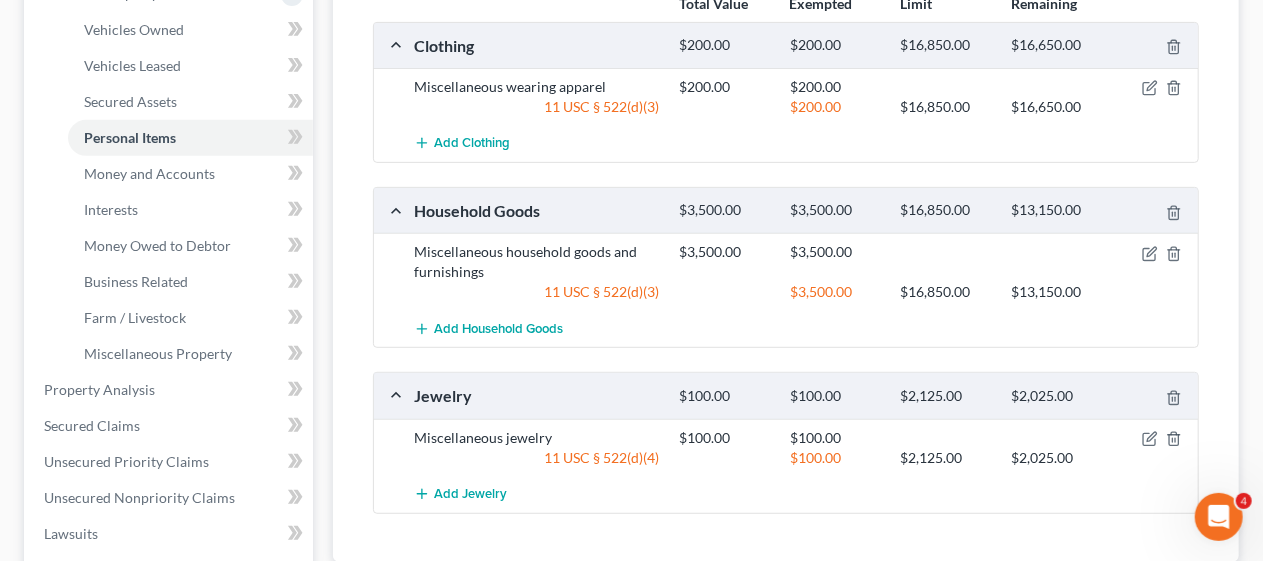 scroll, scrollTop: 400, scrollLeft: 0, axis: vertical 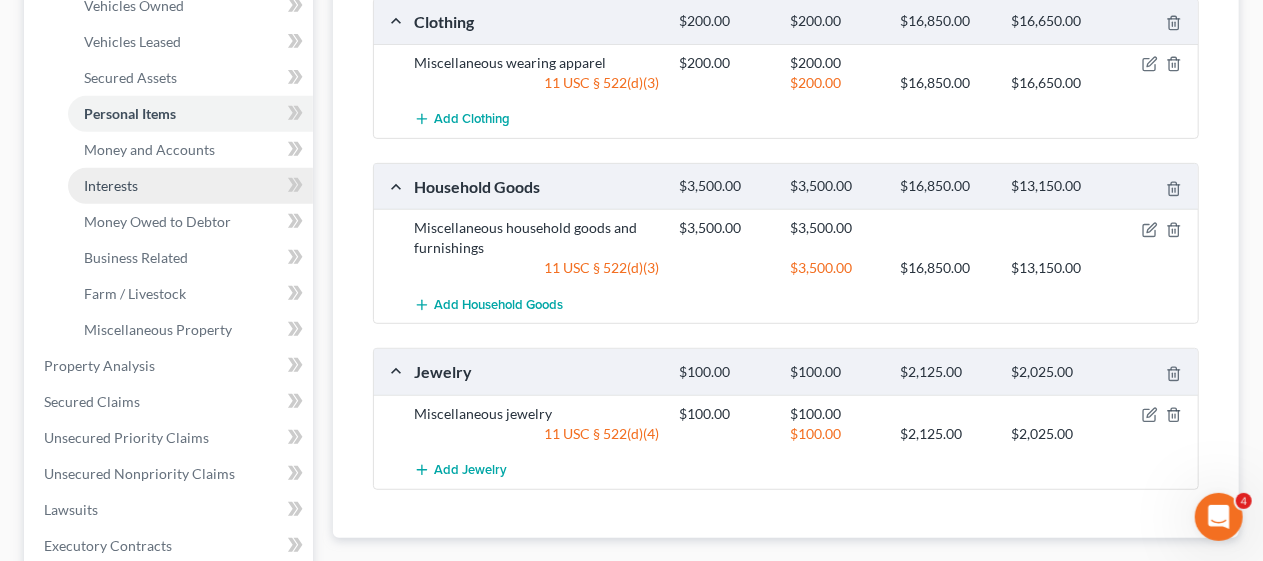 click on "Interests" at bounding box center (190, 186) 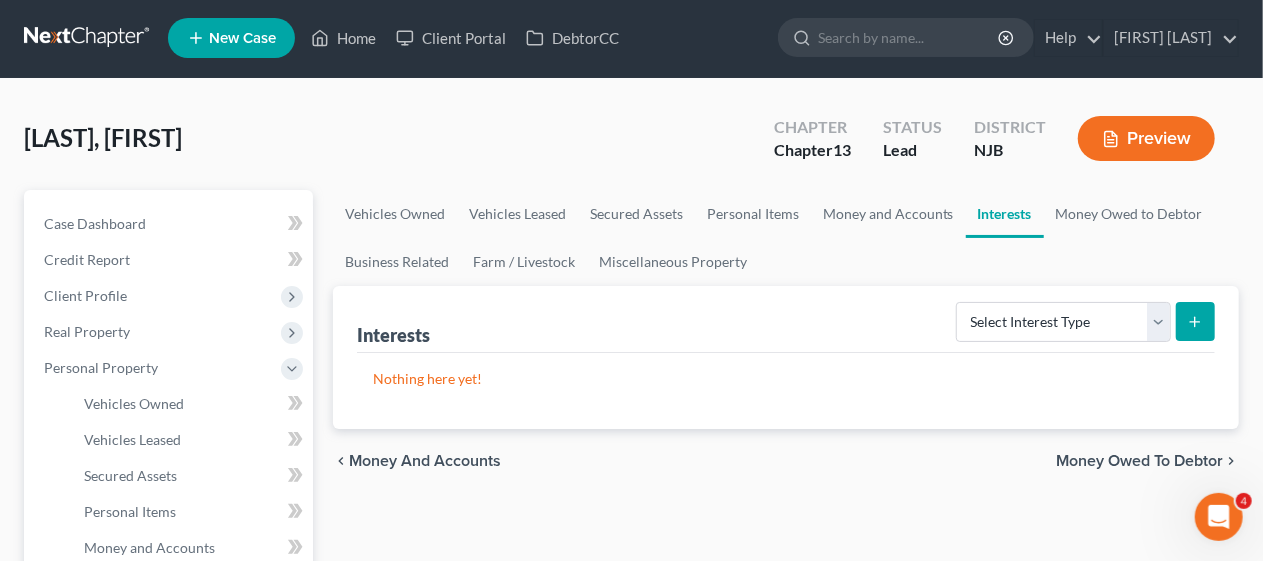 scroll, scrollTop: 0, scrollLeft: 0, axis: both 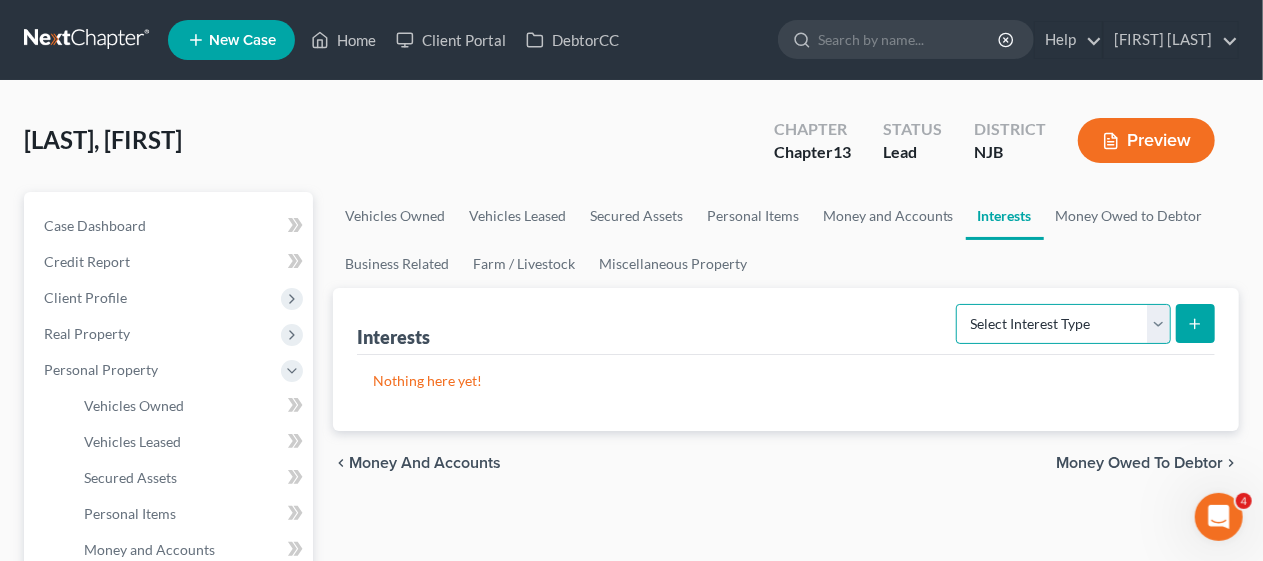 click on "Select Interest Type 401K Annuity Bond Education IRA Government Bond Government Pension Plan Incorporated Business IRA Joint Venture (Active) Joint Venture (Inactive) Keogh Mutual Fund Other Retirement Plan Partnership (Active) Partnership (Inactive) Pension Plan Stock Term Life Insurance Unincorporated Business Whole Life Insurance" at bounding box center (1063, 324) 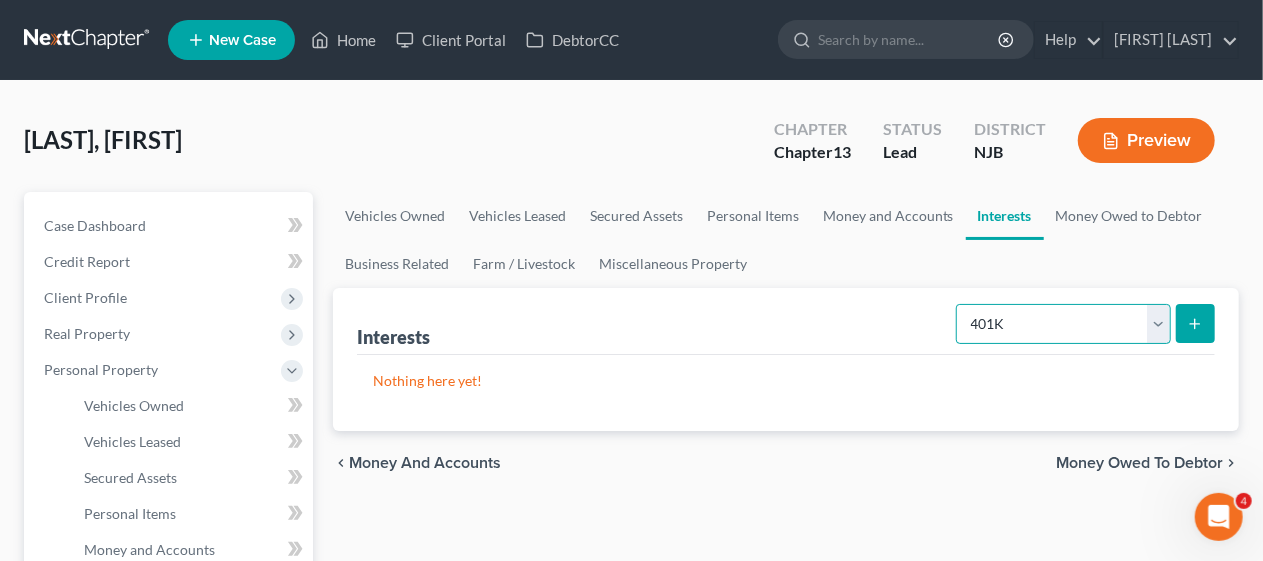 click on "Select Interest Type 401K Annuity Bond Education IRA Government Bond Government Pension Plan Incorporated Business IRA Joint Venture (Active) Joint Venture (Inactive) Keogh Mutual Fund Other Retirement Plan Partnership (Active) Partnership (Inactive) Pension Plan Stock Term Life Insurance Unincorporated Business Whole Life Insurance" at bounding box center (1063, 324) 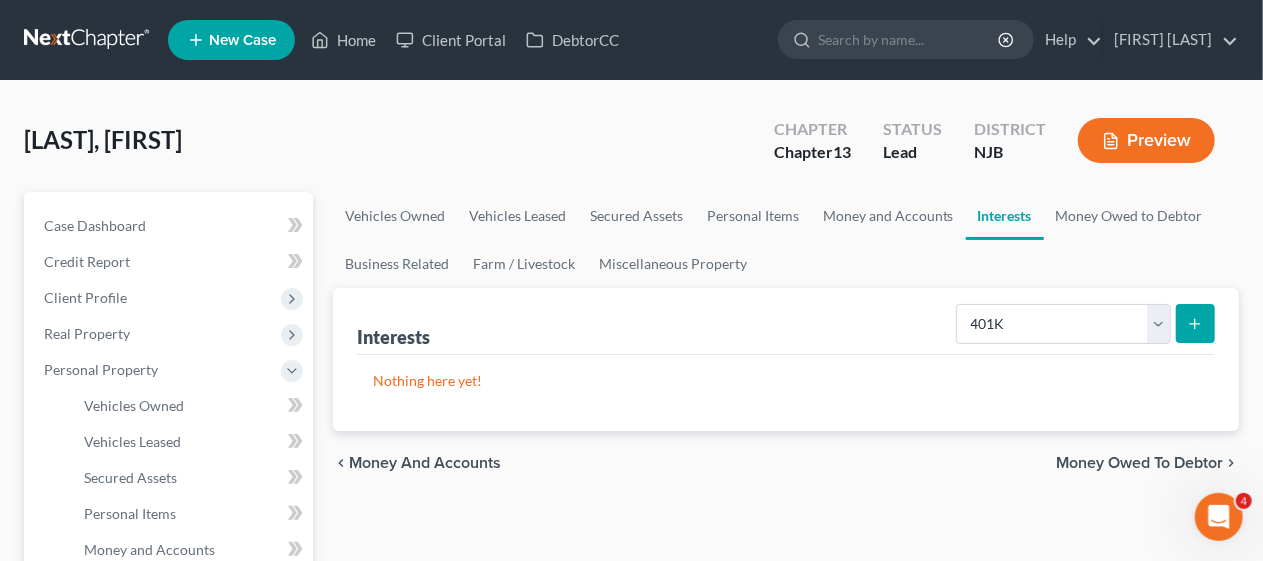 click 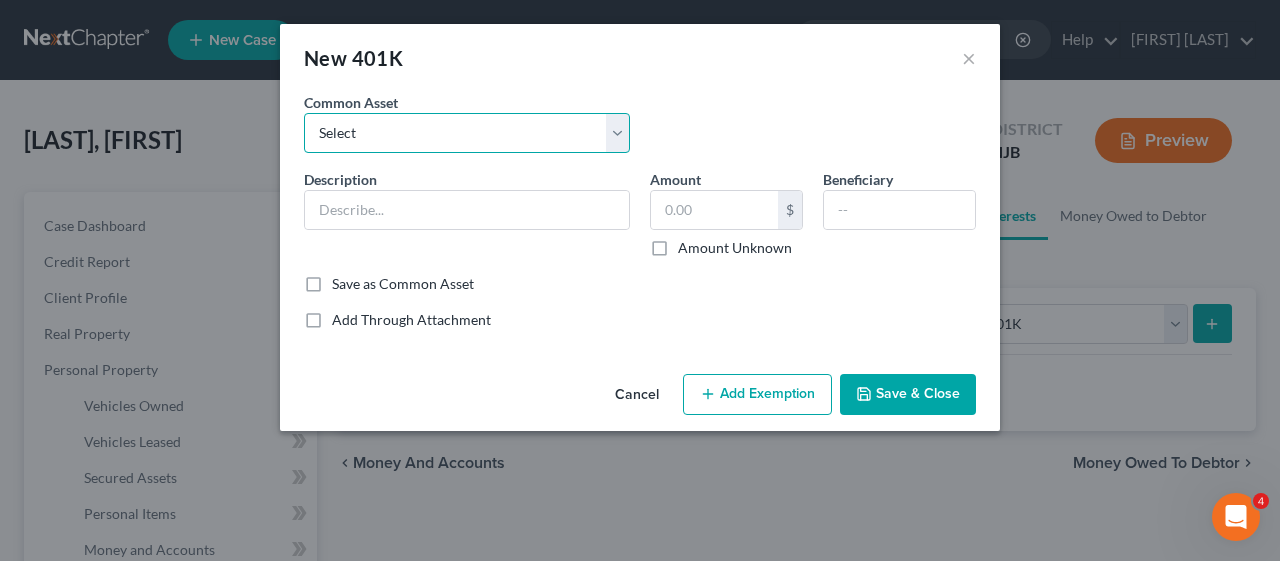 click on "Select 401k" at bounding box center [467, 133] 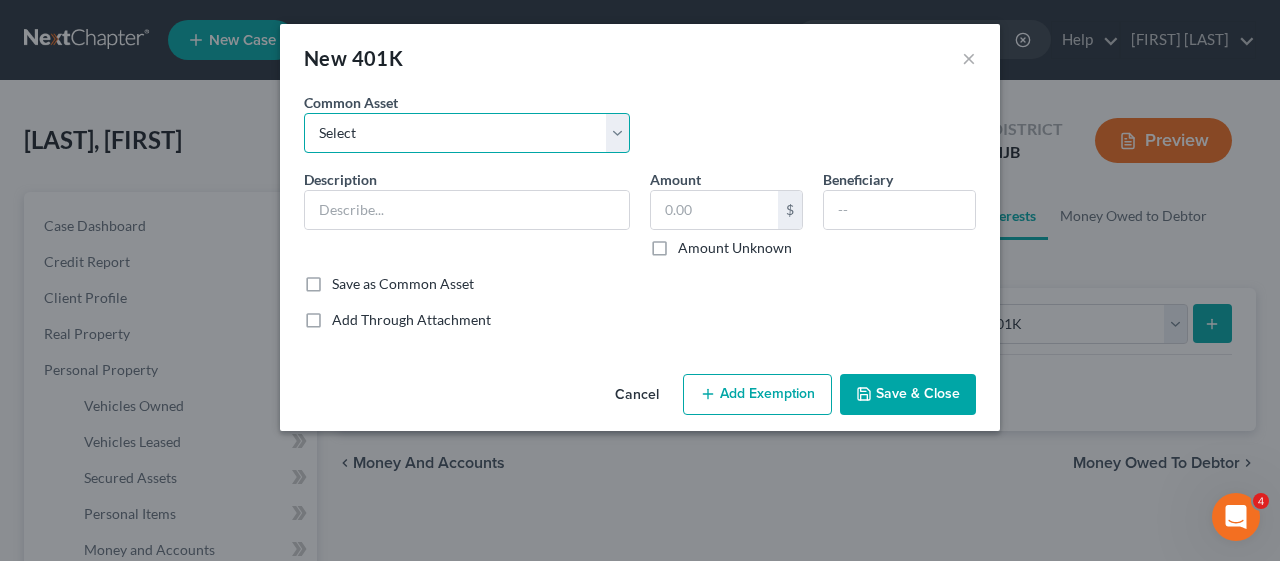select on "0" 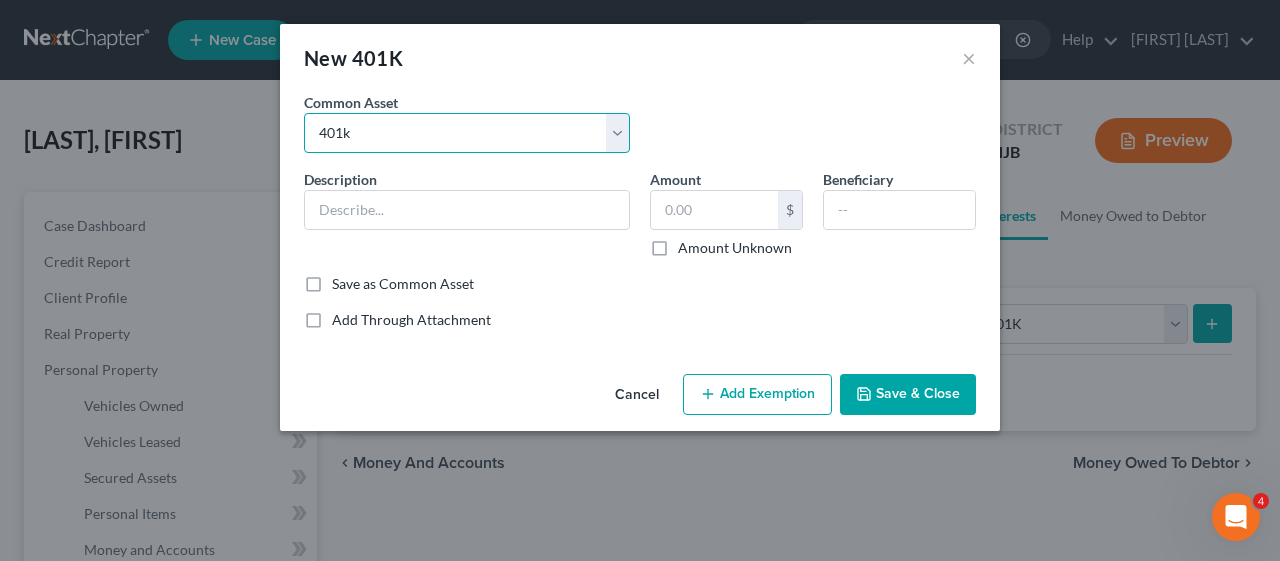 click on "Select 401k" at bounding box center [467, 133] 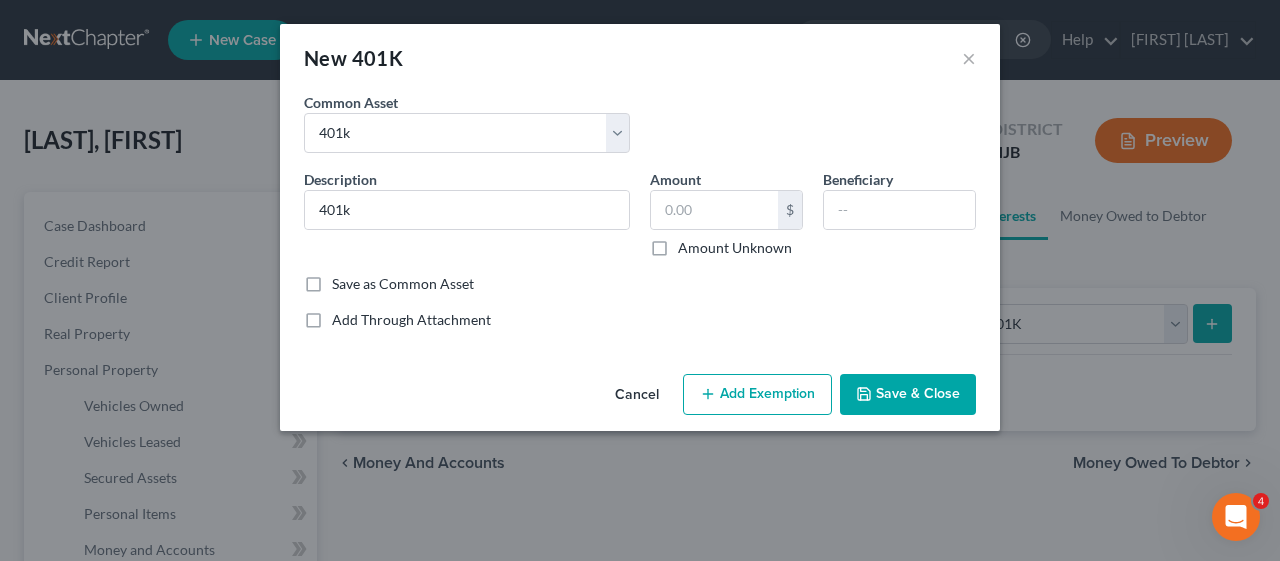 click on "Amount Unknown" at bounding box center [735, 248] 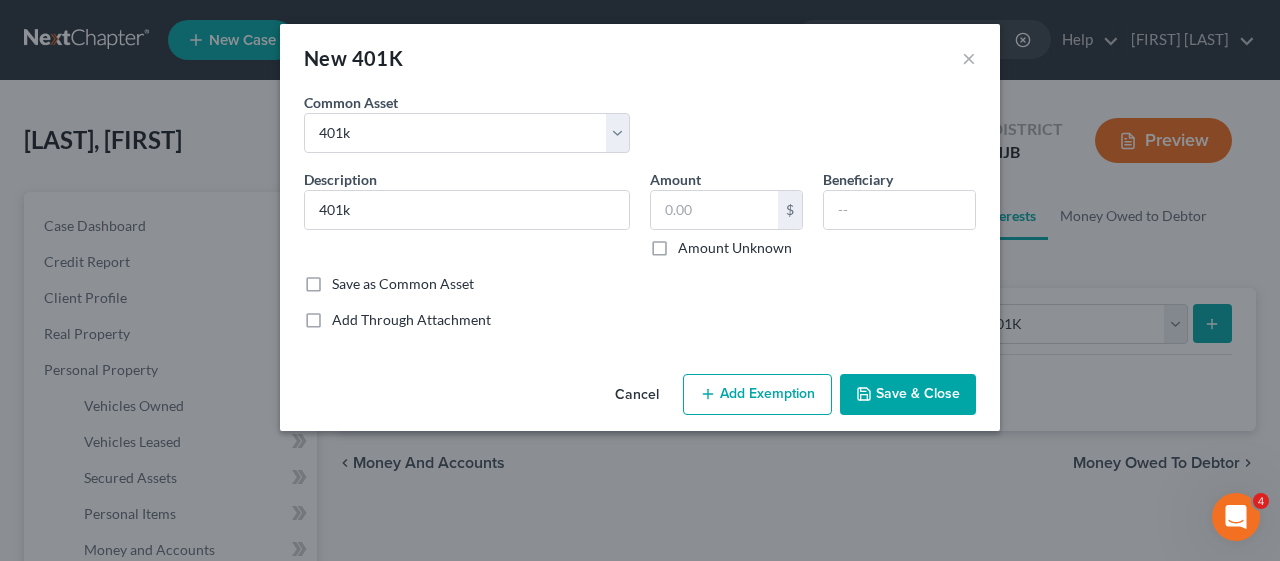 click on "Amount Unknown" at bounding box center (692, 244) 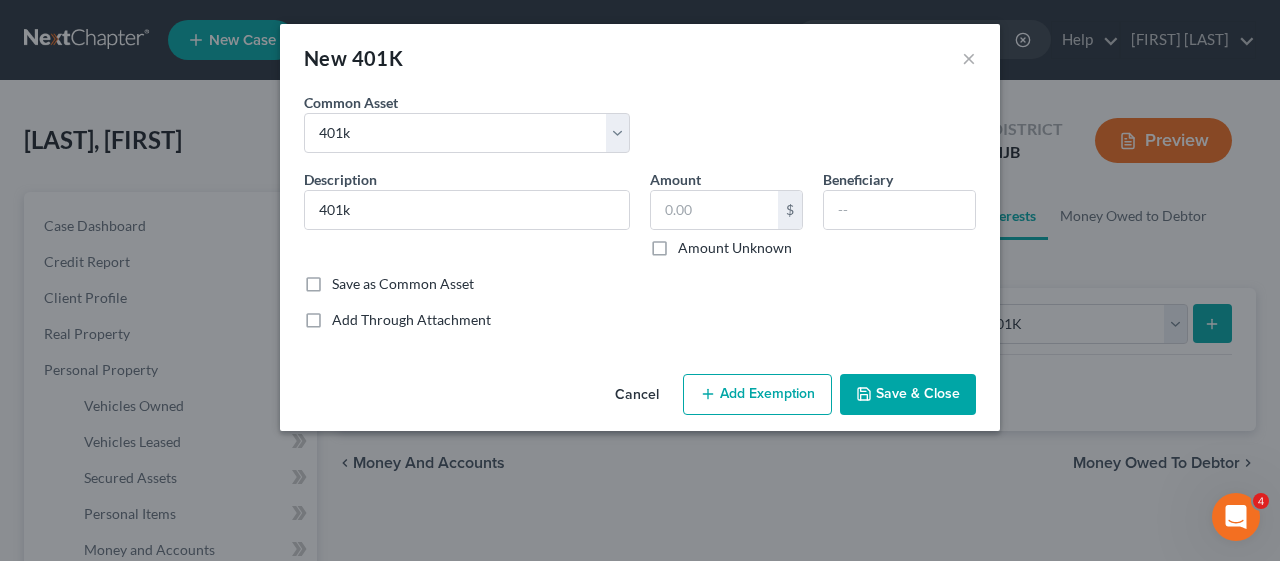 checkbox on "true" 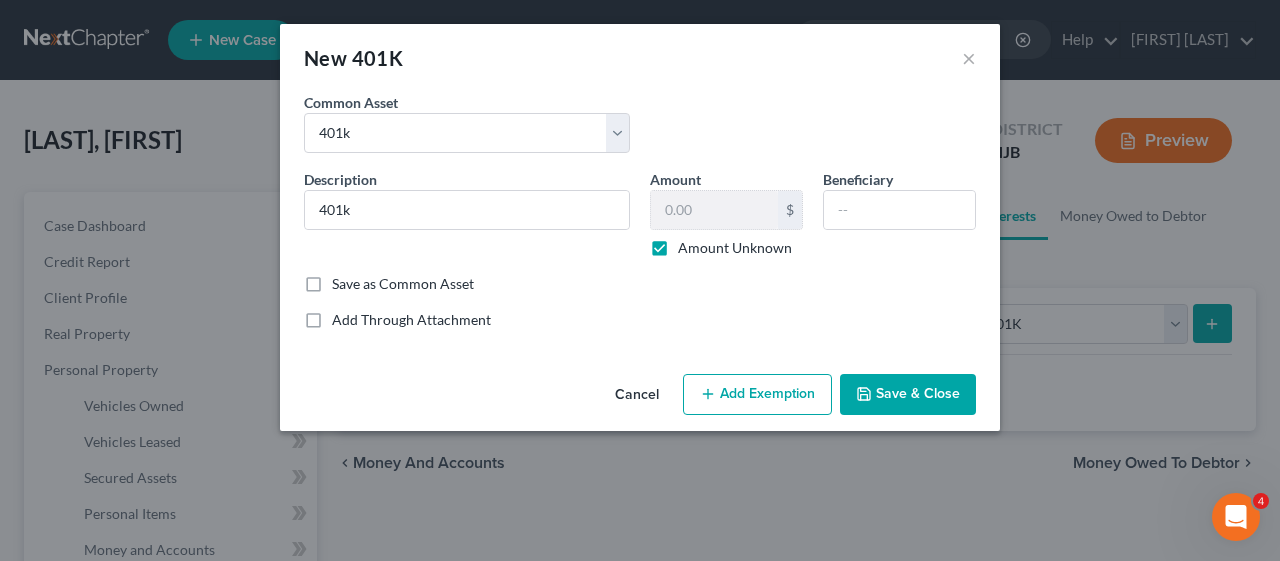 click on "Save & Close" at bounding box center (908, 395) 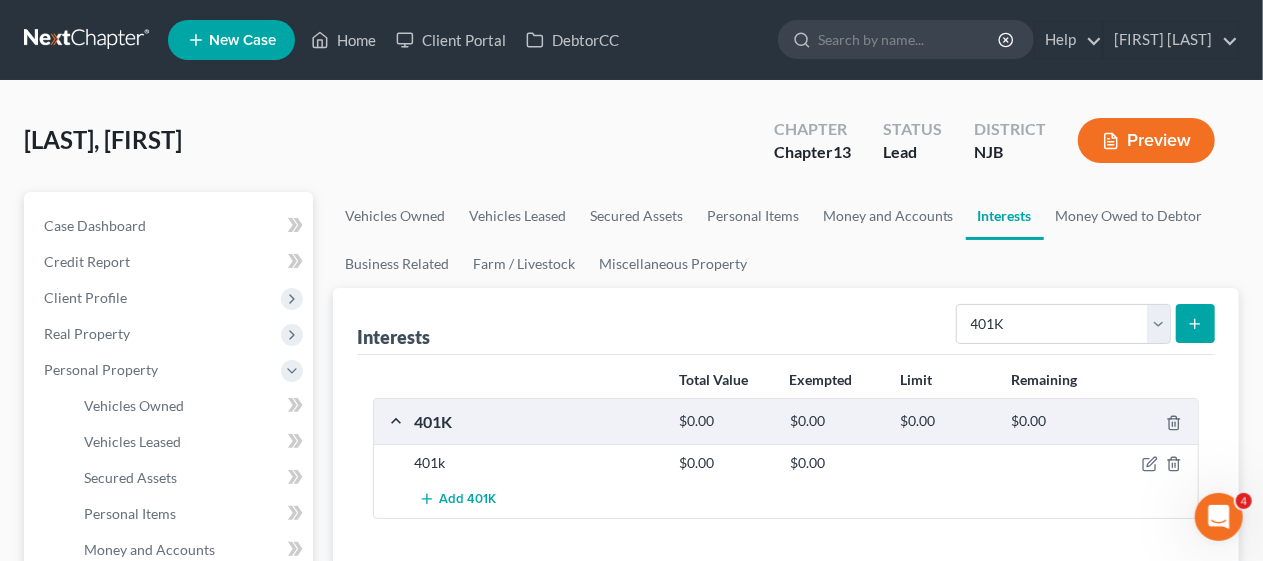 click on "Vehicles Owned
Vehicles Leased
Secured Assets
Personal Items
Money and Accounts
Interests
Money Owed to Debtor
Business Related
Farm / Livestock
Miscellaneous Property
Interests Select Interest Type 401K Annuity Bond Education IRA Government Bond Government Pension Plan Incorporated Business IRA Joint Venture (Active) Joint Venture (Inactive) Keogh Mutual Fund Other Retirement Plan Partnership (Active) Partnership (Inactive) Pension Plan Stock Term Life Insurance Unincorporated Business Whole Life Insurance
Total Value Exempted Limit Remaining
401K $0.00 $0.00 $0.00 $0.00
401k $0.00 $0.00 Add 401K
chevron_left
Money and Accounts
Money Owed to Debtor
chevron_right" at bounding box center (786, 805) 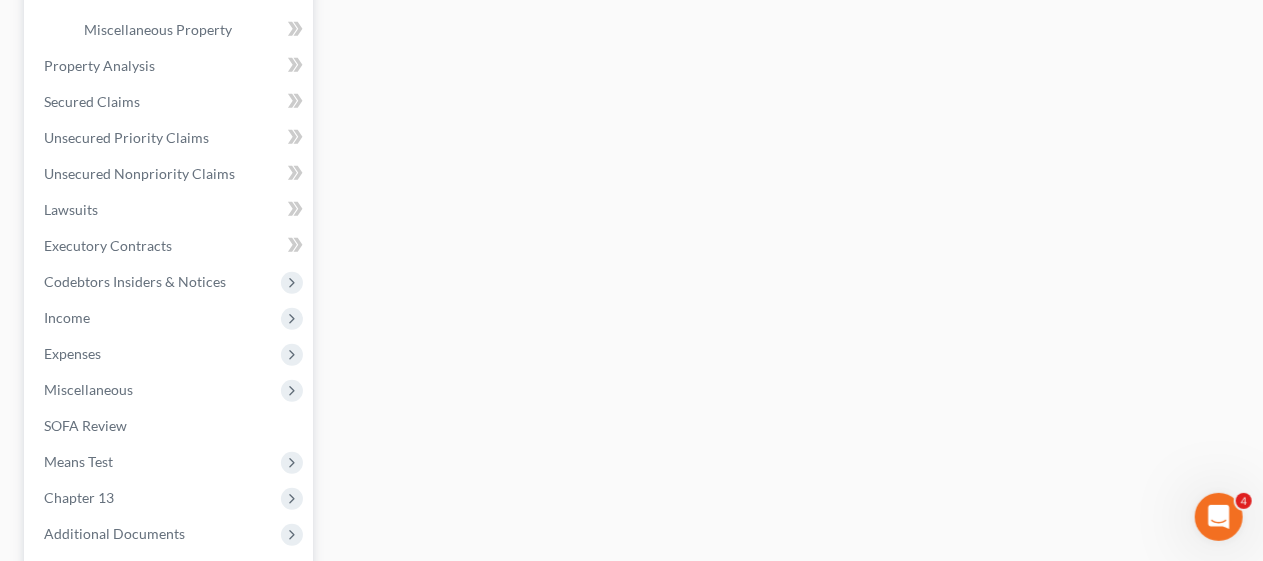 scroll, scrollTop: 800, scrollLeft: 0, axis: vertical 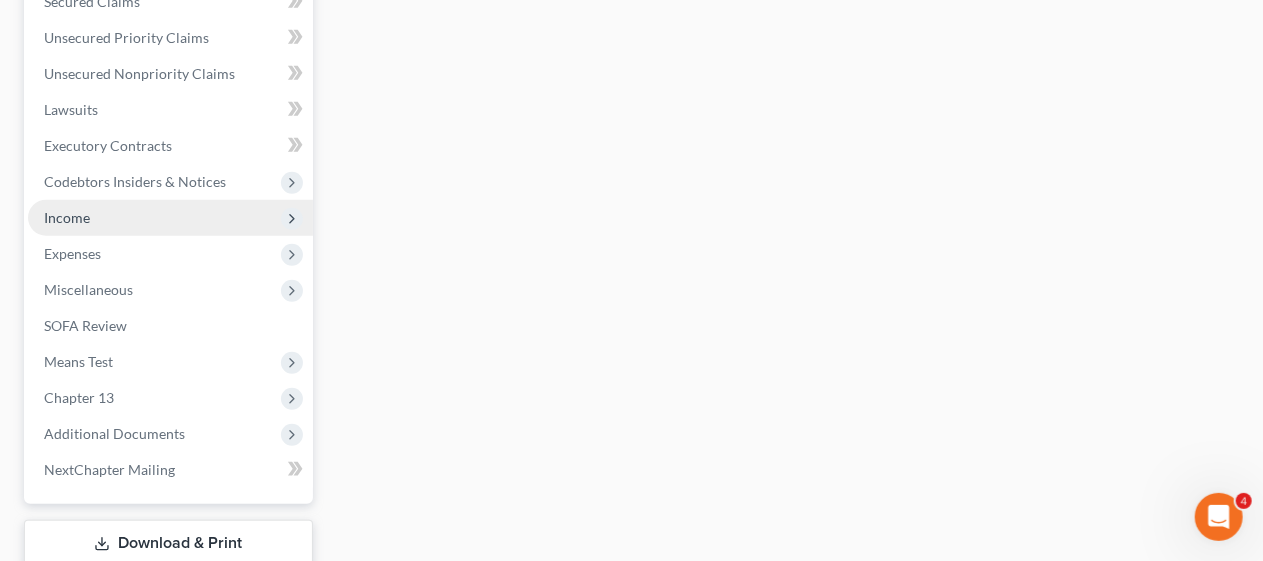 click on "Income" at bounding box center [170, 218] 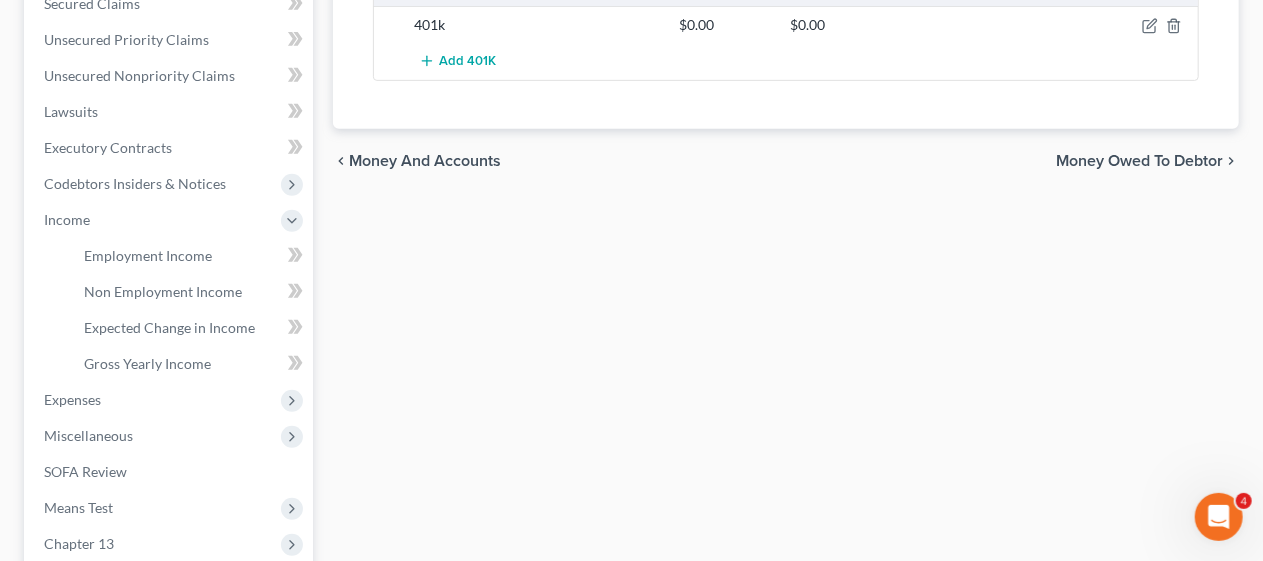 scroll, scrollTop: 440, scrollLeft: 0, axis: vertical 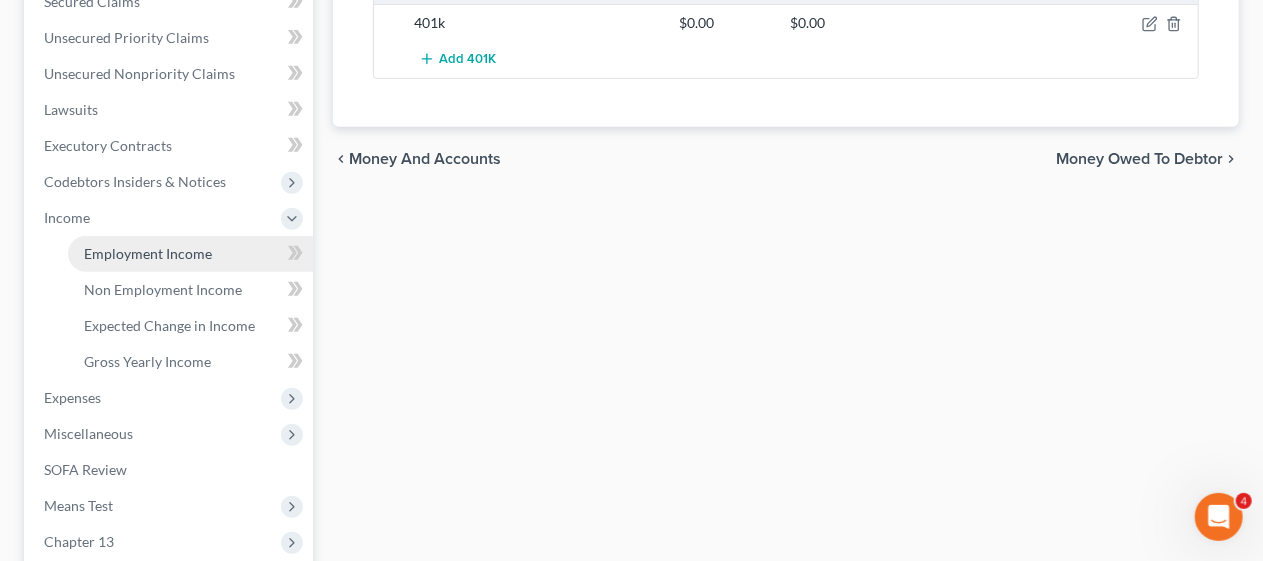 click on "Employment Income" at bounding box center [148, 253] 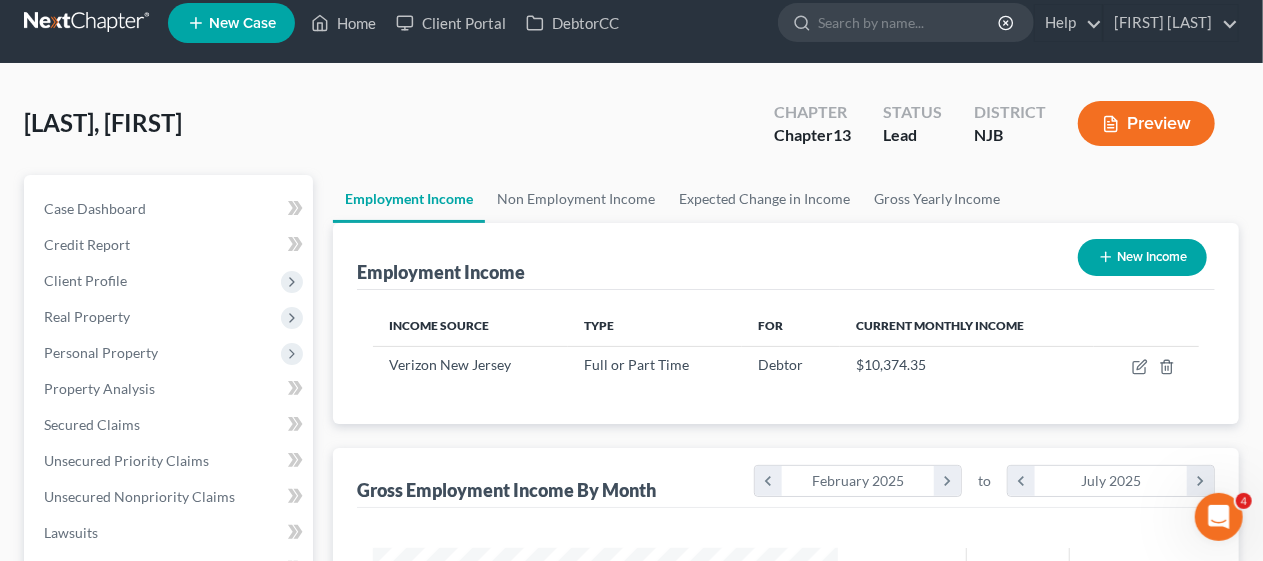 scroll, scrollTop: 0, scrollLeft: 0, axis: both 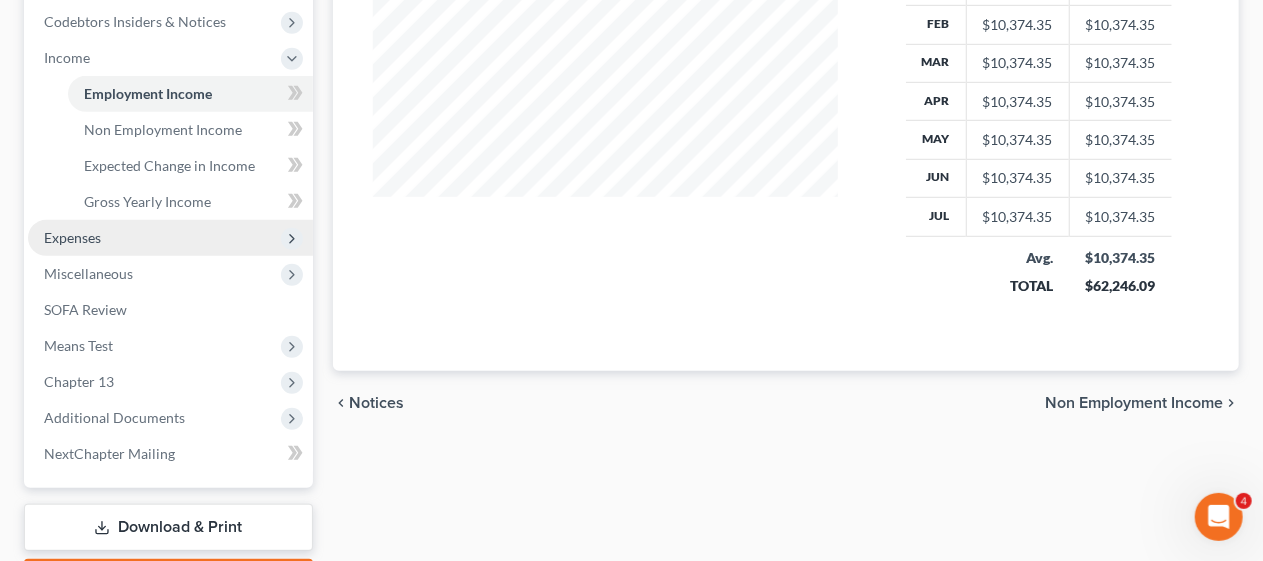 click on "Expenses" at bounding box center [170, 238] 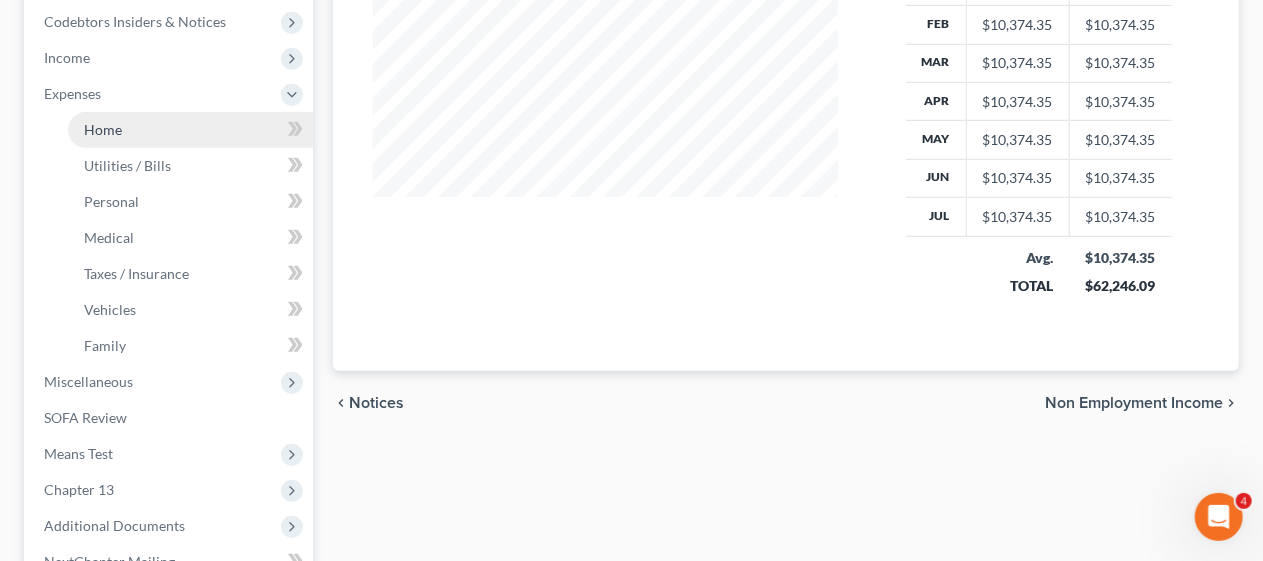 click on "Home" at bounding box center (190, 130) 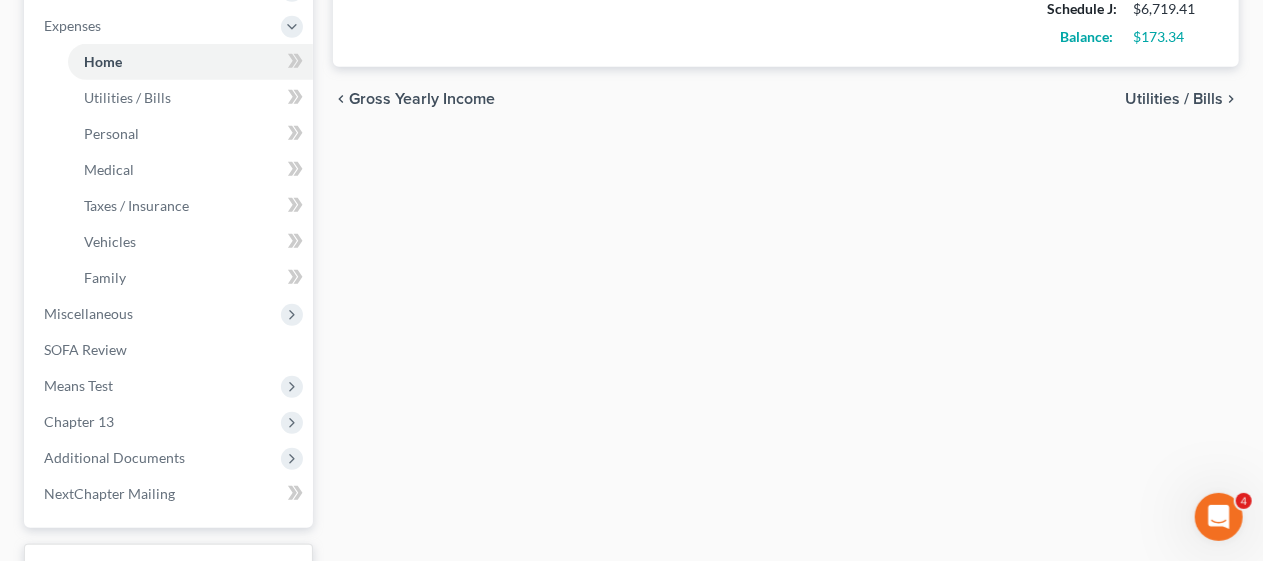 scroll, scrollTop: 700, scrollLeft: 0, axis: vertical 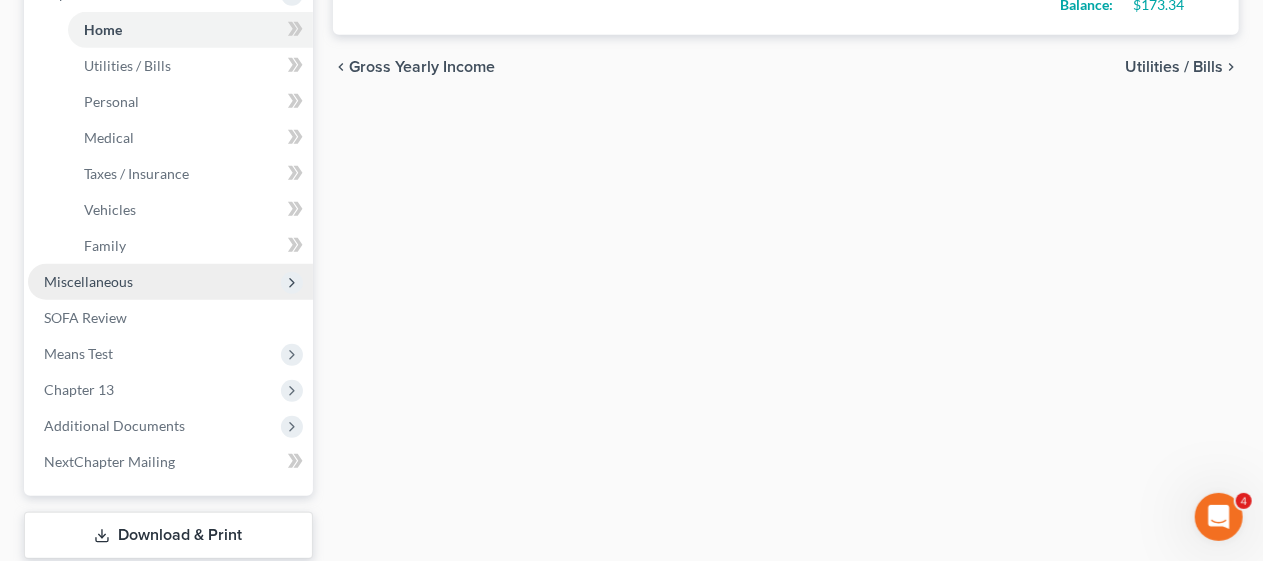 click on "Miscellaneous" at bounding box center (170, 282) 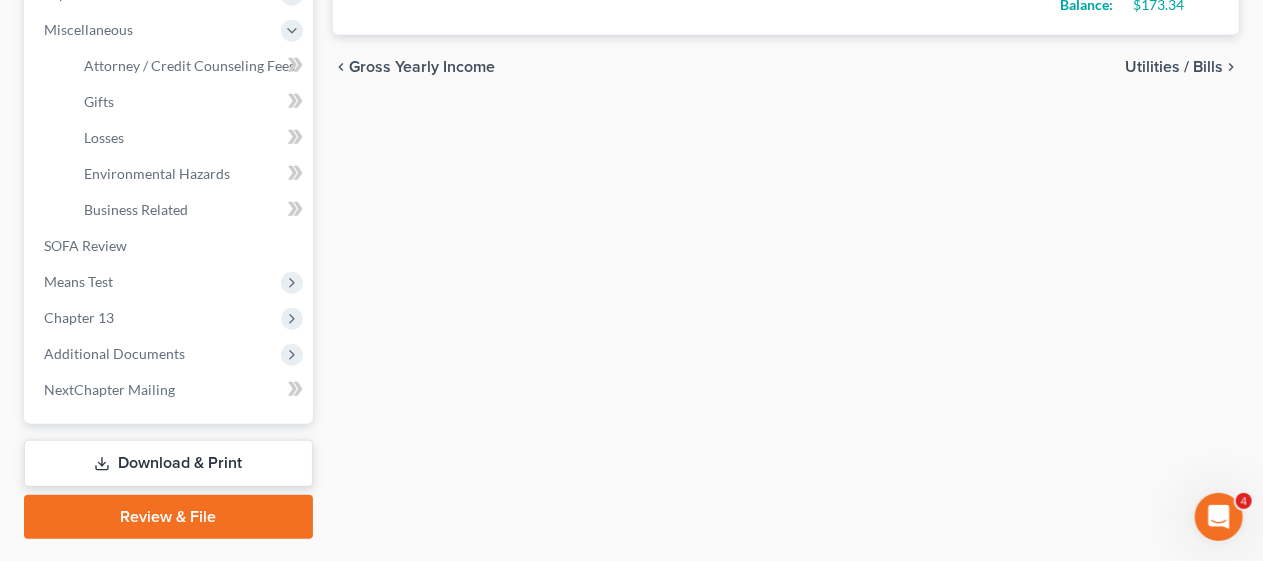 scroll, scrollTop: 600, scrollLeft: 0, axis: vertical 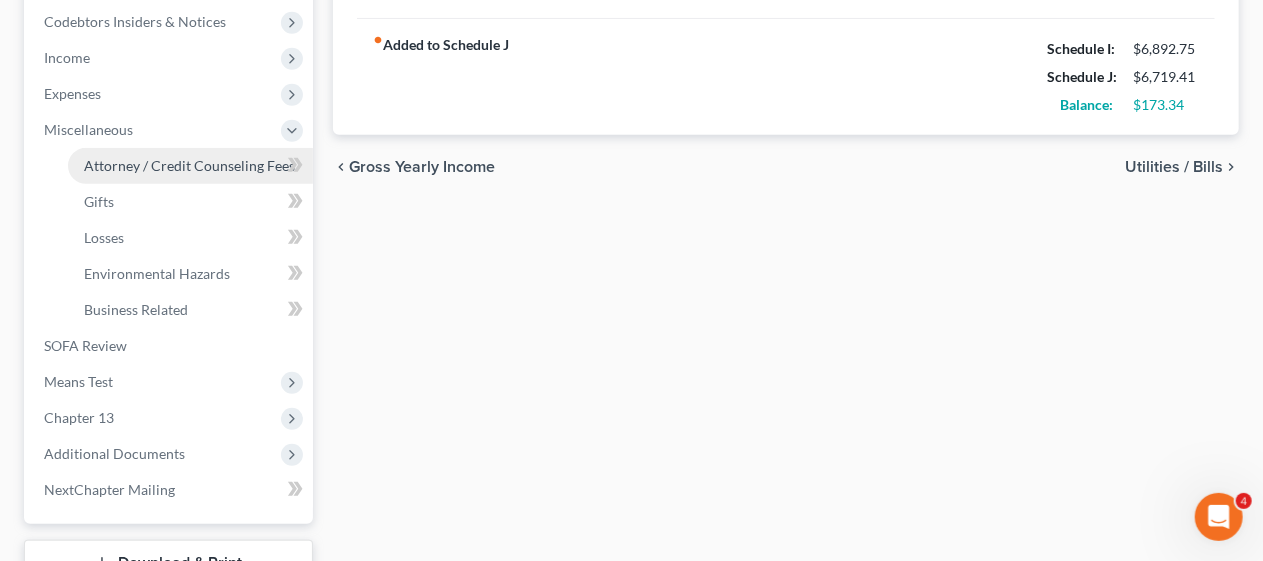 click on "Attorney / Credit Counseling Fees" at bounding box center [189, 165] 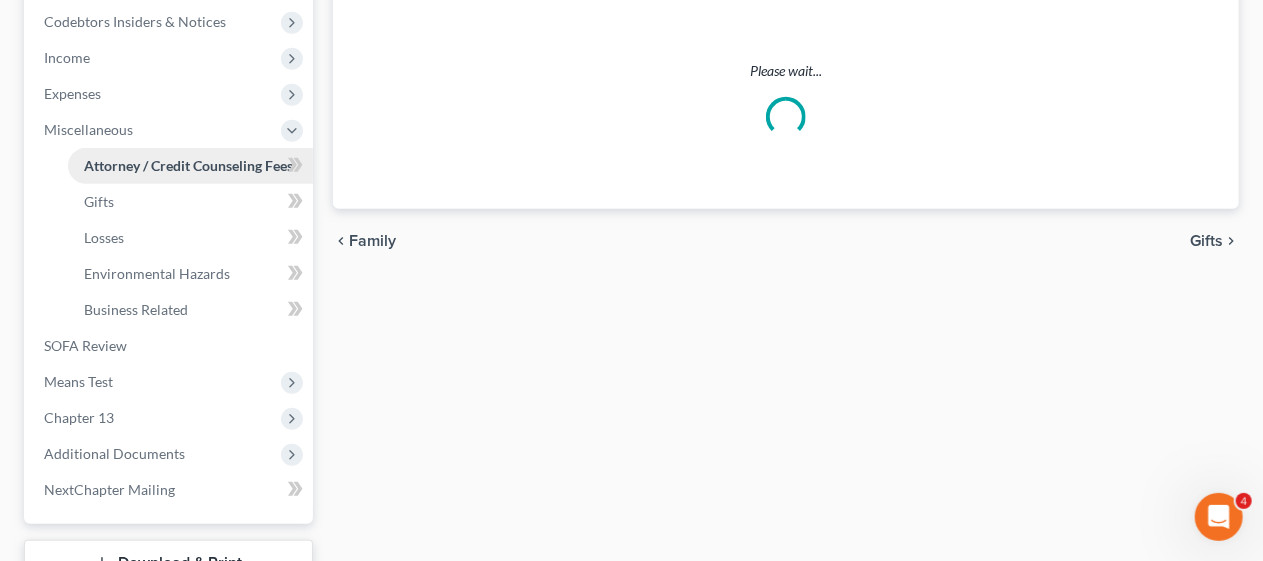 select on "0" 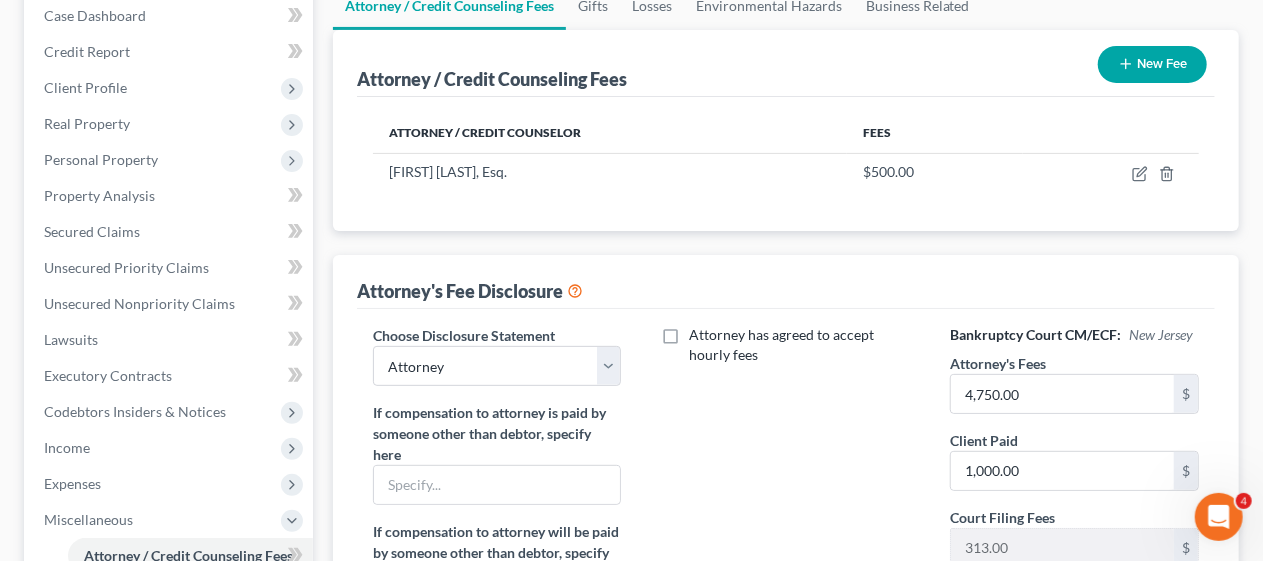 scroll, scrollTop: 300, scrollLeft: 0, axis: vertical 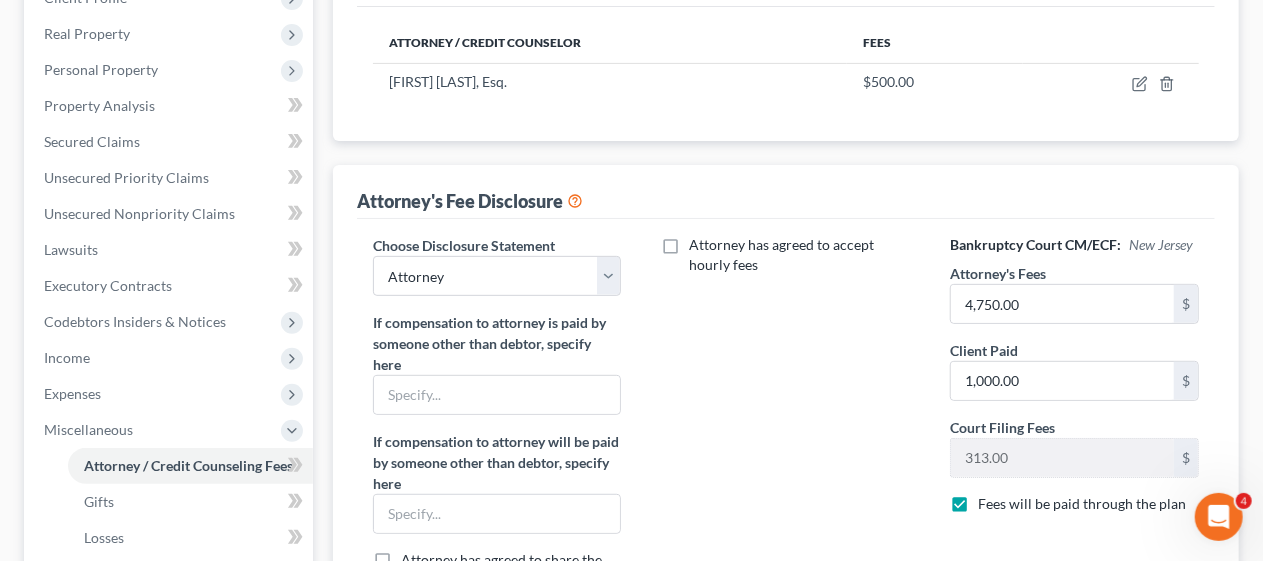 click on "Attorney has agreed to accept hourly fees" at bounding box center (785, 689) 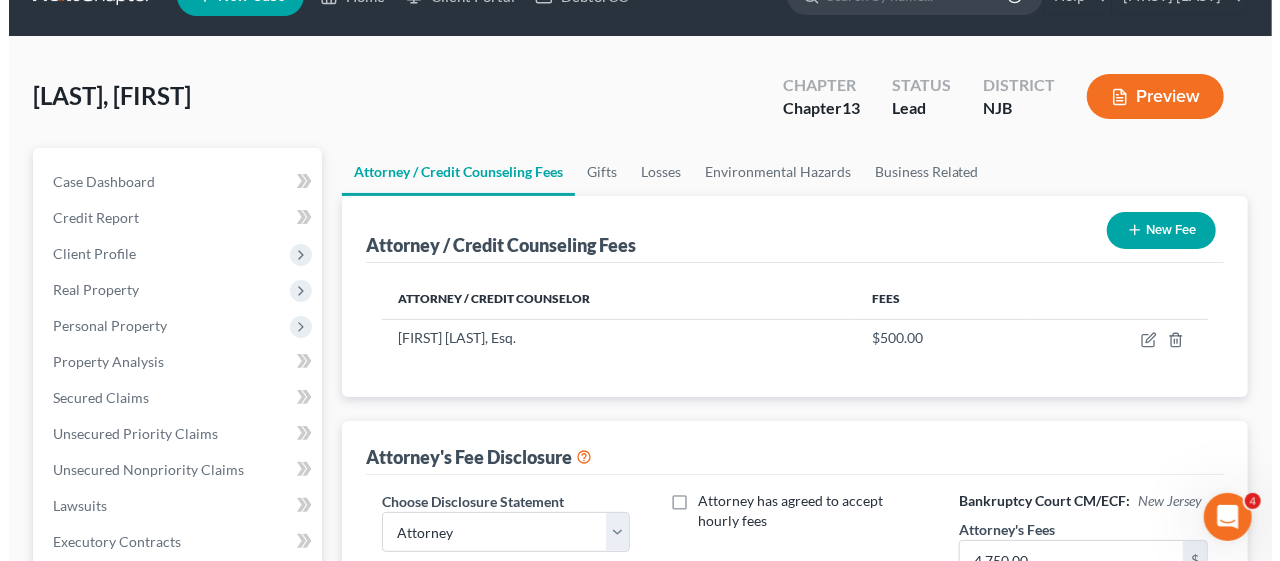 scroll, scrollTop: 0, scrollLeft: 0, axis: both 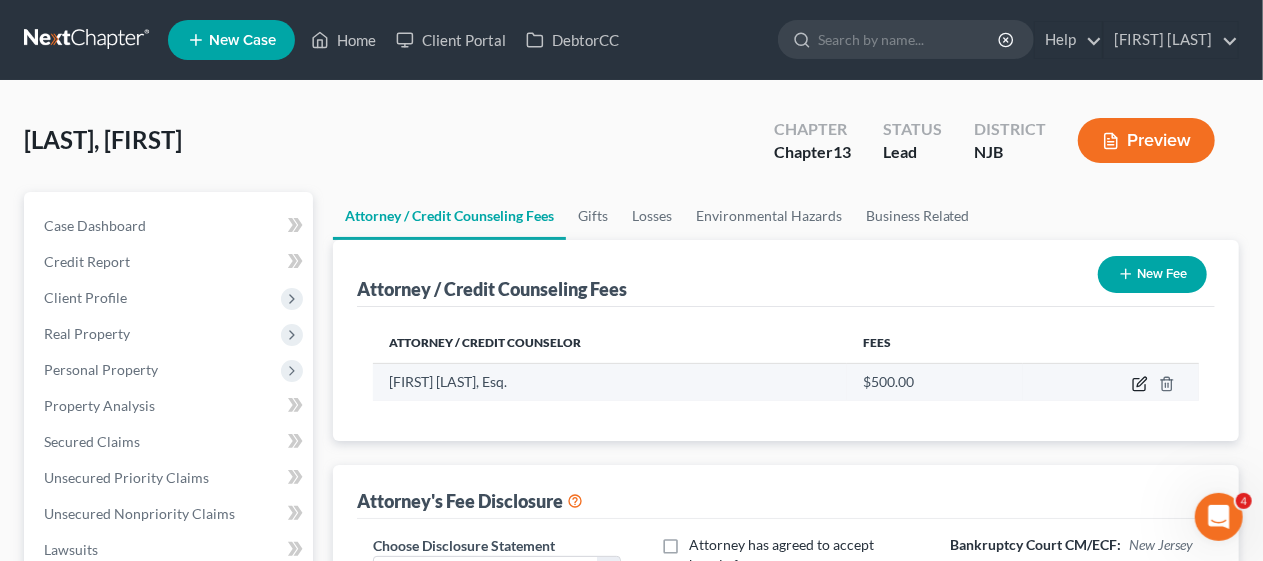 click 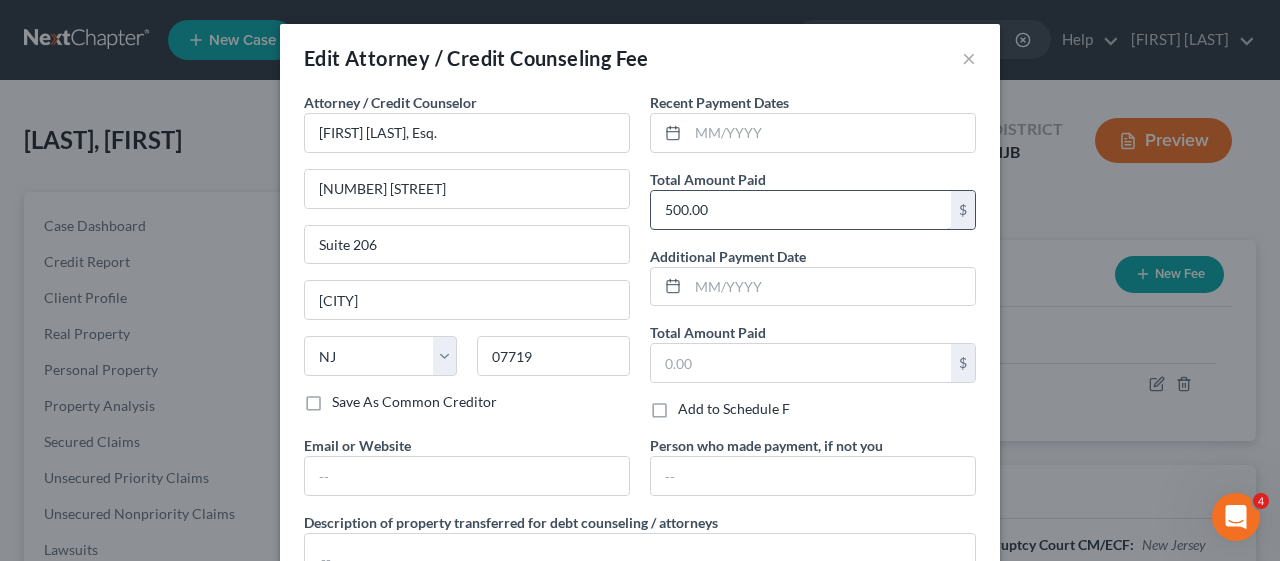 click on "500.00" at bounding box center (801, 210) 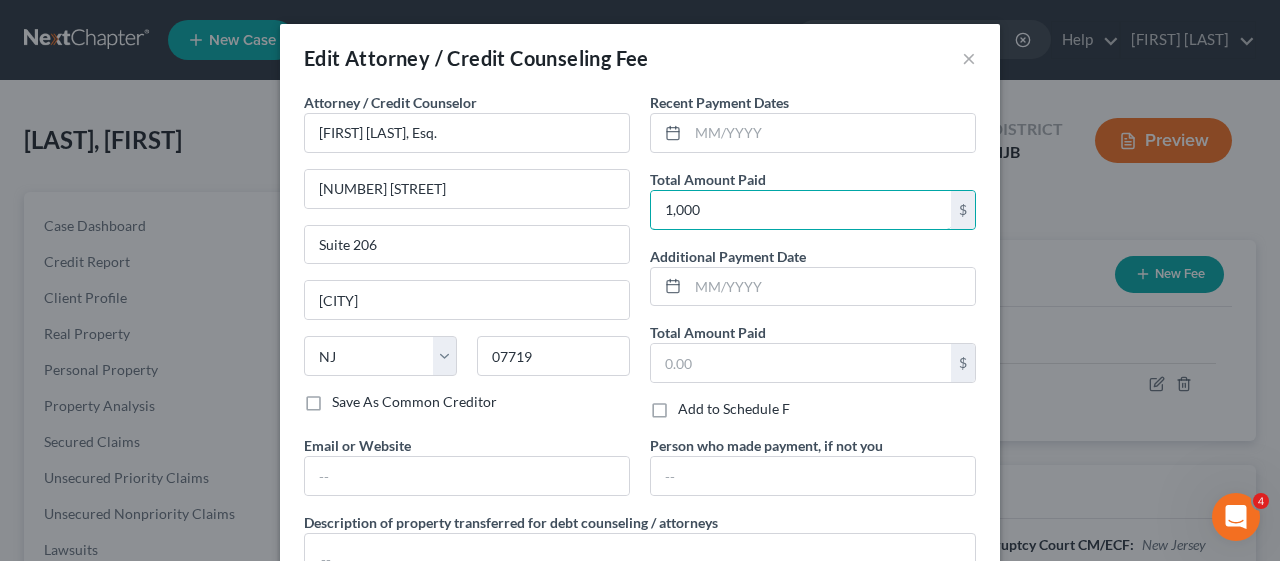 type on "1,000" 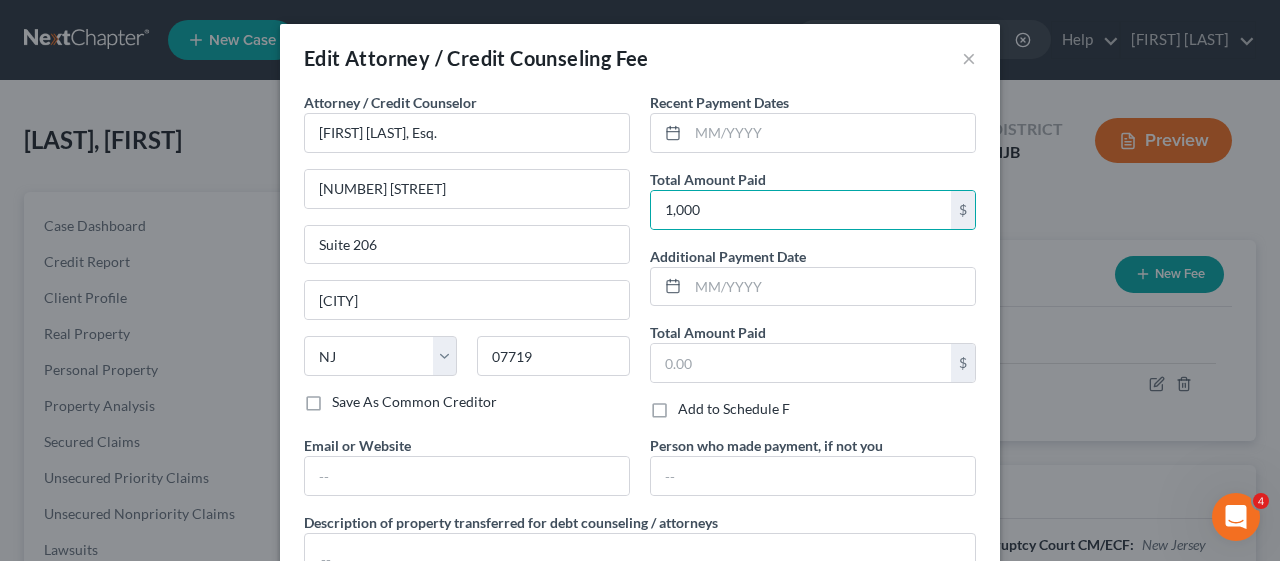 click on "Attorney / Credit Counselor *    [FIRST] [LAST], Esq.                      [NUMBER] [STREET] [CITY] [STATE] 07719 Save As Common Creditor" at bounding box center [467, 263] 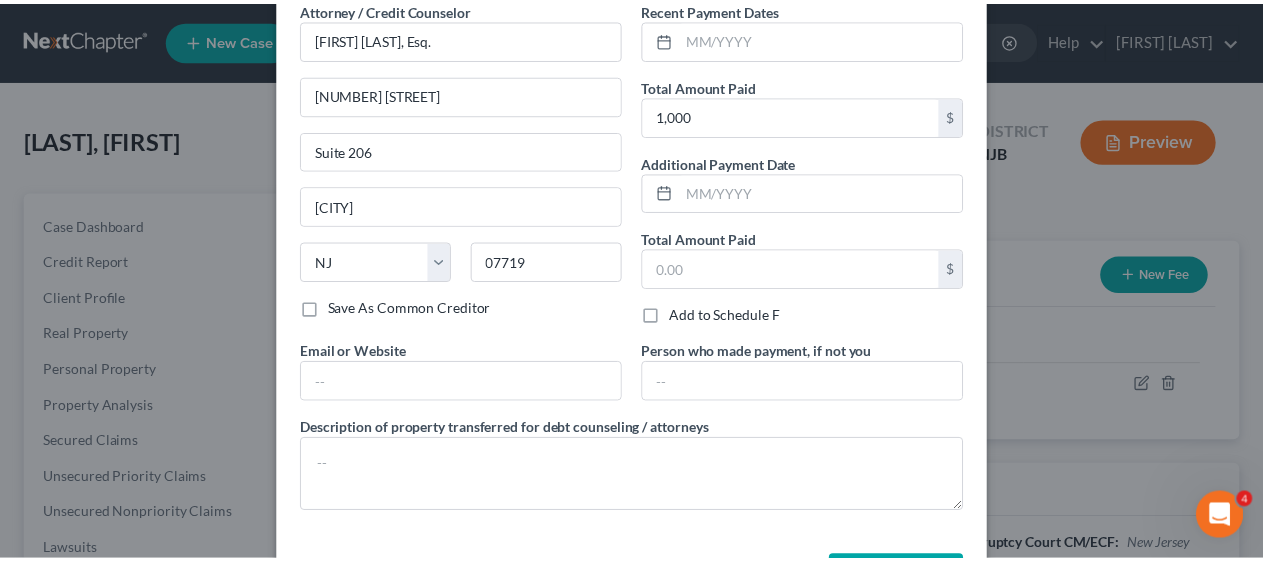 scroll, scrollTop: 167, scrollLeft: 0, axis: vertical 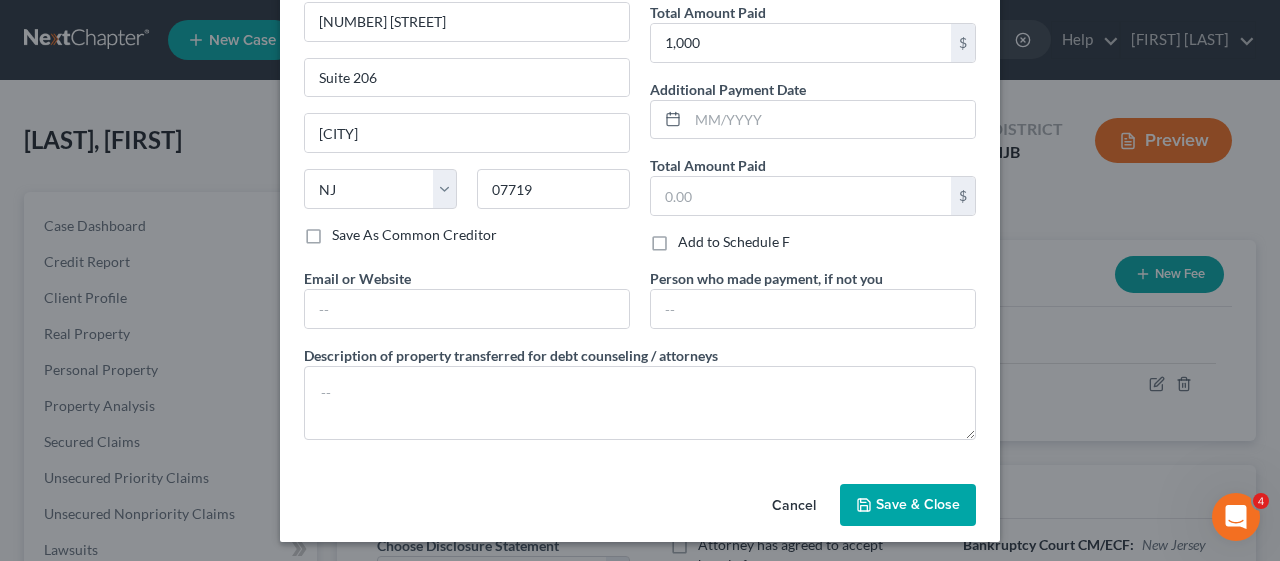 click on "Save & Close" at bounding box center (918, 504) 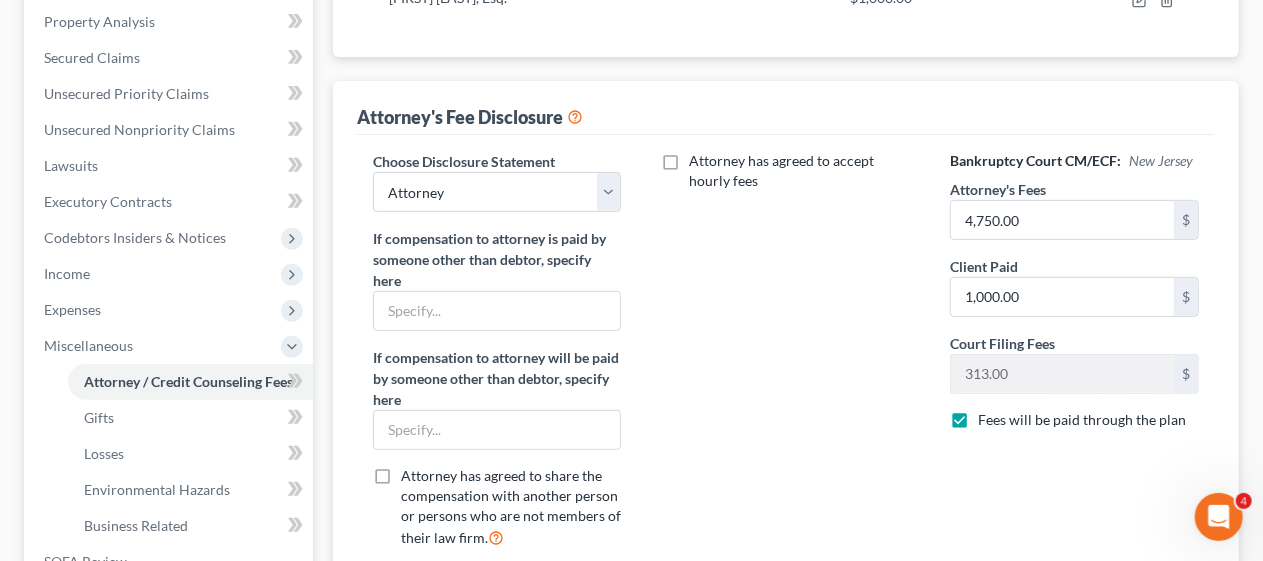 scroll, scrollTop: 400, scrollLeft: 0, axis: vertical 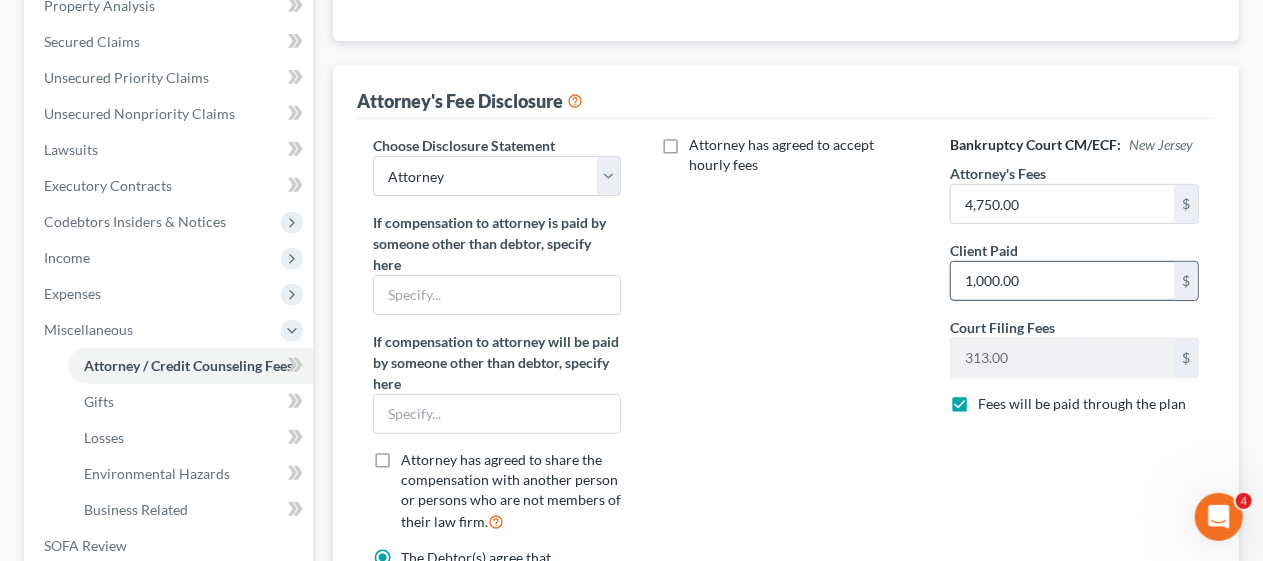 click on "1,000.00" at bounding box center [1062, 281] 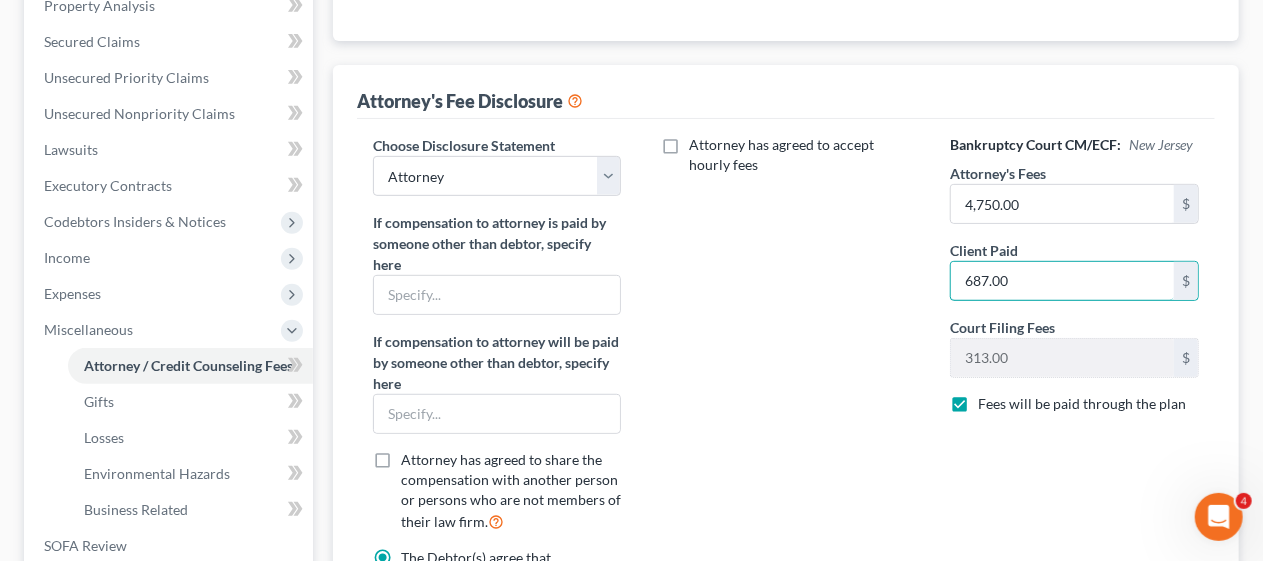 type on "687.00" 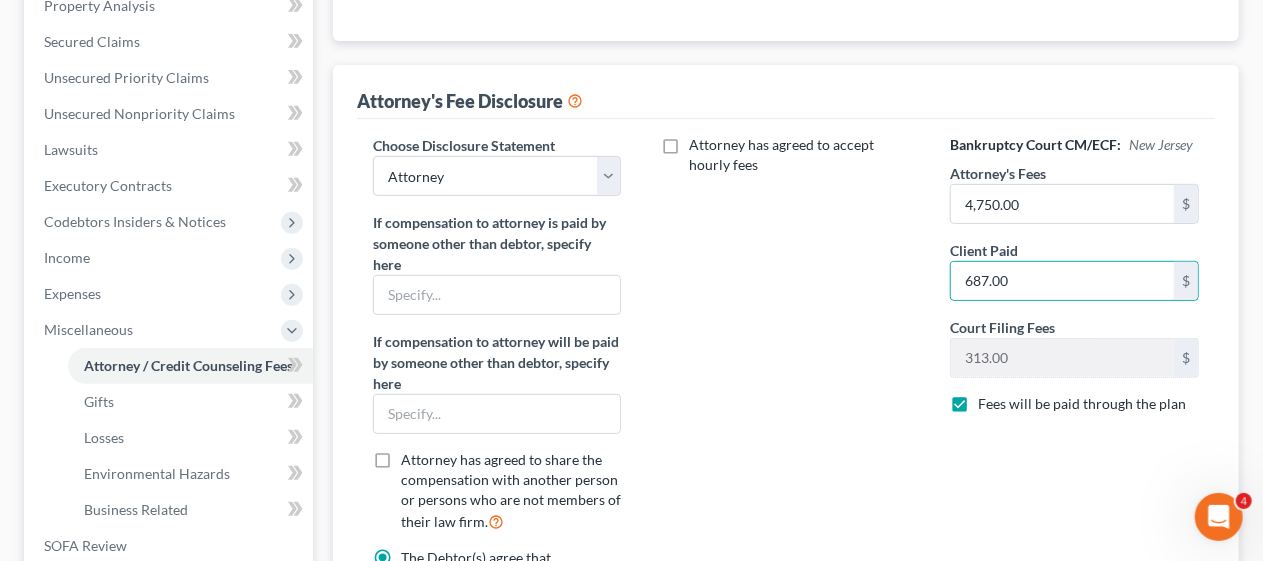 click on "Attorney has agreed to accept hourly fees" at bounding box center [785, 589] 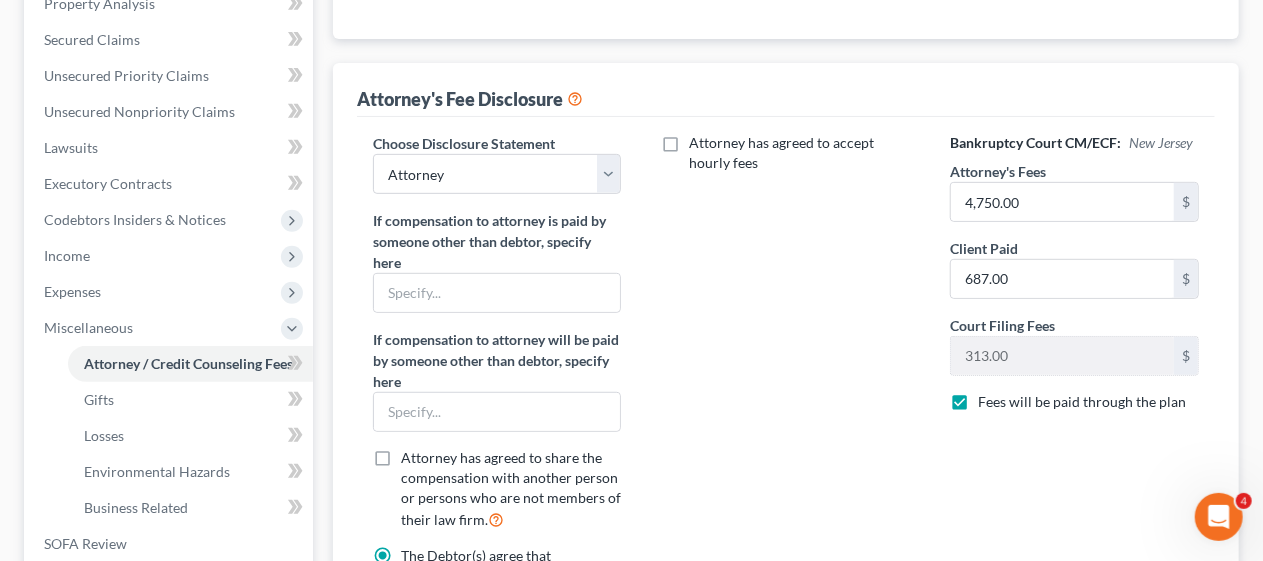 scroll, scrollTop: 400, scrollLeft: 0, axis: vertical 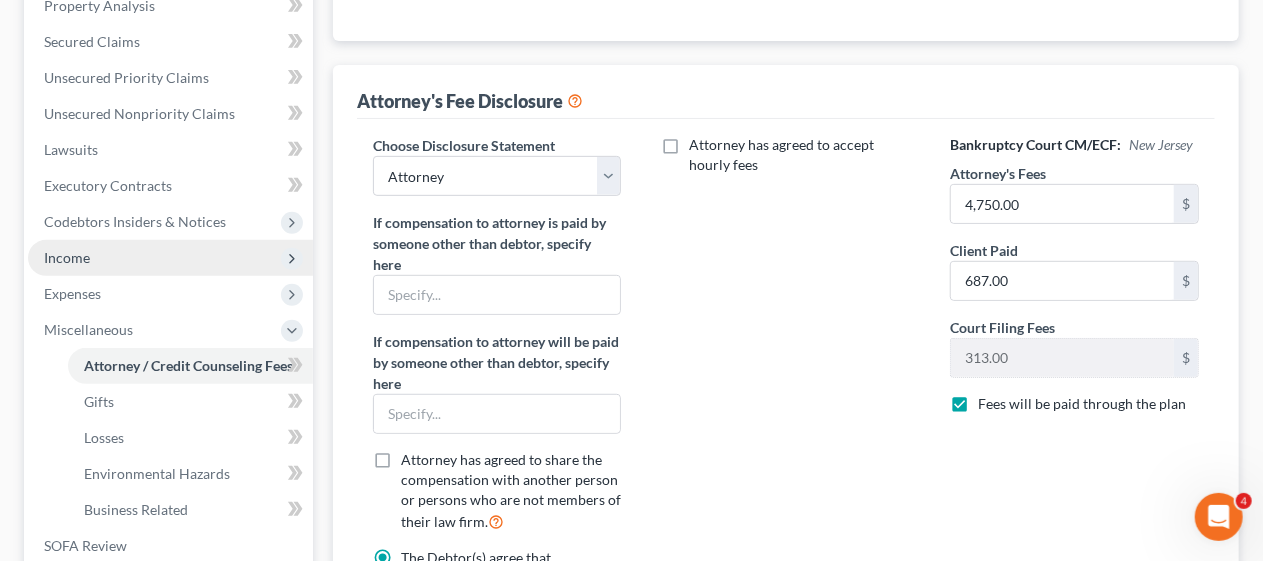 click on "Income" at bounding box center (170, 258) 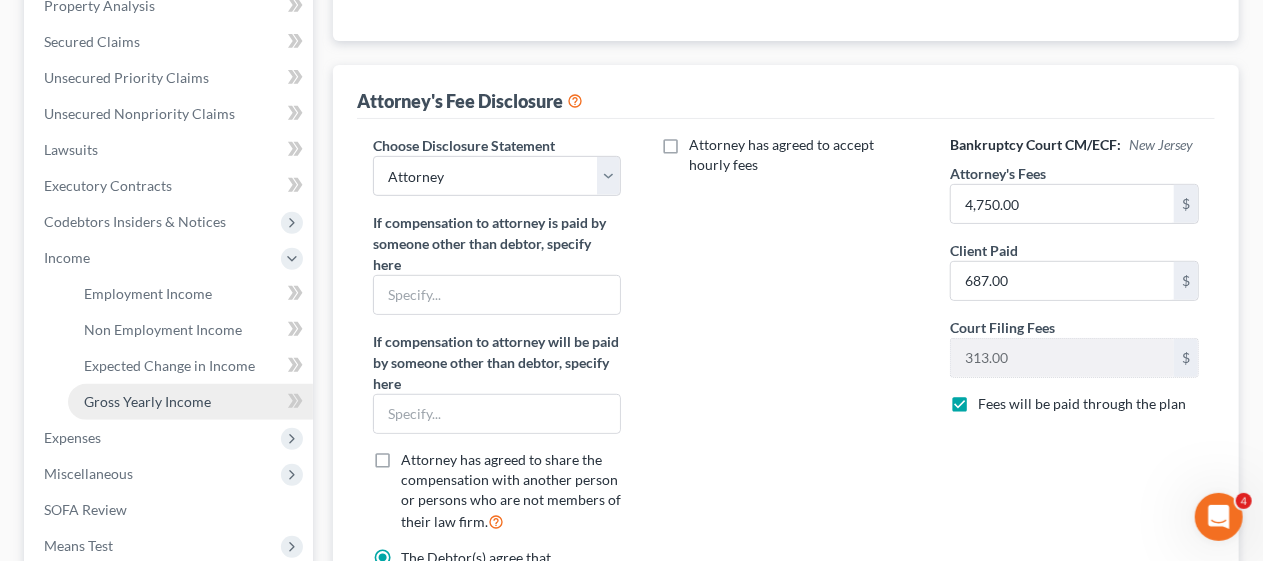 click on "Gross Yearly Income" at bounding box center (147, 401) 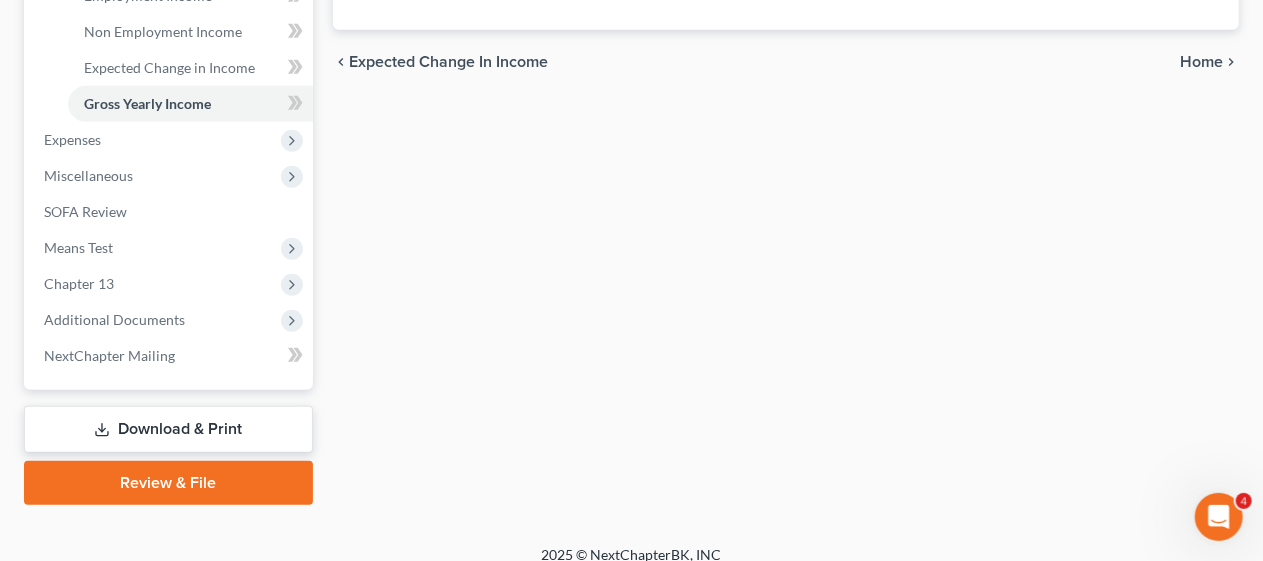 scroll, scrollTop: 700, scrollLeft: 0, axis: vertical 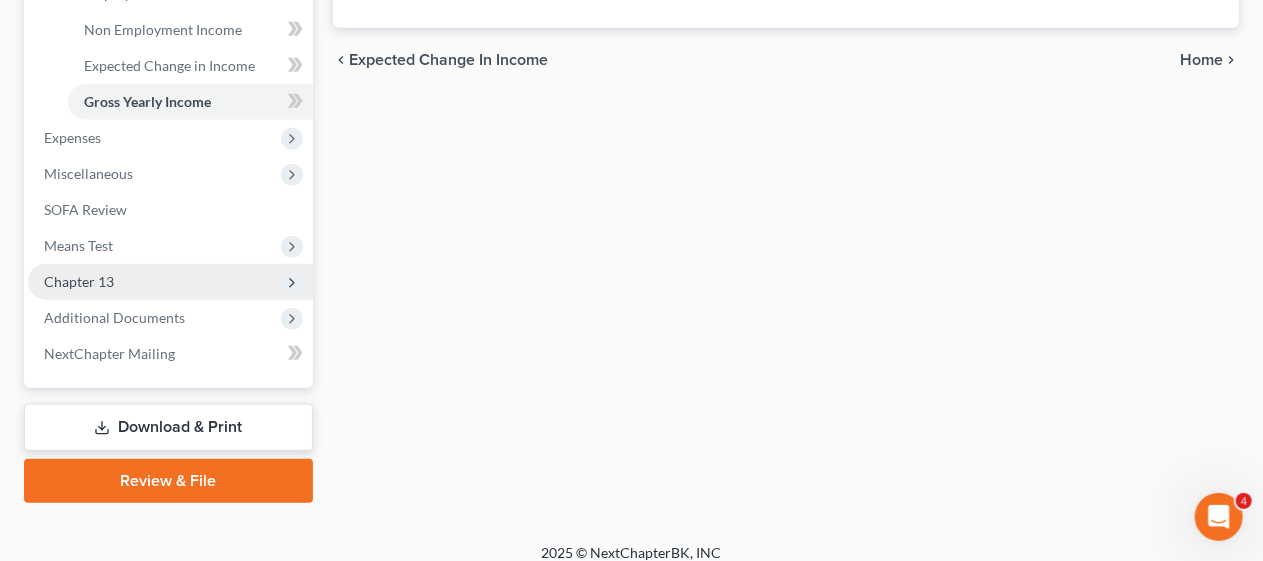 click on "Chapter 13" at bounding box center (170, 282) 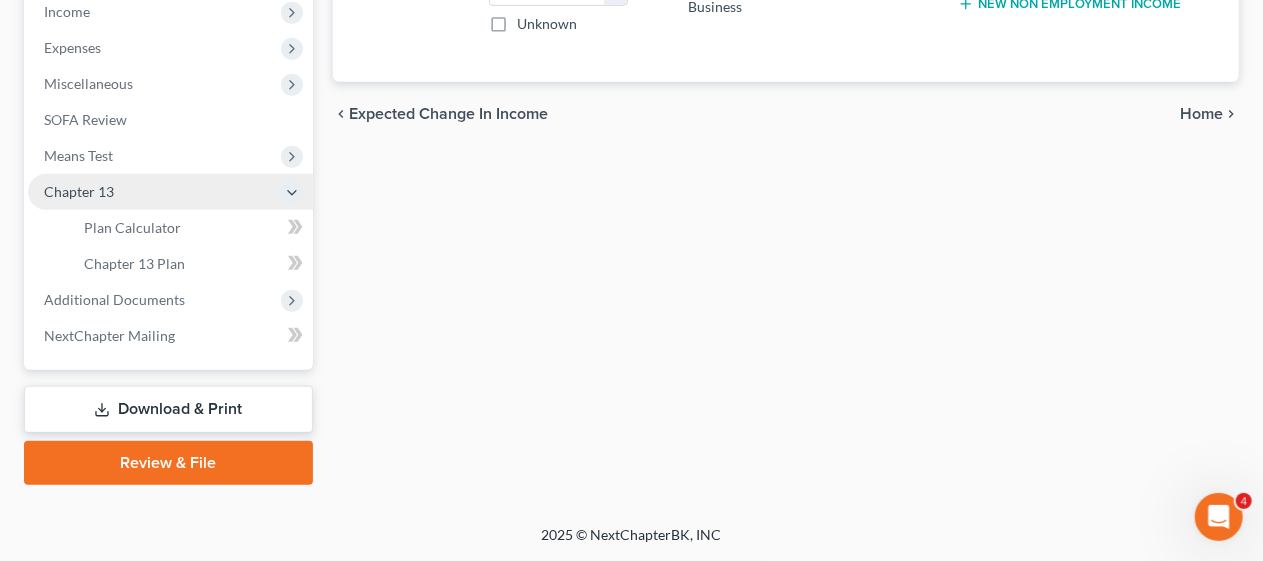 scroll, scrollTop: 643, scrollLeft: 0, axis: vertical 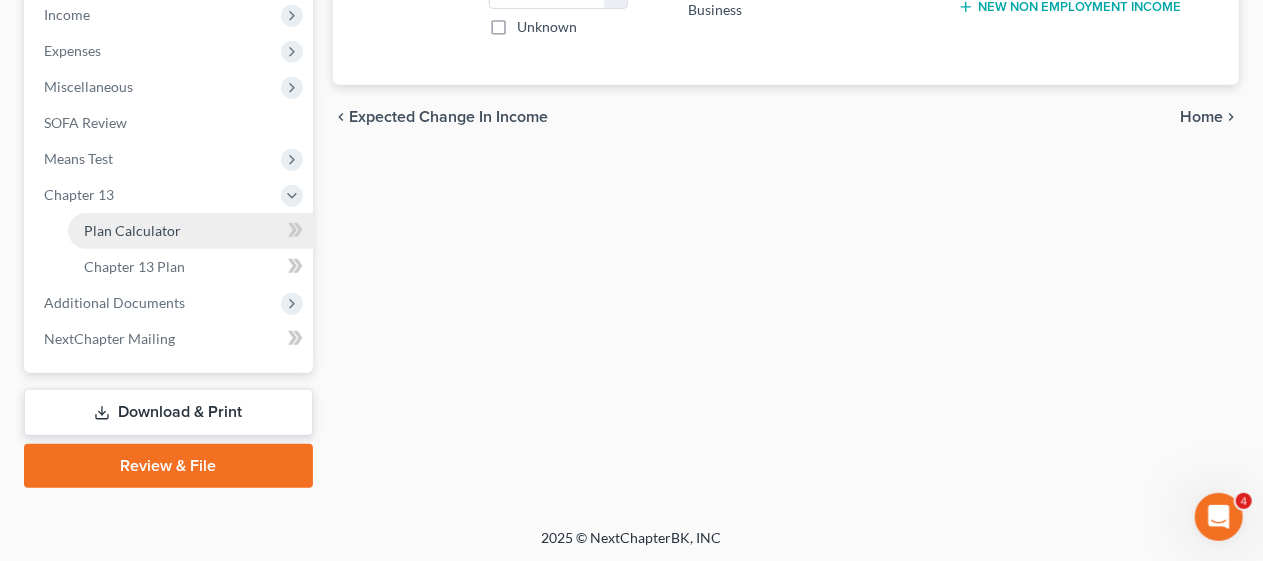click on "Plan Calculator" at bounding box center [190, 231] 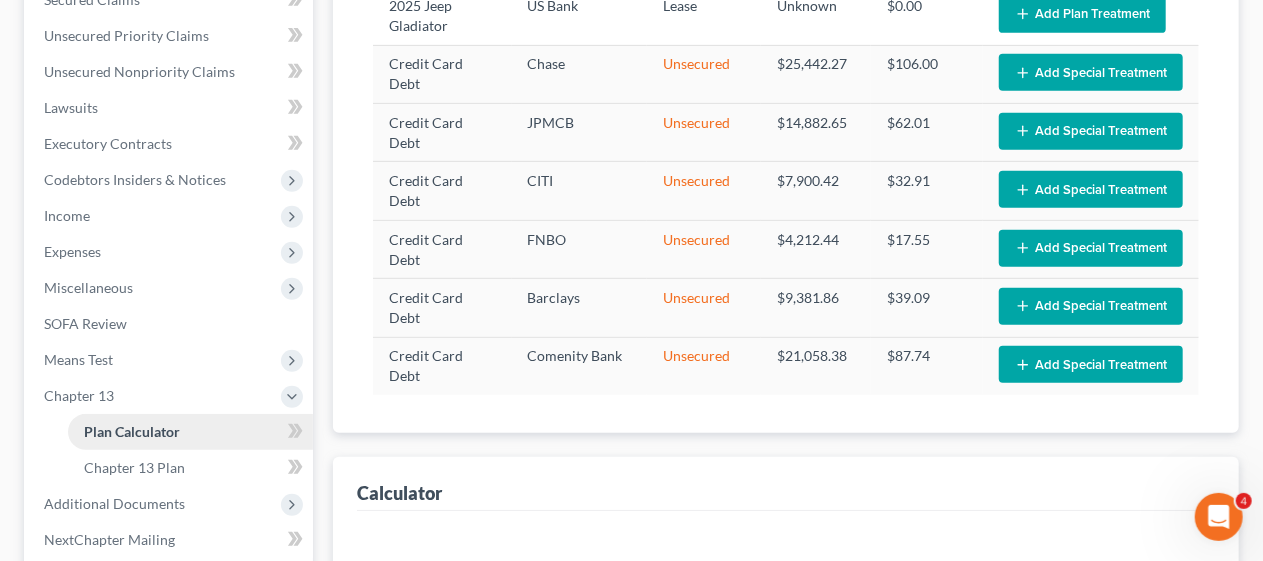 scroll, scrollTop: 0, scrollLeft: 0, axis: both 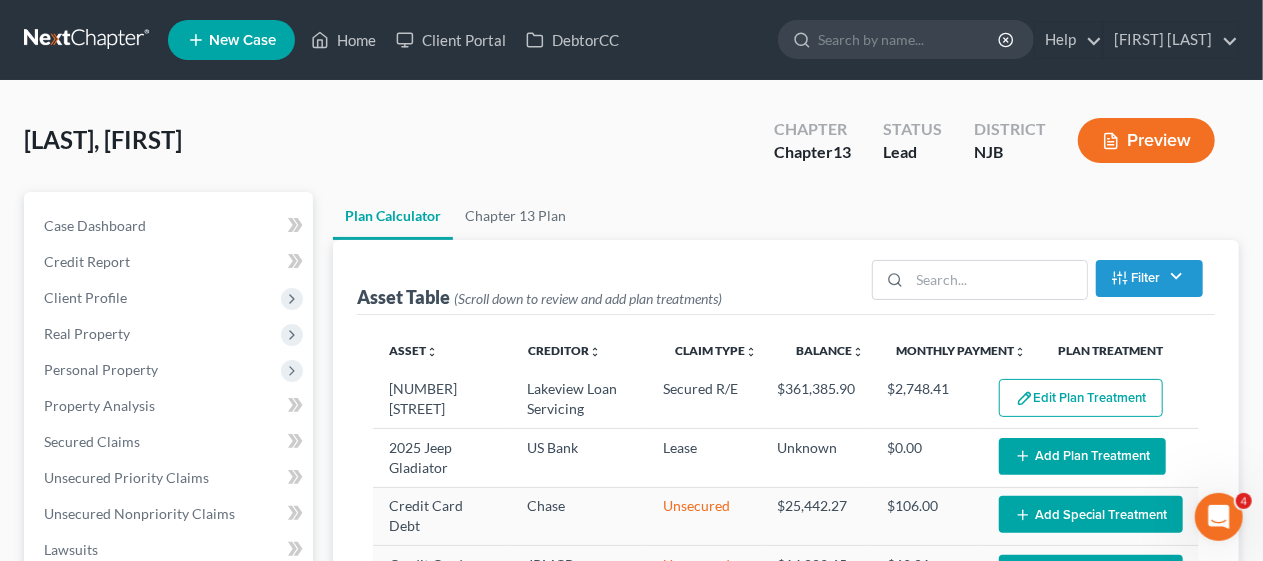 select on "59" 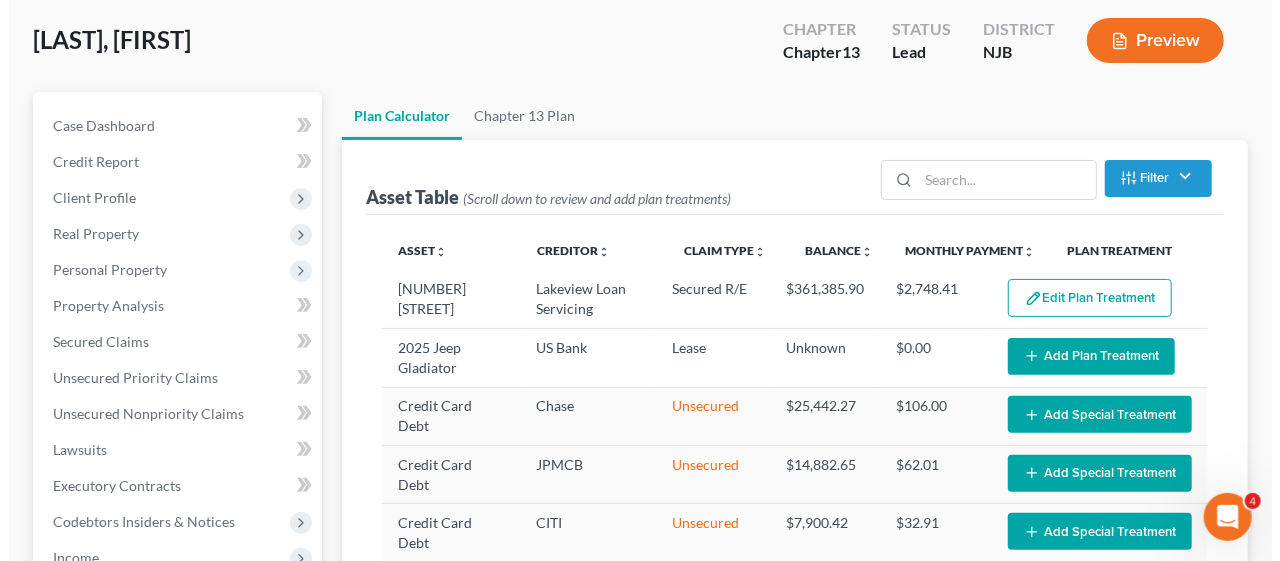 scroll, scrollTop: 200, scrollLeft: 0, axis: vertical 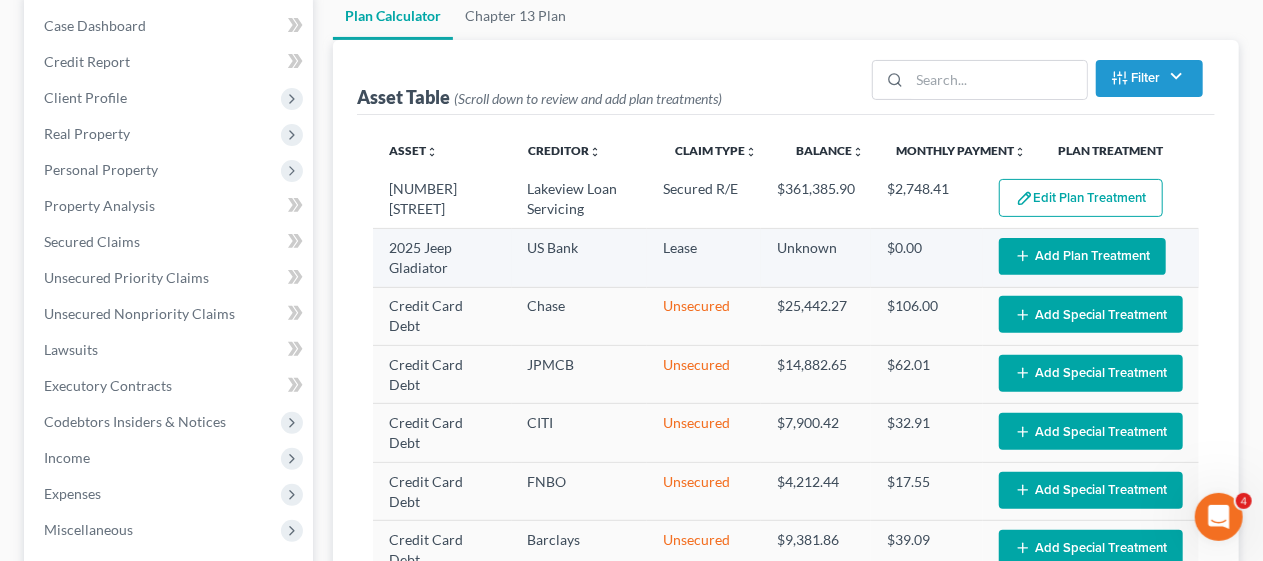 click on "Add Plan Treatment" at bounding box center (1082, 256) 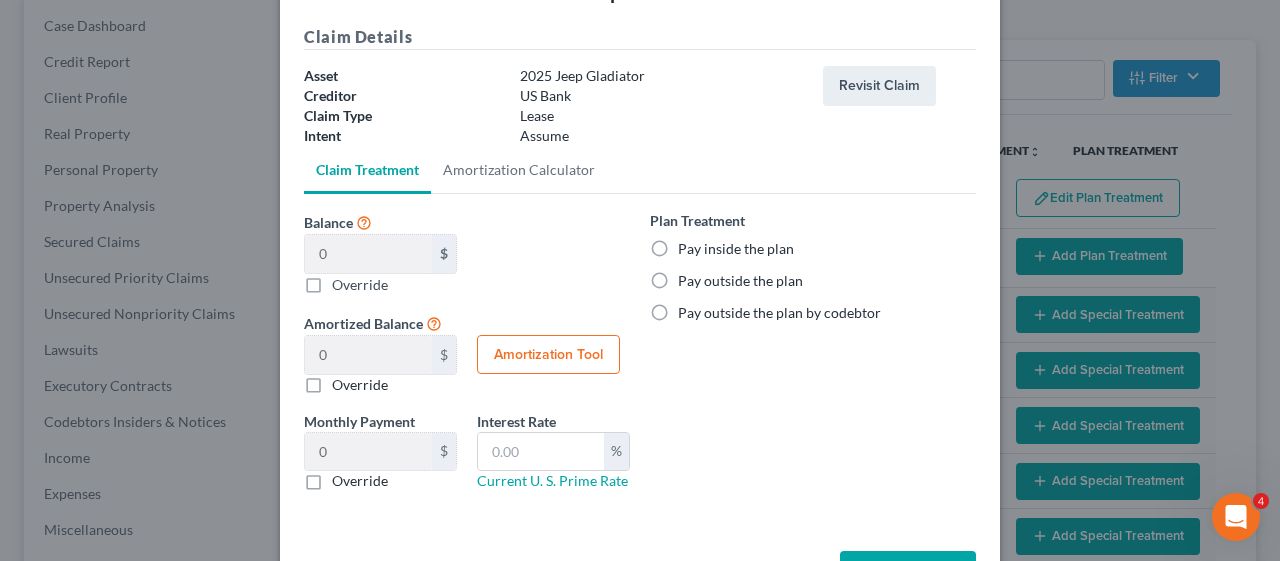 scroll, scrollTop: 36, scrollLeft: 0, axis: vertical 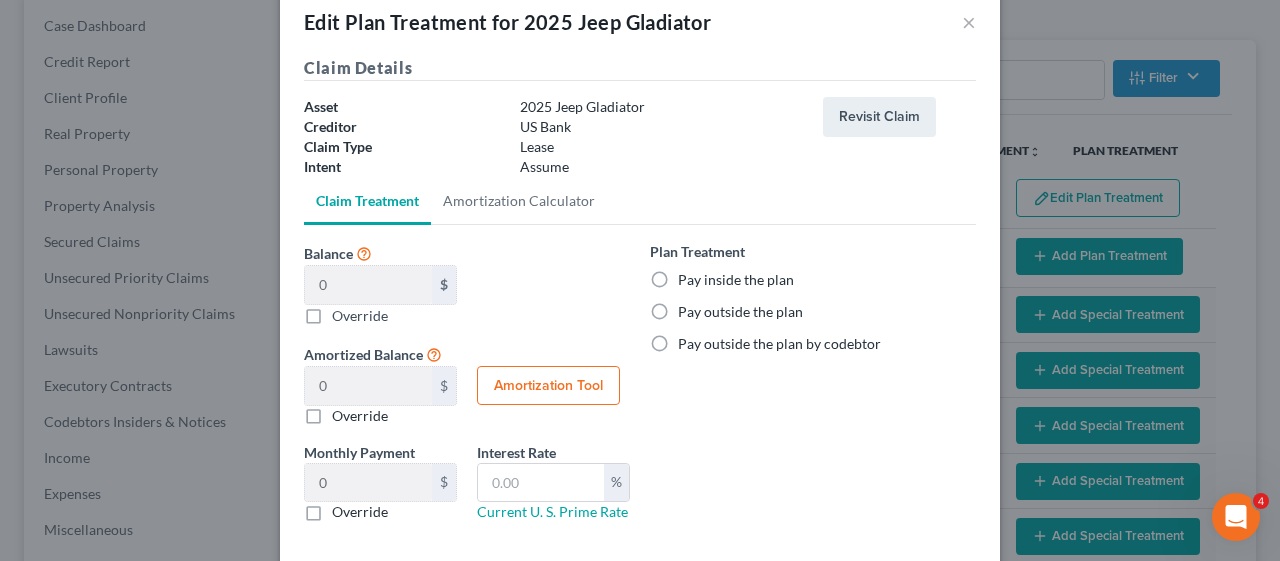click on "Pay outside the plan" at bounding box center (740, 312) 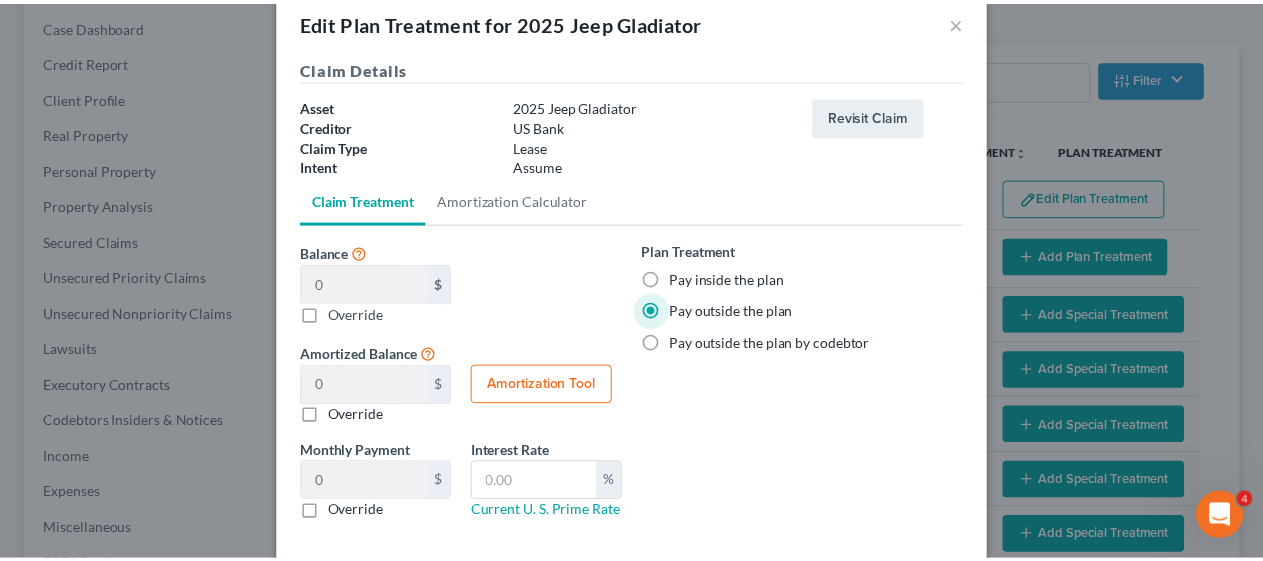 scroll, scrollTop: 136, scrollLeft: 0, axis: vertical 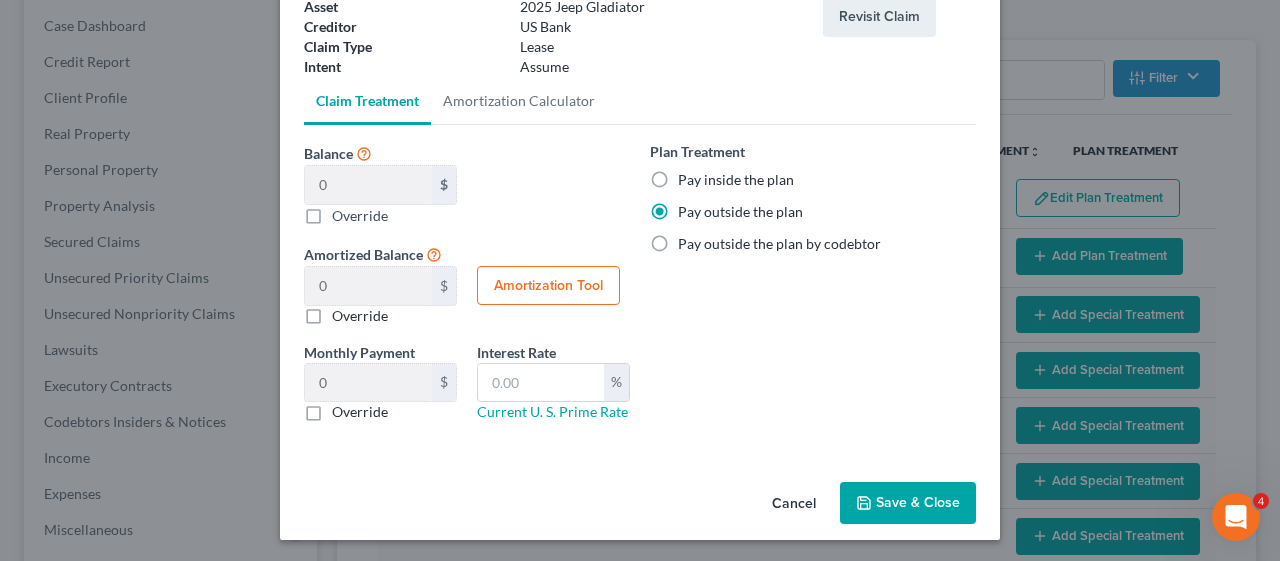 click on "Save & Close" at bounding box center [908, 503] 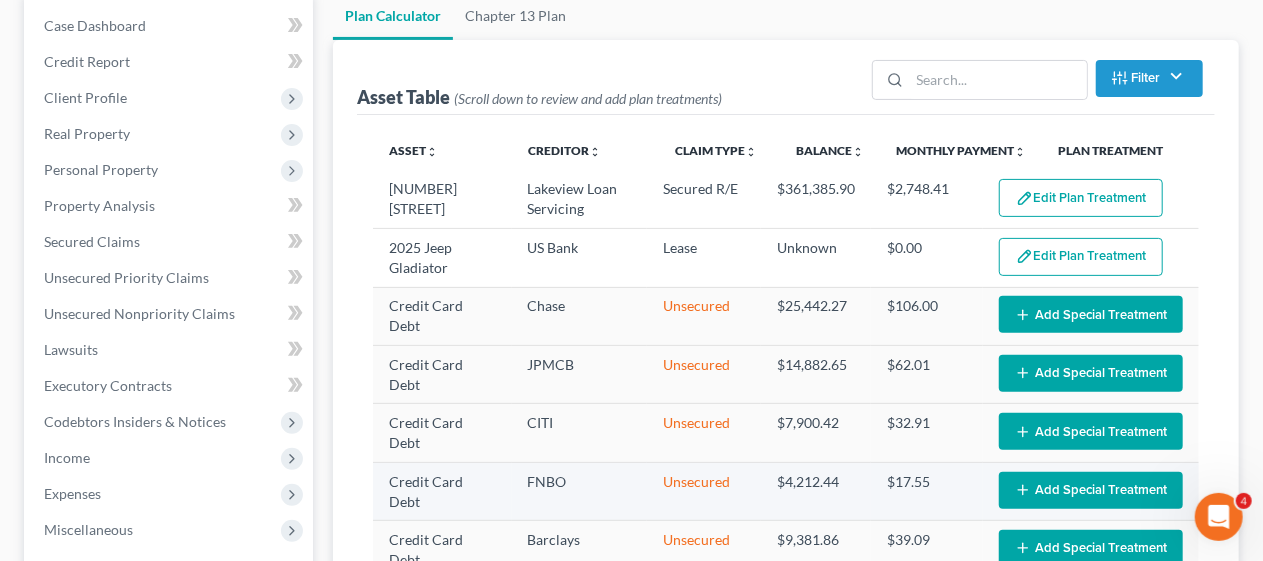 select on "59" 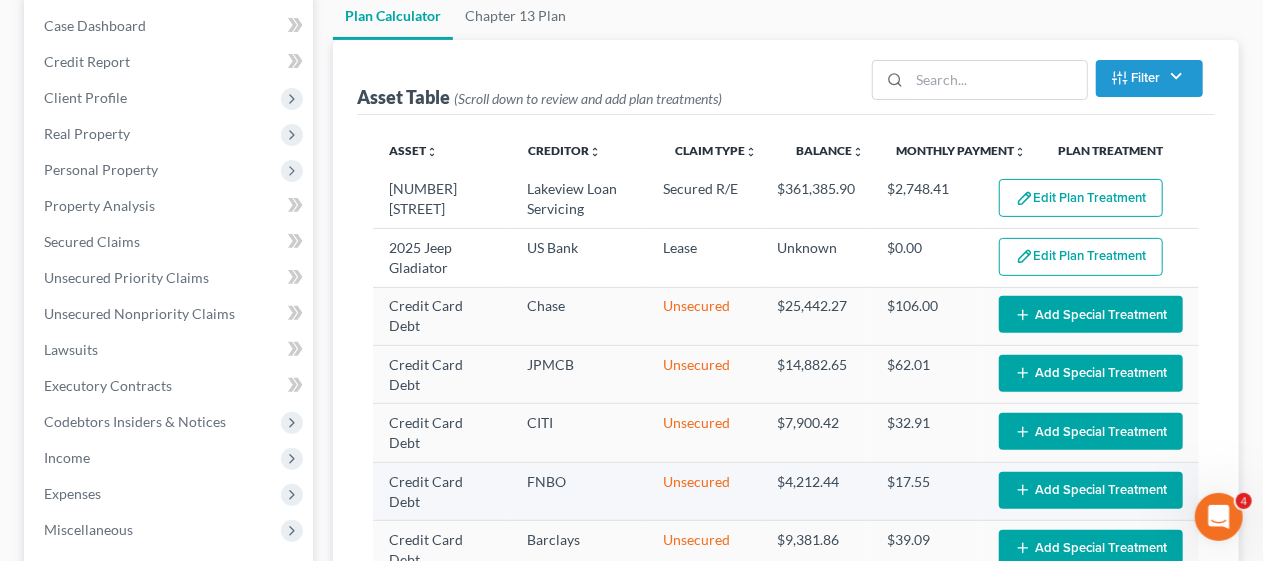 select on "59" 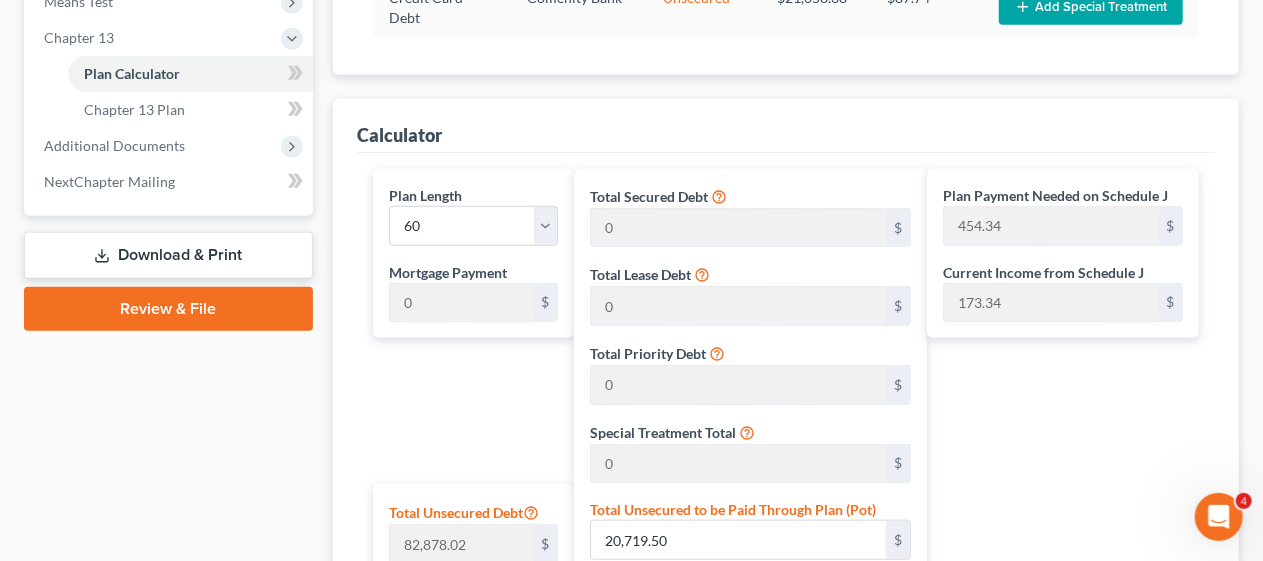 scroll, scrollTop: 100, scrollLeft: 0, axis: vertical 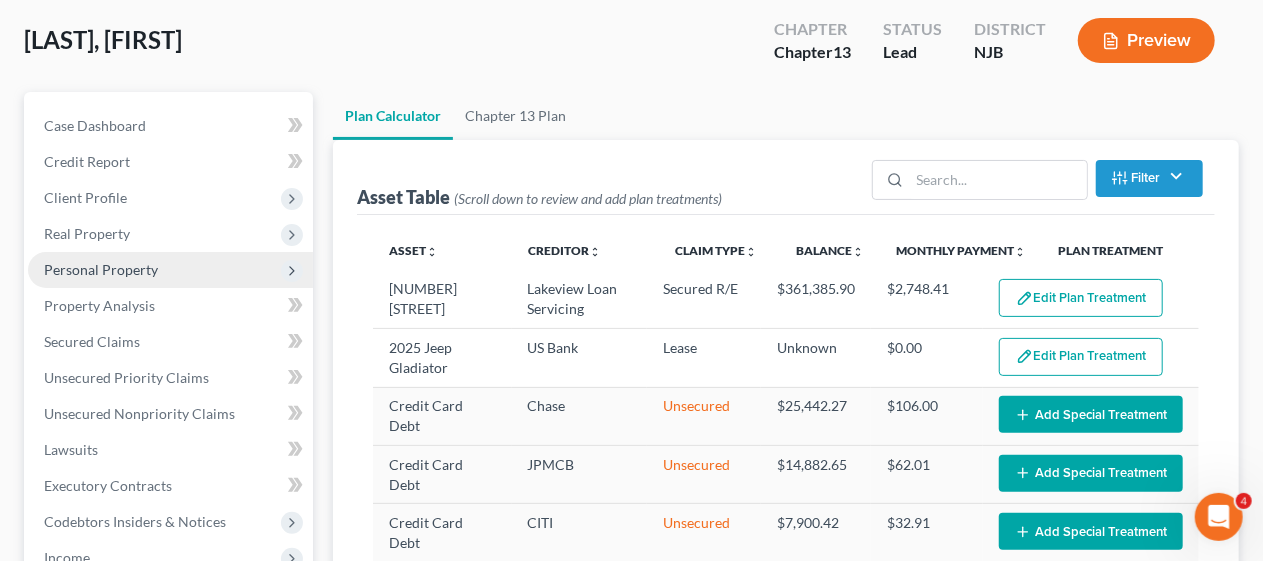 click on "Personal Property" at bounding box center [170, 270] 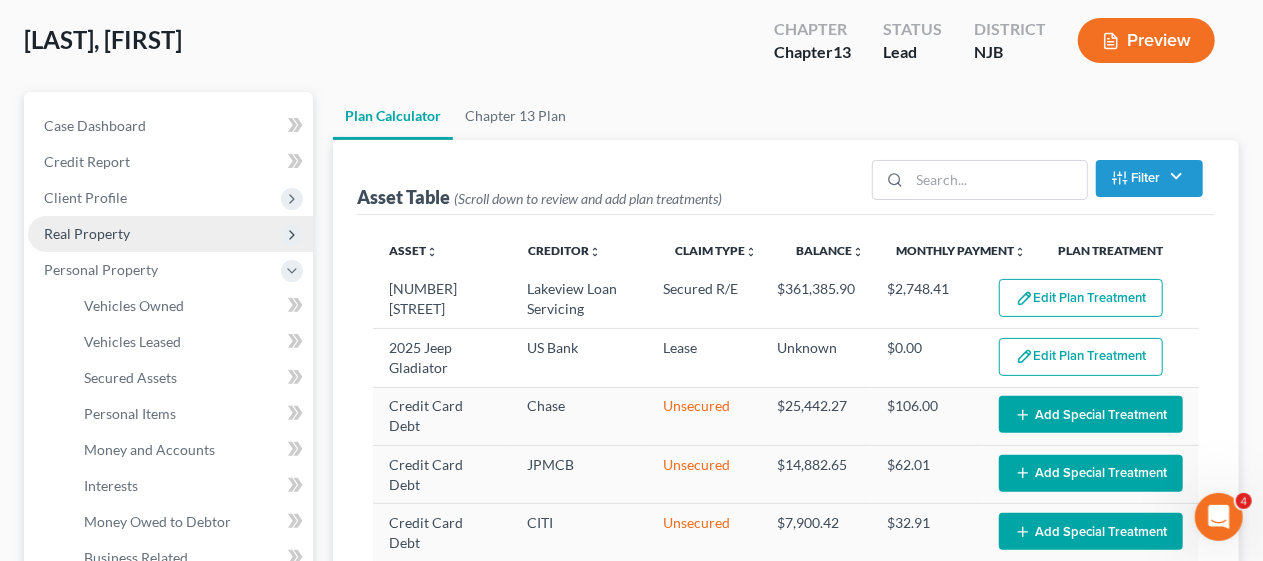 click on "Real Property" at bounding box center (170, 234) 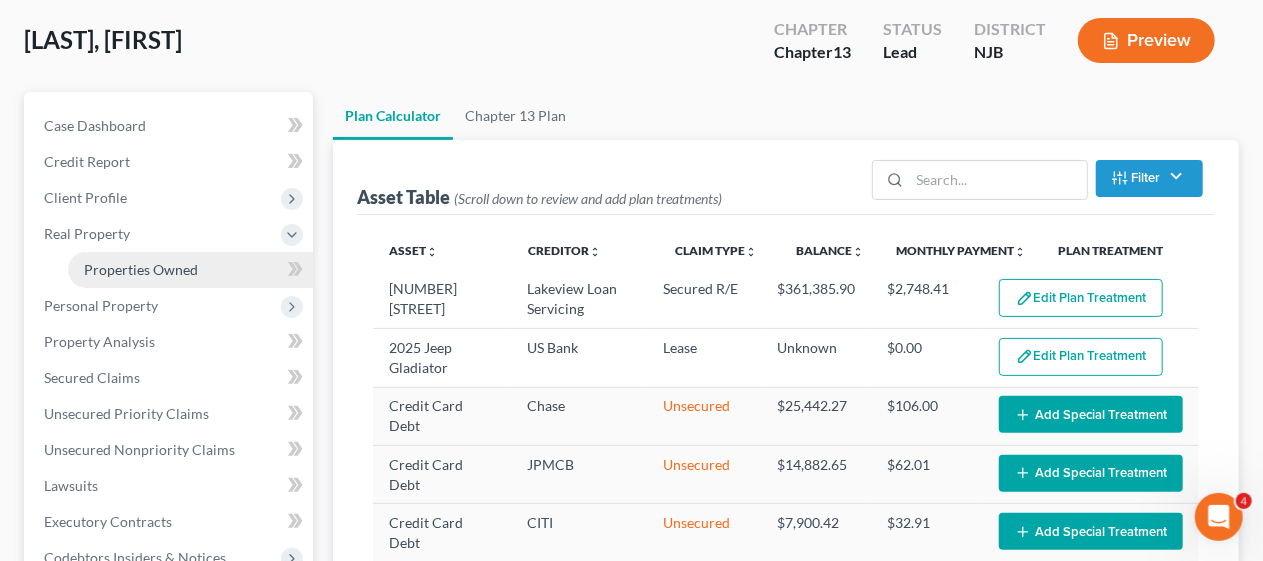 click on "Properties Owned" at bounding box center (141, 269) 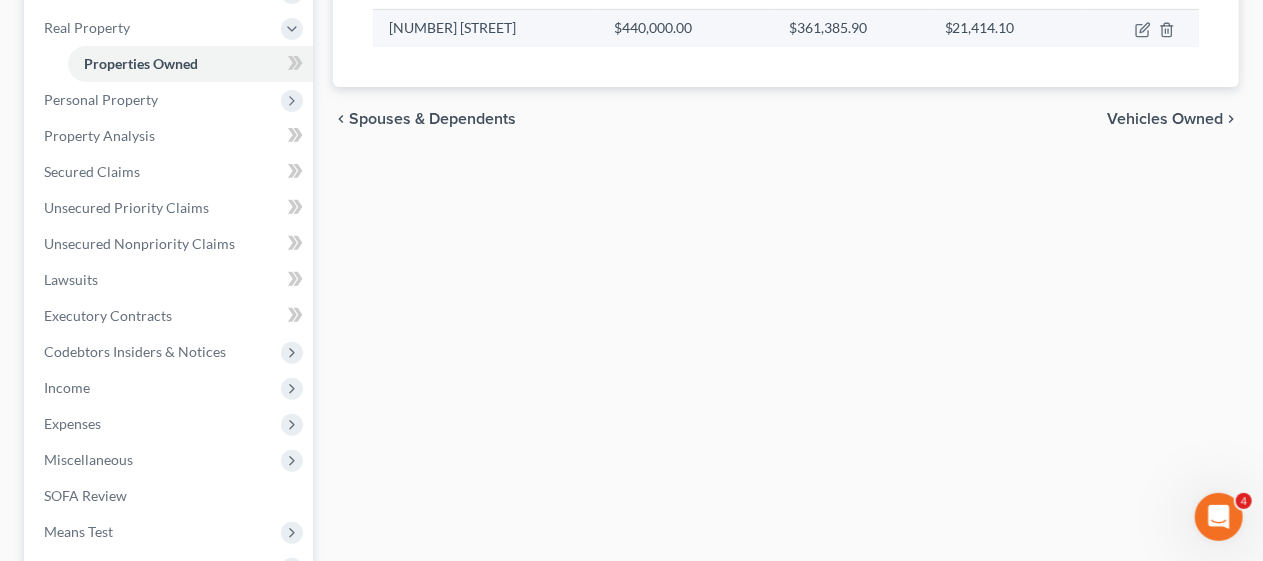 scroll, scrollTop: 400, scrollLeft: 0, axis: vertical 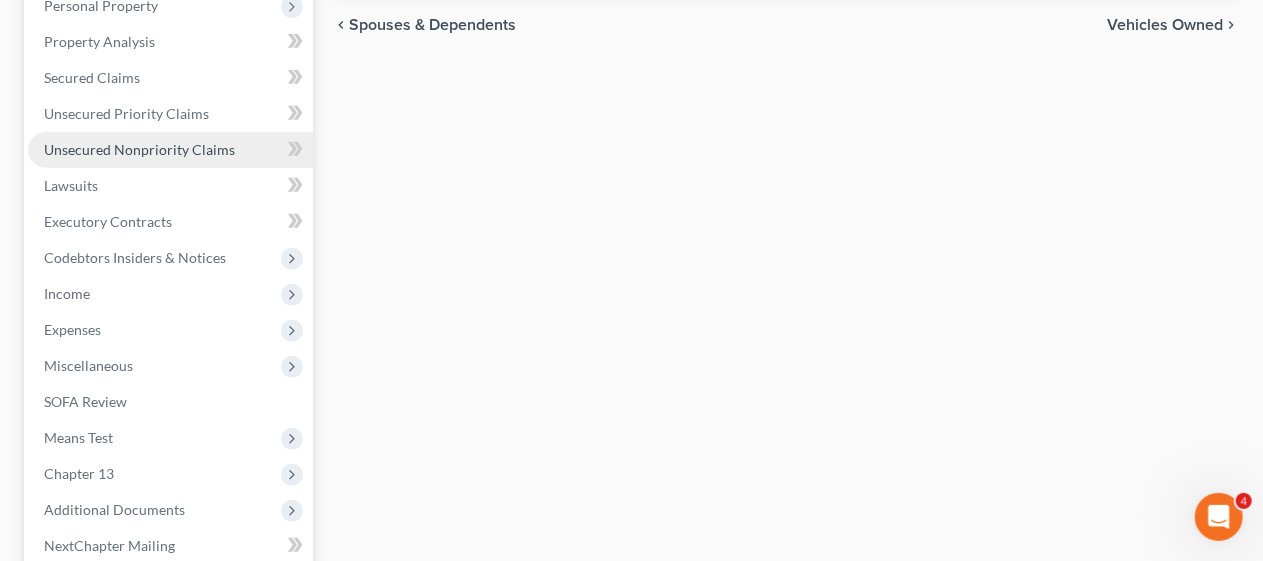 click on "Unsecured Nonpriority Claims" at bounding box center (139, 149) 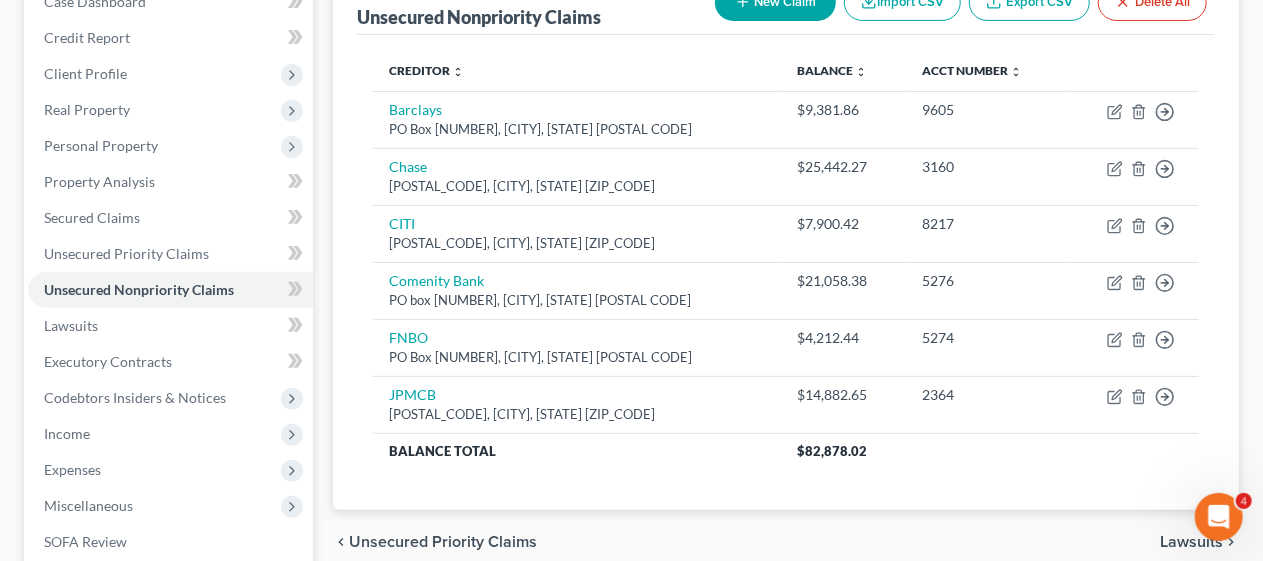 scroll, scrollTop: 171, scrollLeft: 0, axis: vertical 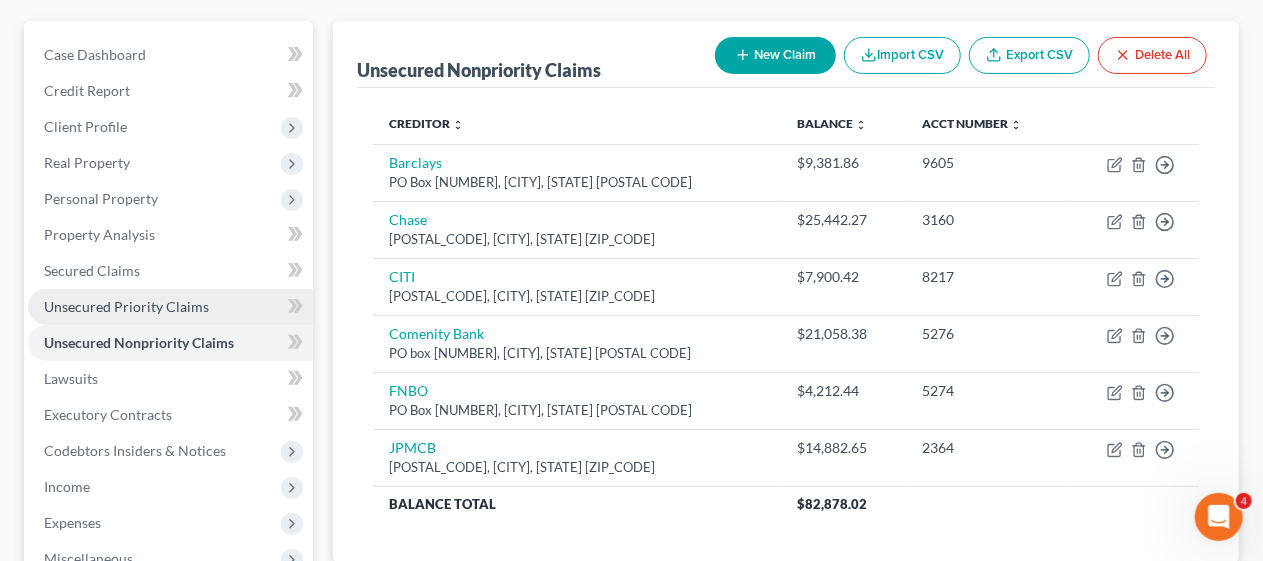 click on "Unsecured Priority Claims" at bounding box center (126, 306) 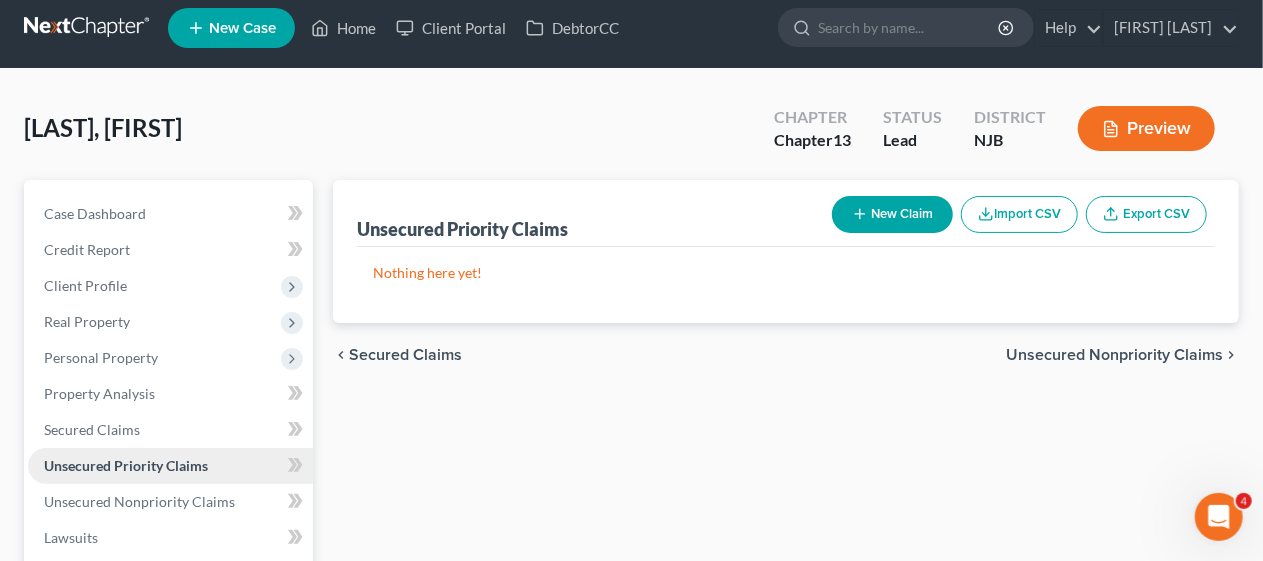 scroll, scrollTop: 0, scrollLeft: 0, axis: both 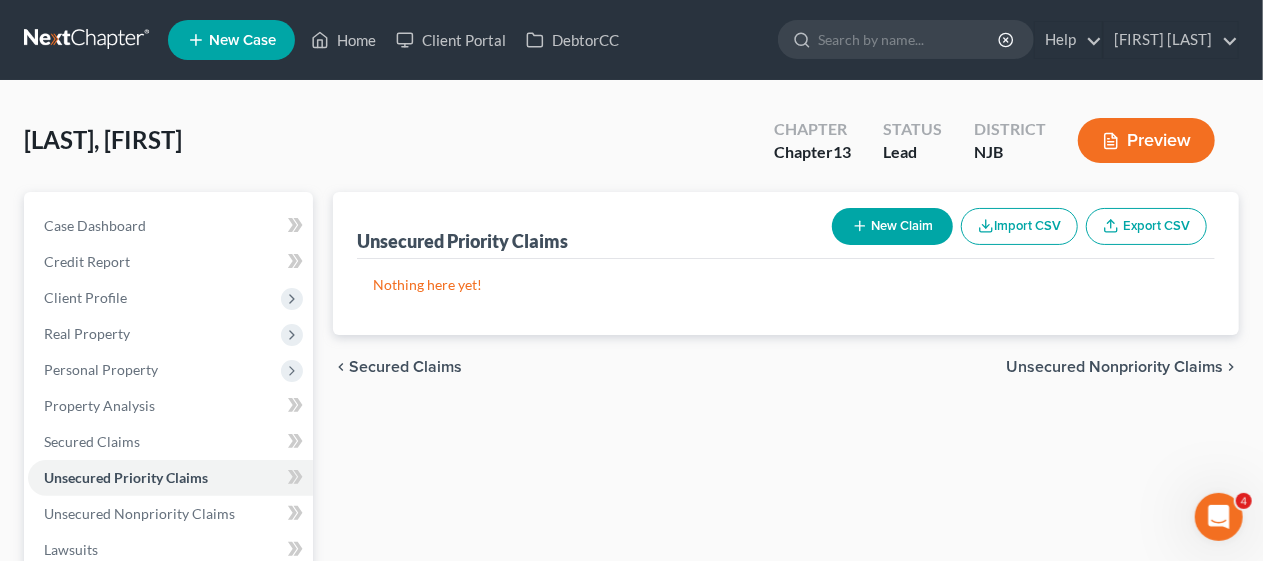 click on "Unsecured Priority Claims New Claim
Import CSV
Export CSV
Nothing here yet!
Previous
1
Next
chevron_left
Secured Claims
Unsecured Nonpriority Claims
chevron_right" at bounding box center [786, 625] 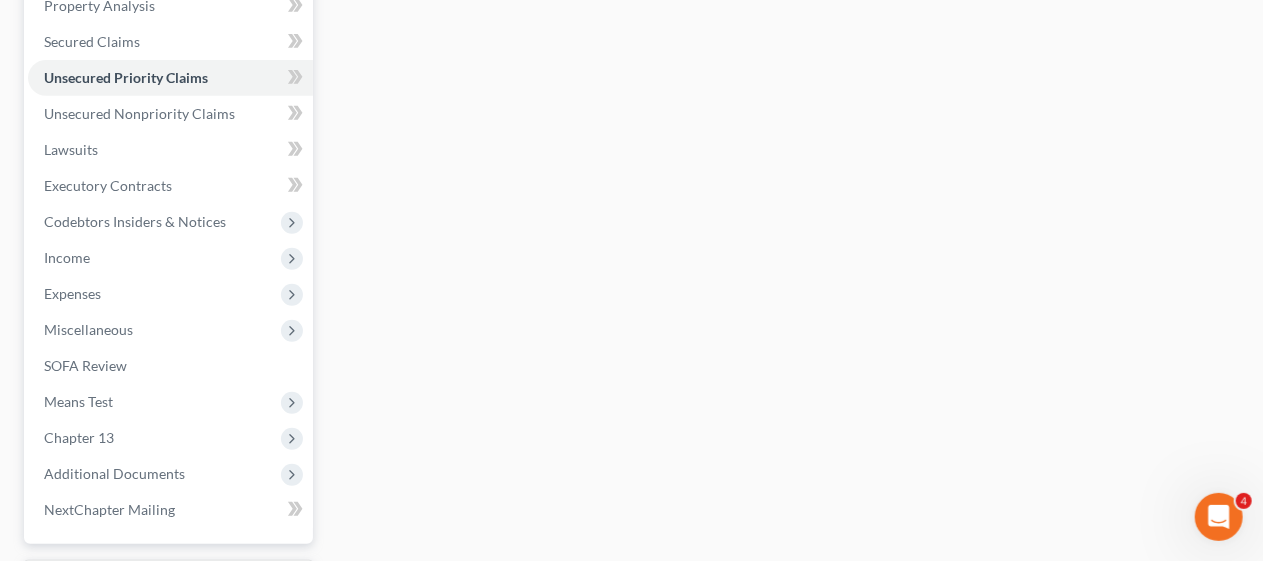scroll, scrollTop: 500, scrollLeft: 0, axis: vertical 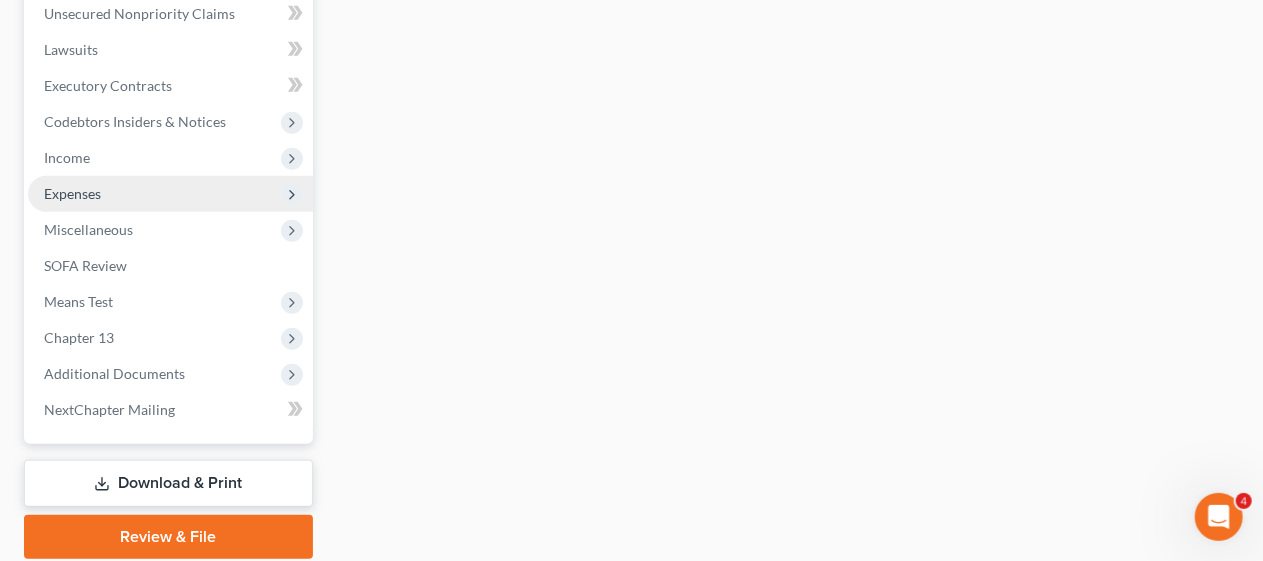 click on "Expenses" at bounding box center [170, 194] 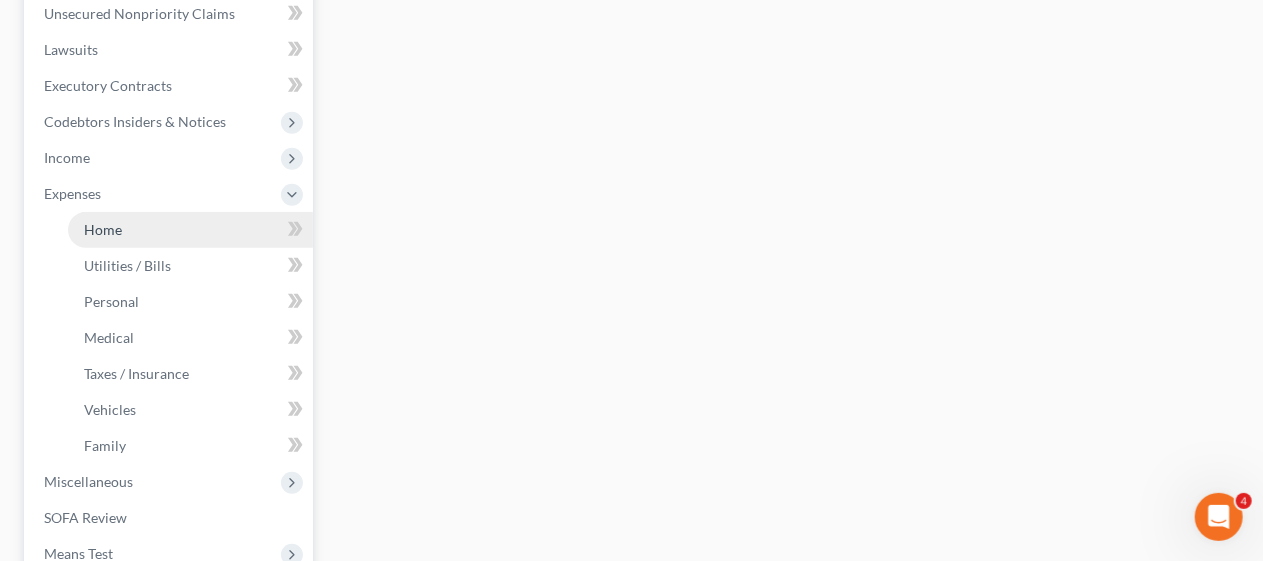 click on "Home" at bounding box center (190, 230) 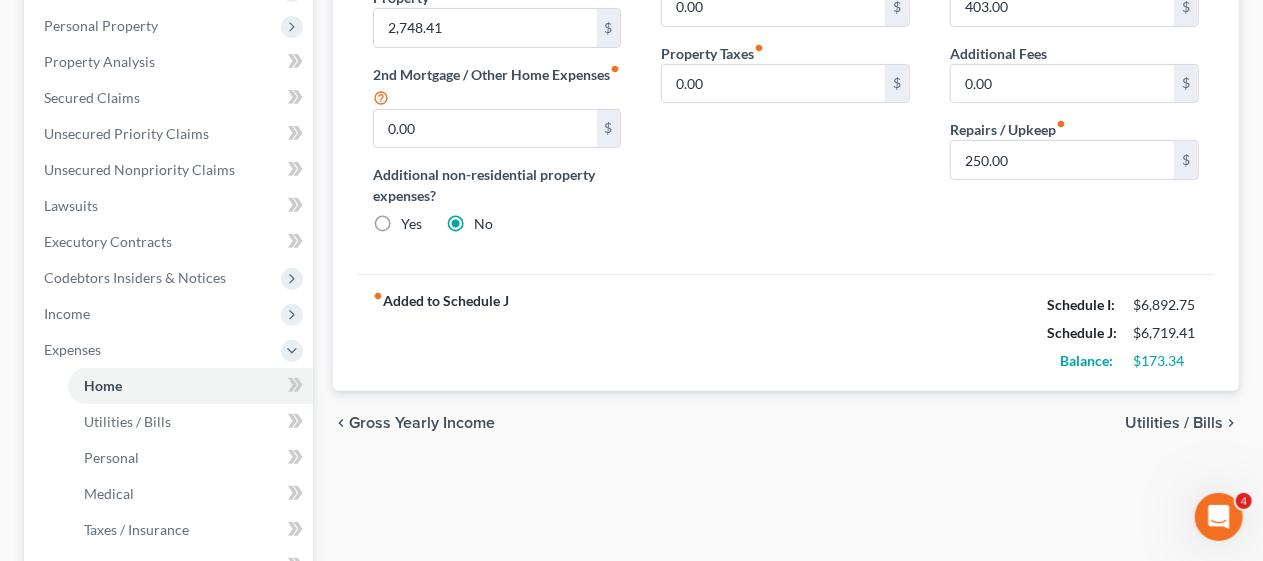 scroll, scrollTop: 400, scrollLeft: 0, axis: vertical 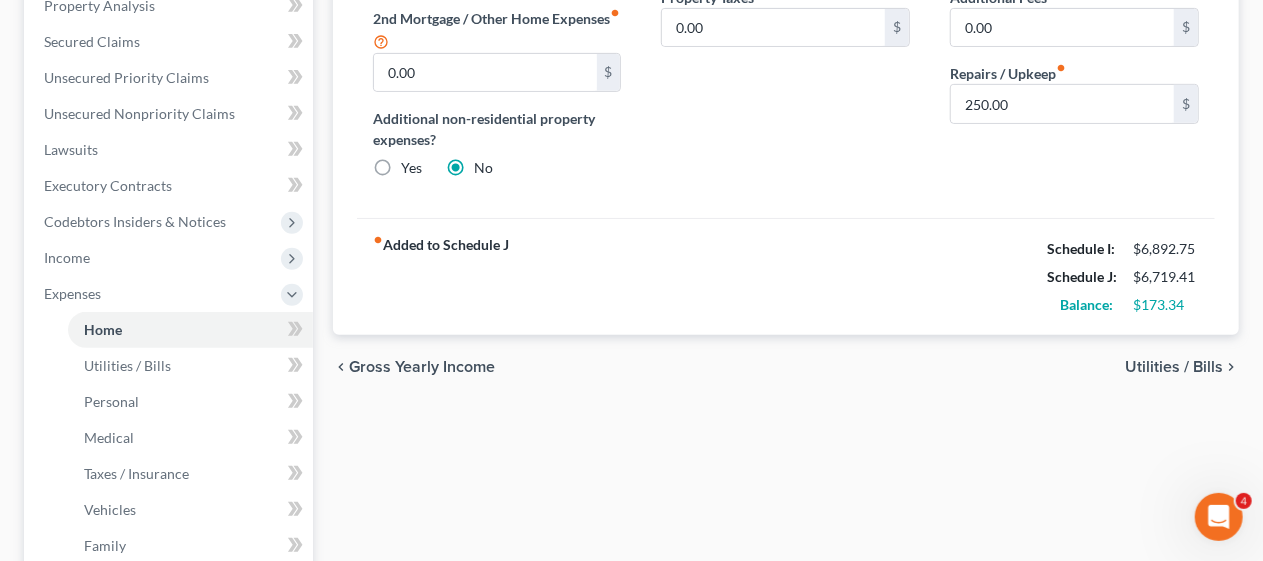 click on "Utilities / Bills" at bounding box center (1174, 367) 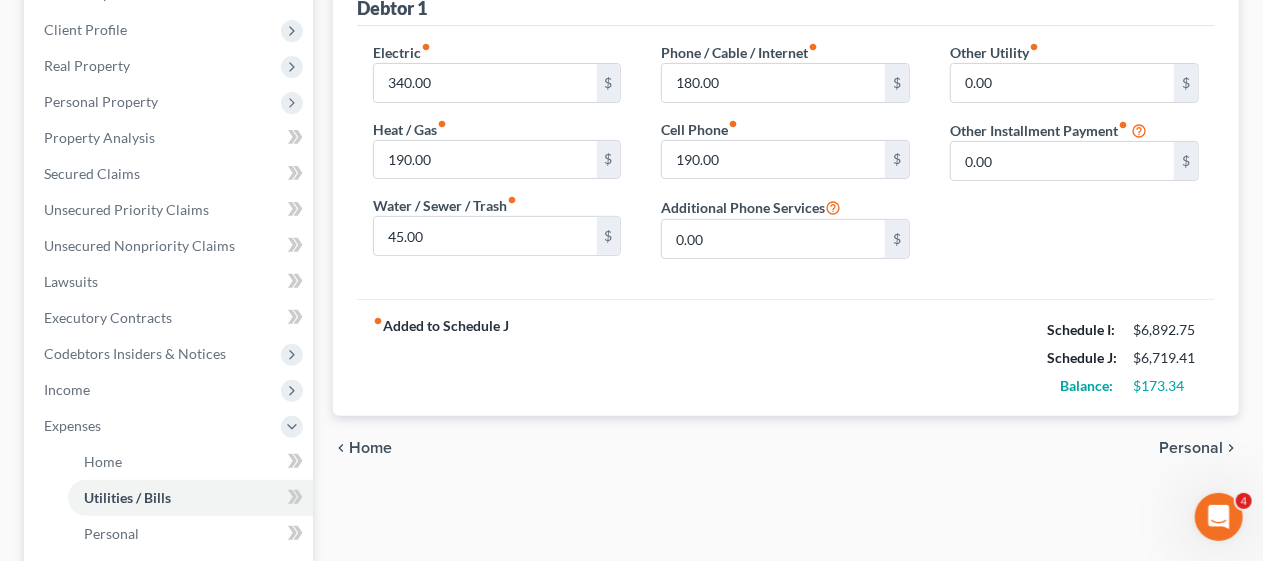 scroll, scrollTop: 300, scrollLeft: 0, axis: vertical 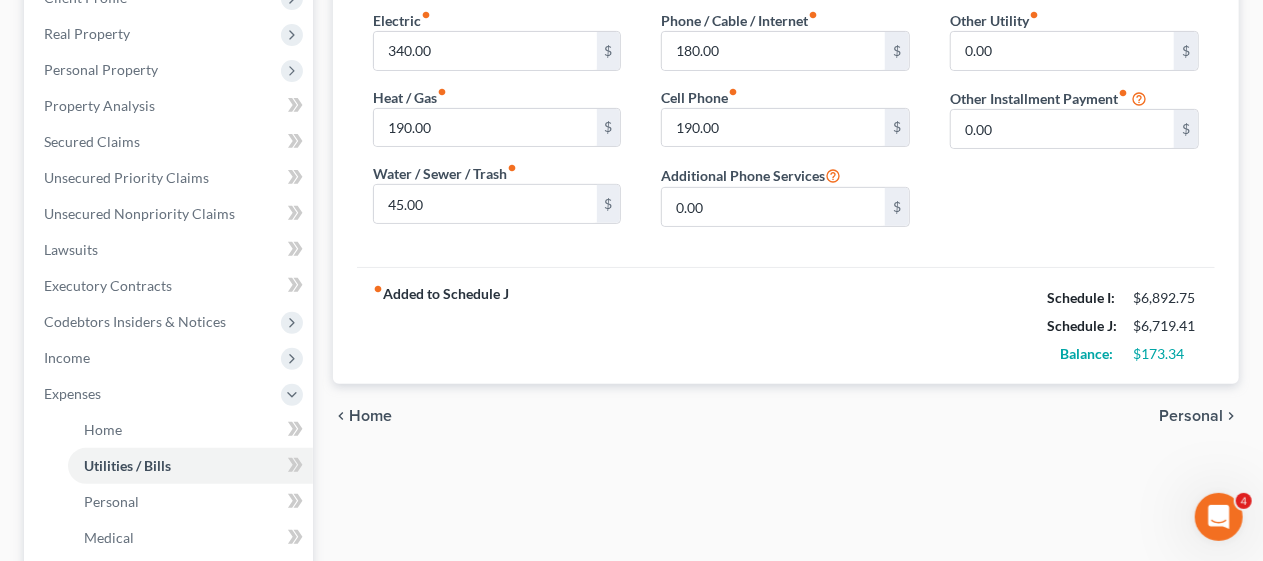 click on "Personal" at bounding box center (1191, 416) 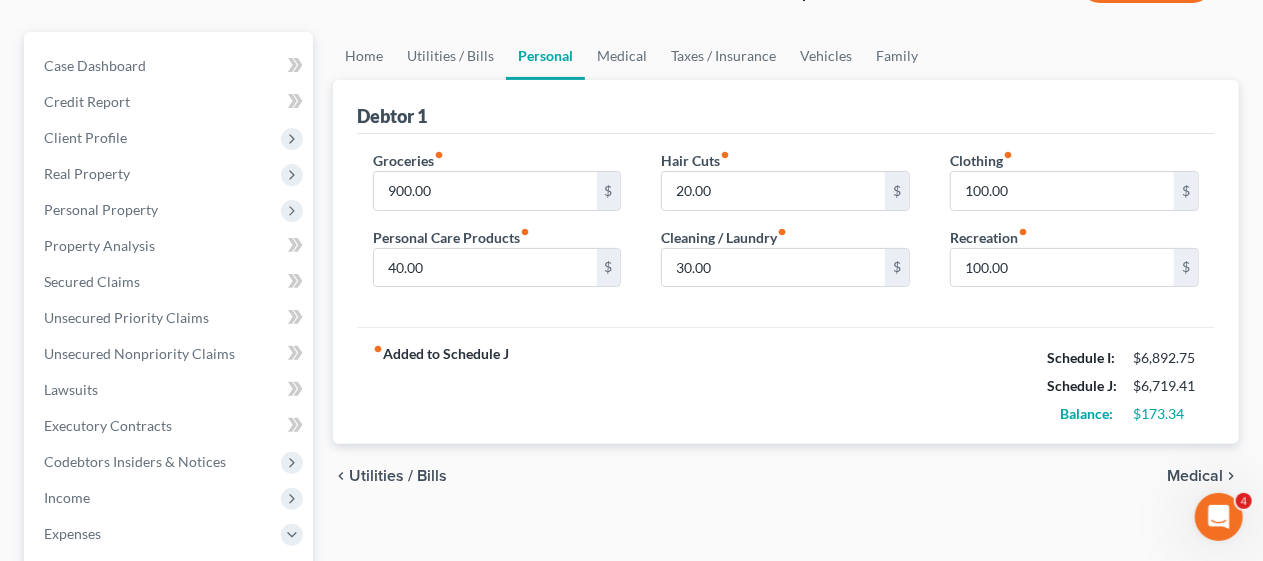 scroll, scrollTop: 200, scrollLeft: 0, axis: vertical 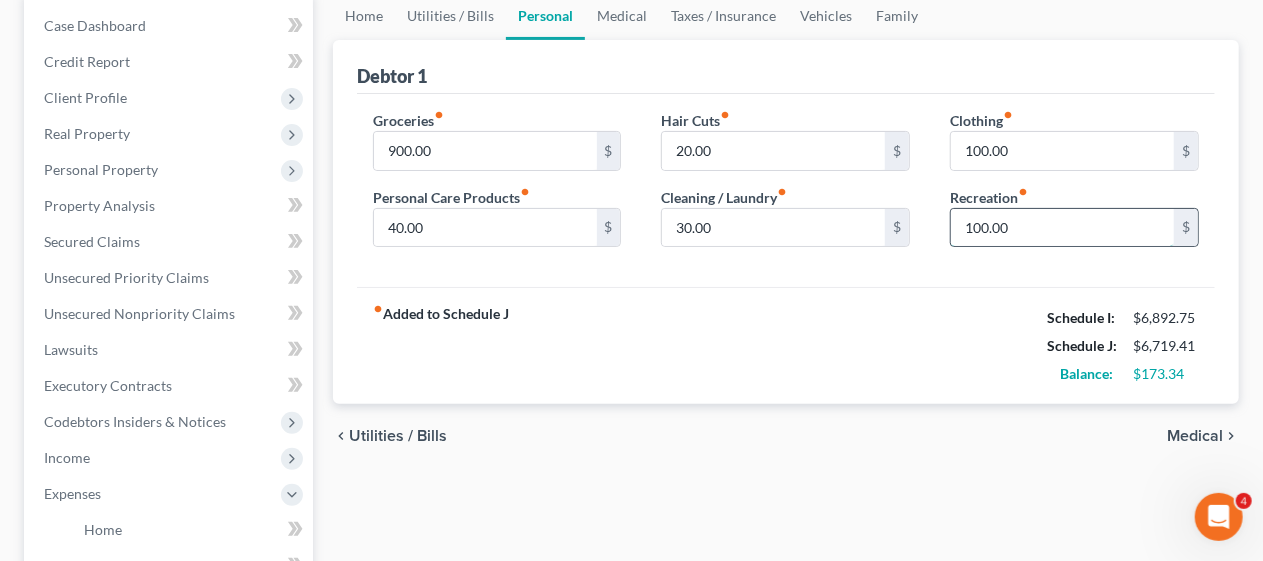 click on "100.00" at bounding box center [1062, 228] 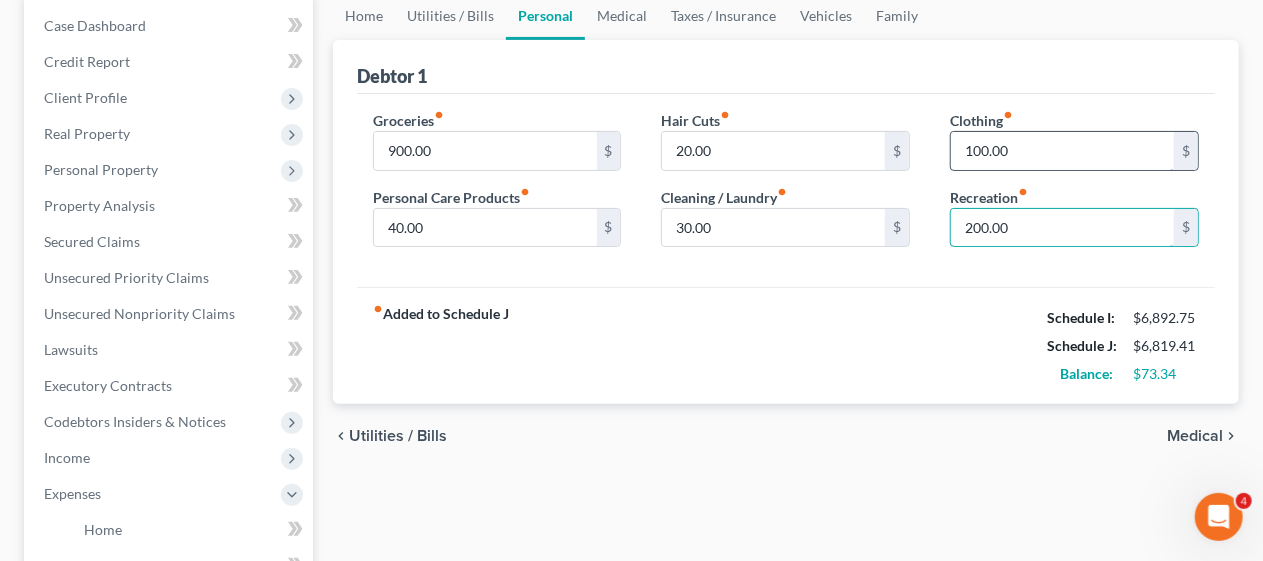 type on "200.00" 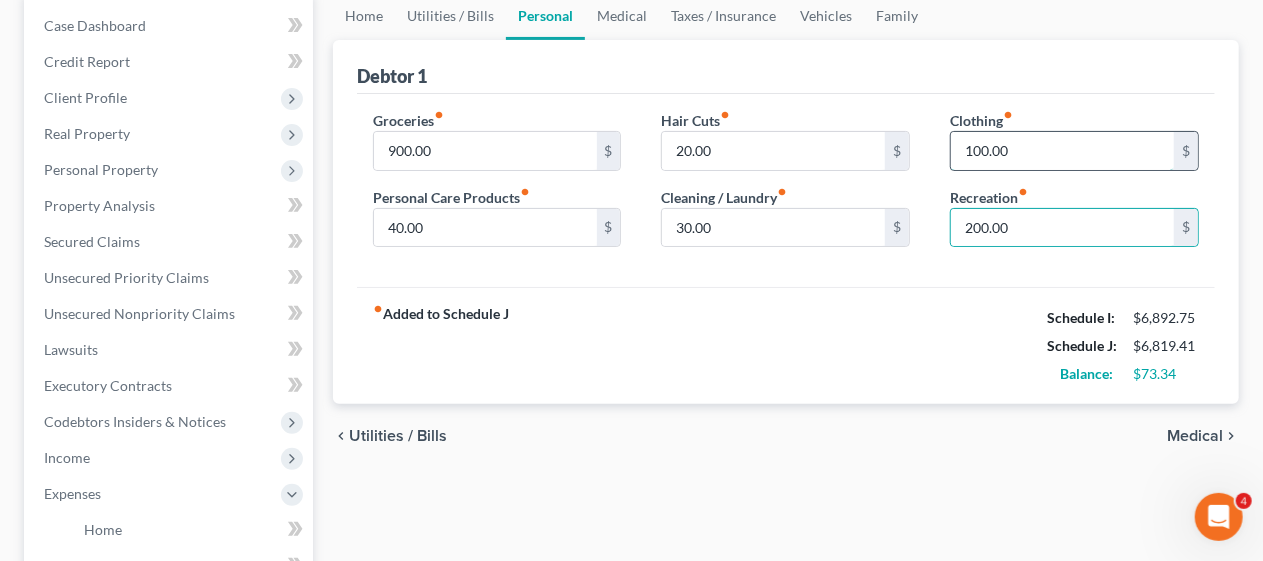 click on "100.00" at bounding box center (1062, 151) 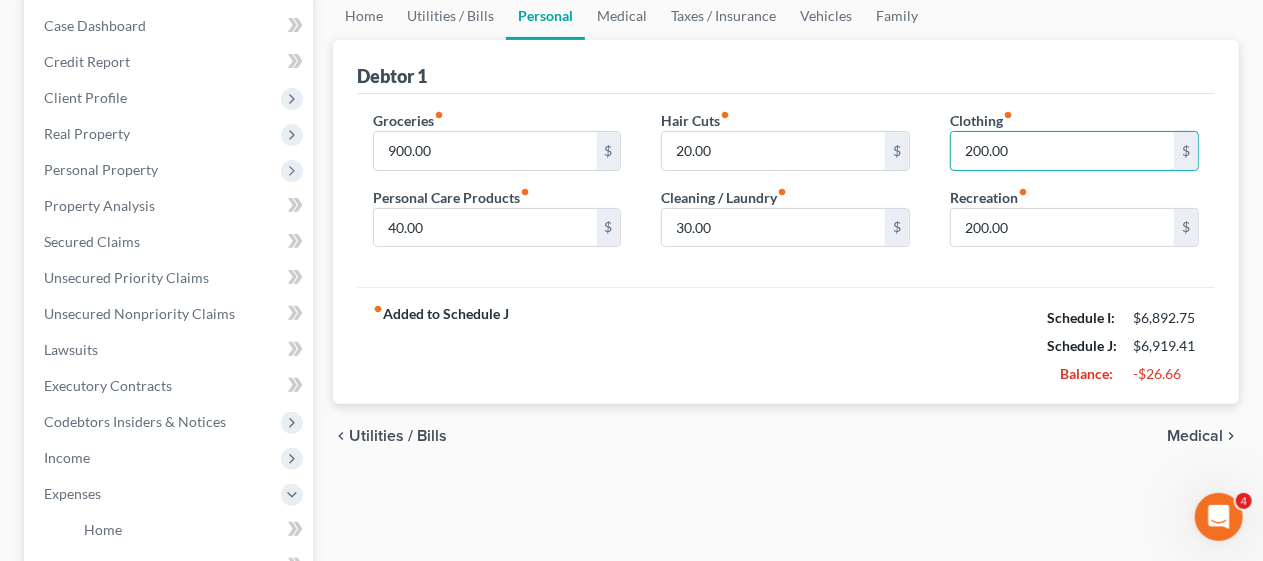 type on "200.00" 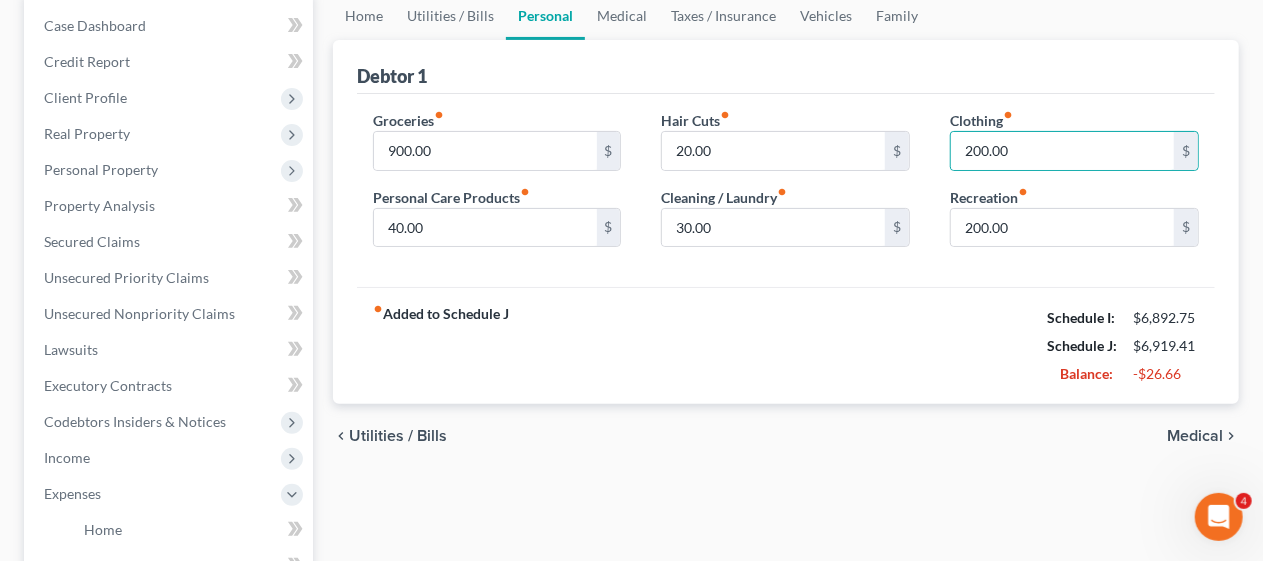 click on "fiber_manual_record  Added to Schedule J Schedule I: $6,892.75 Schedule J: $6,919.41 Balance: -$26.66" at bounding box center (786, 345) 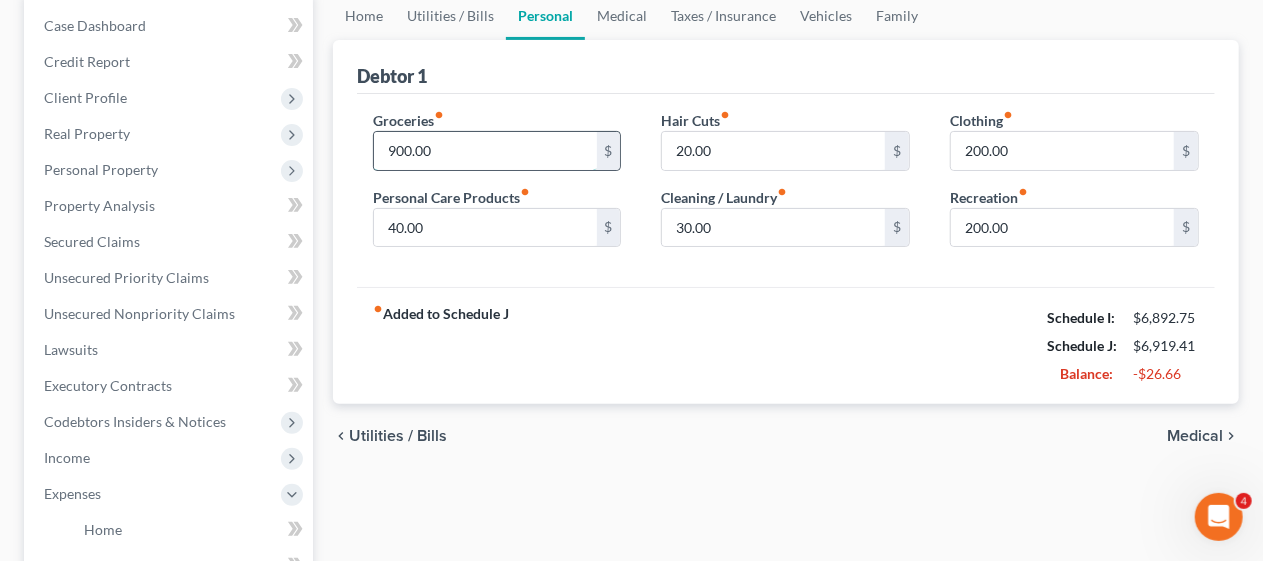 click on "900.00" at bounding box center (485, 151) 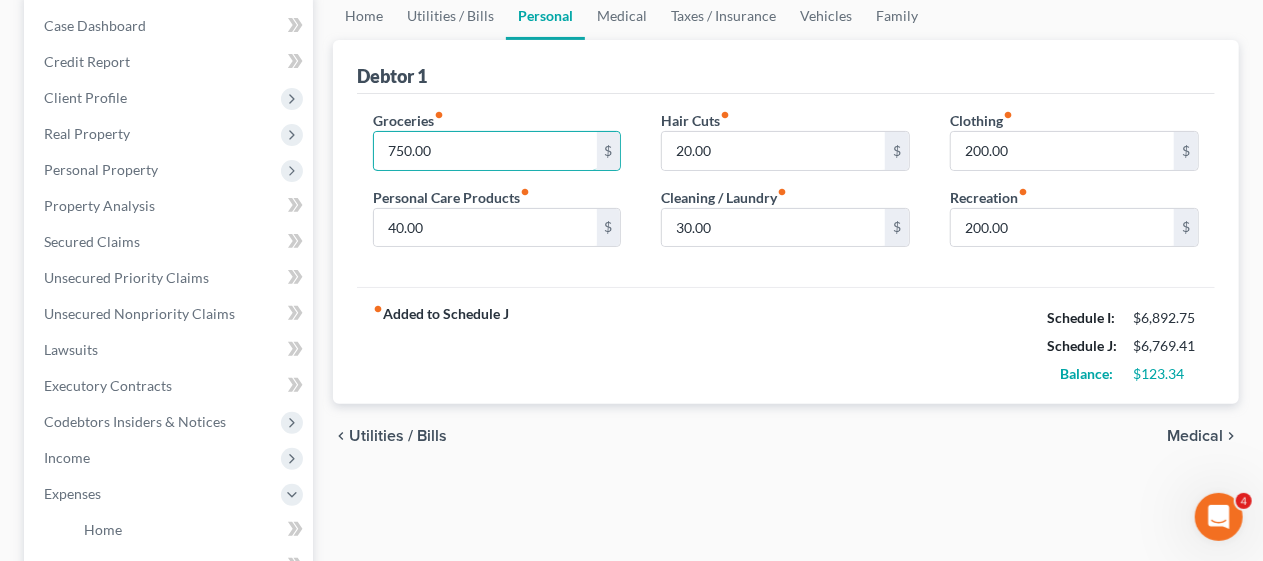 type on "750.00" 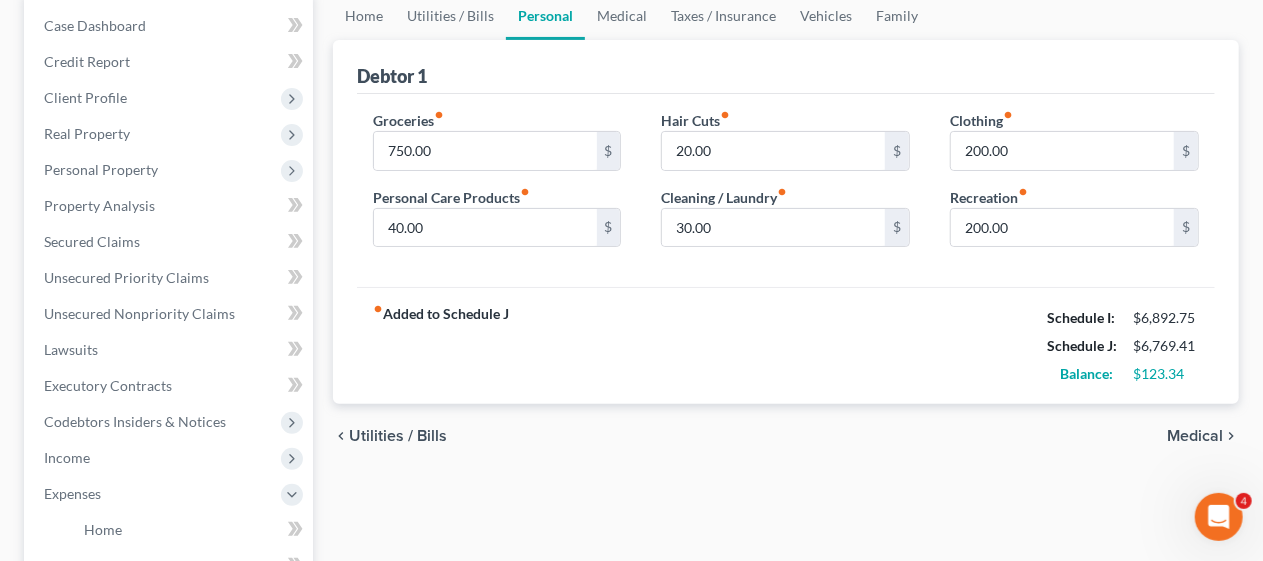 click on "fiber_manual_record  Added to Schedule J Schedule I: $6,892.75 Schedule J: $6,769.41 Balance: $123.34" at bounding box center (786, 345) 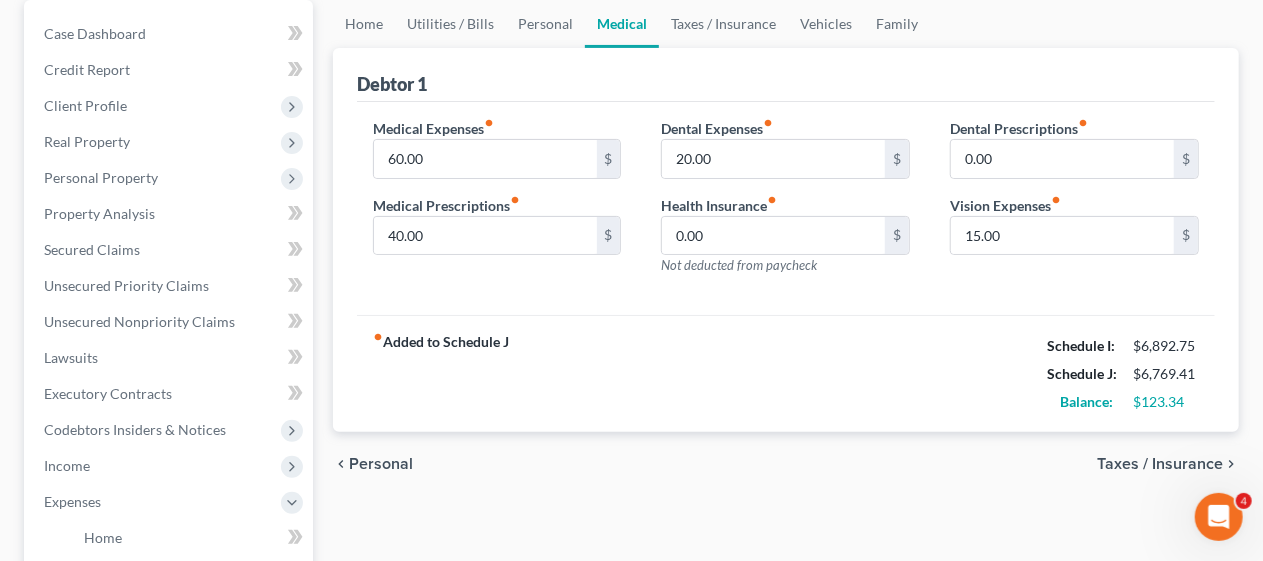 scroll, scrollTop: 200, scrollLeft: 0, axis: vertical 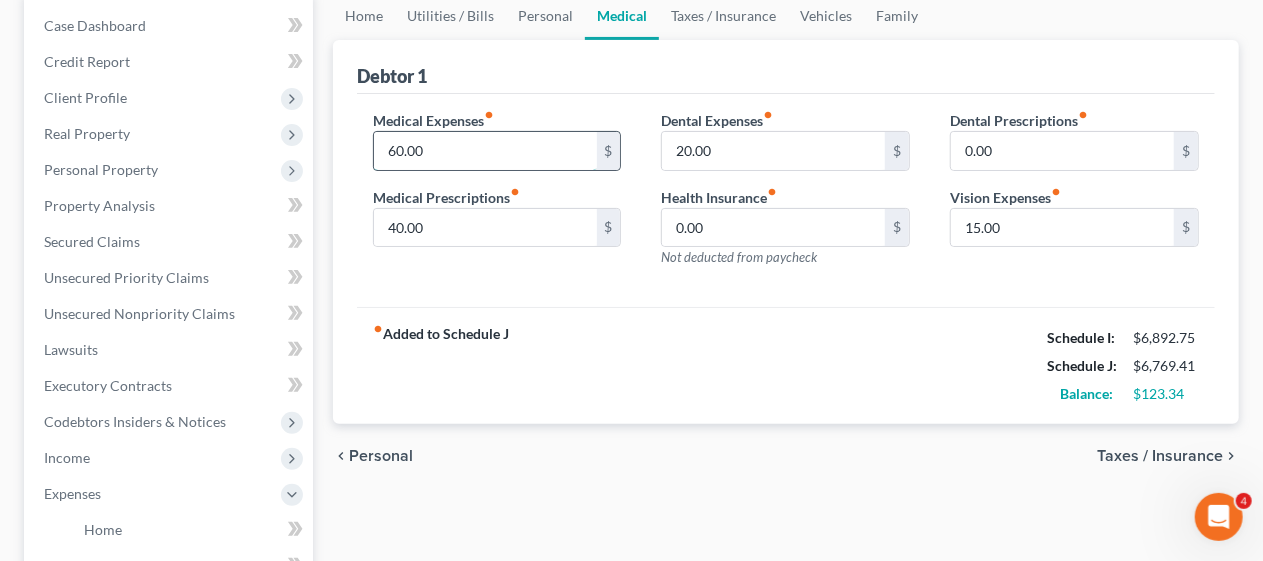 click on "60.00" at bounding box center [485, 151] 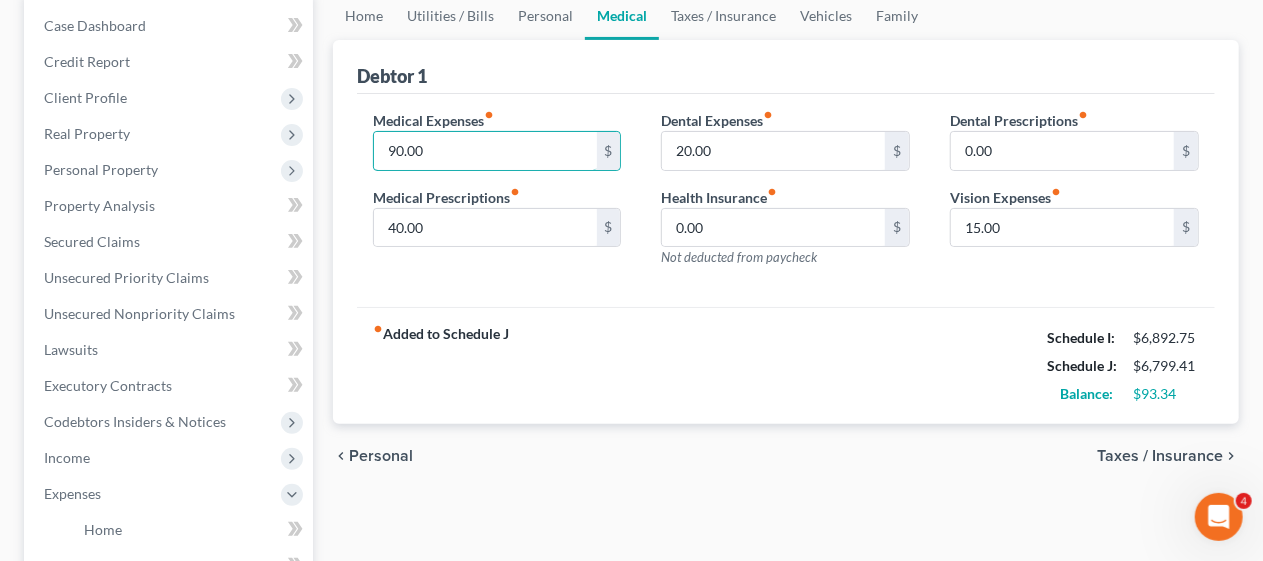 type on "90.00" 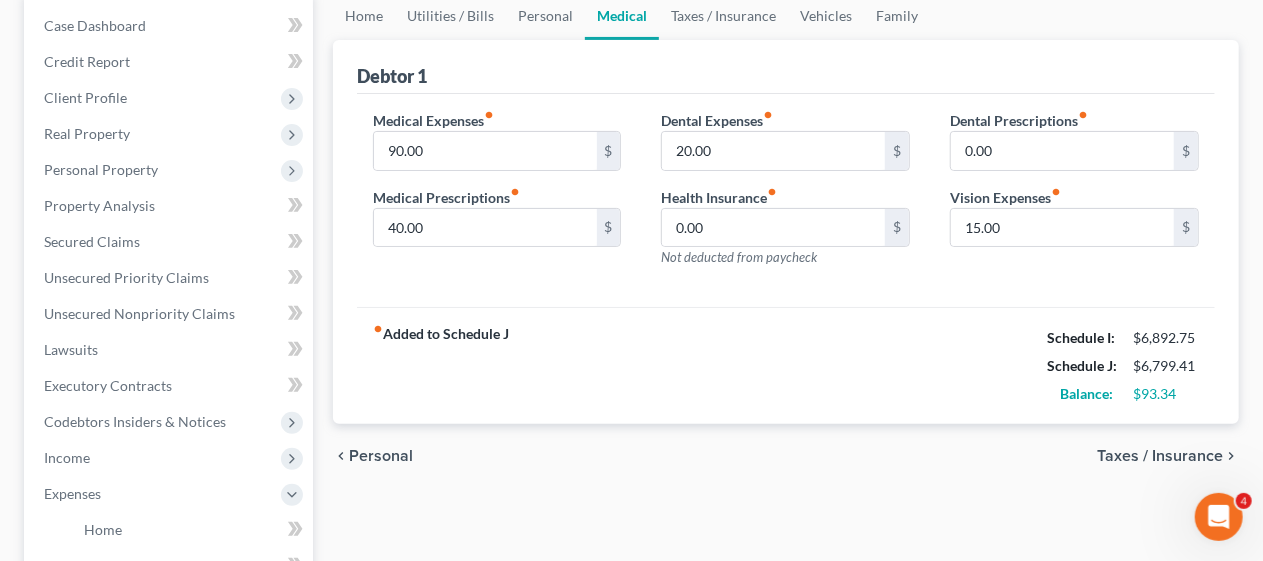 click on "fiber_manual_record  Added to Schedule J Schedule I: $6,892.75 Schedule J: $6,799.41 Balance: $93.34" at bounding box center [786, 365] 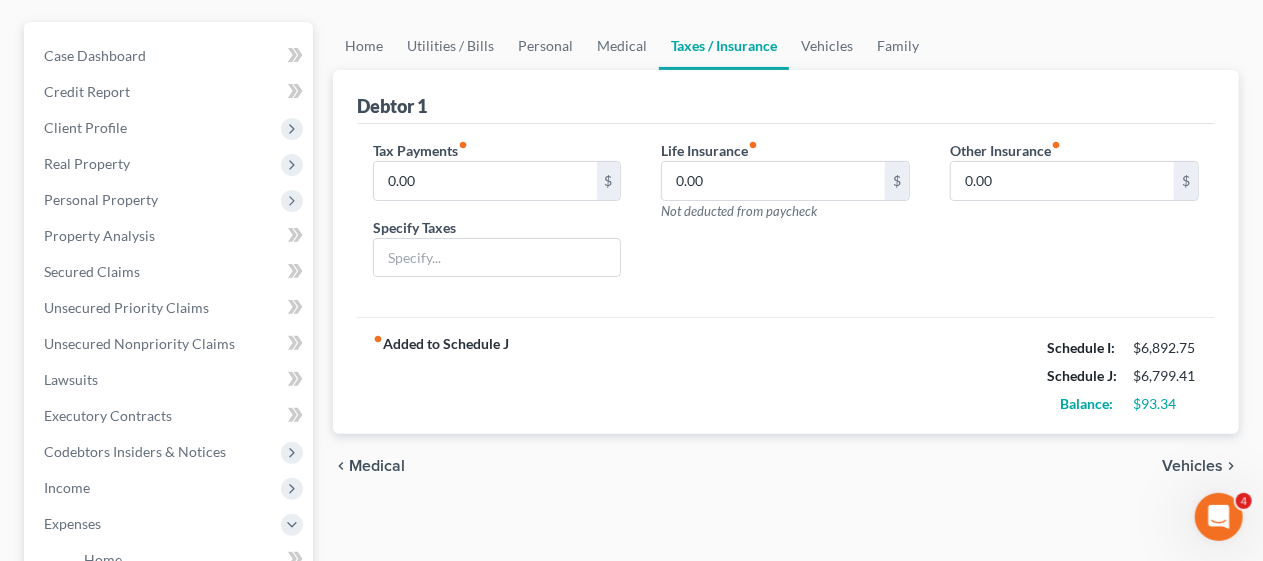 scroll, scrollTop: 200, scrollLeft: 0, axis: vertical 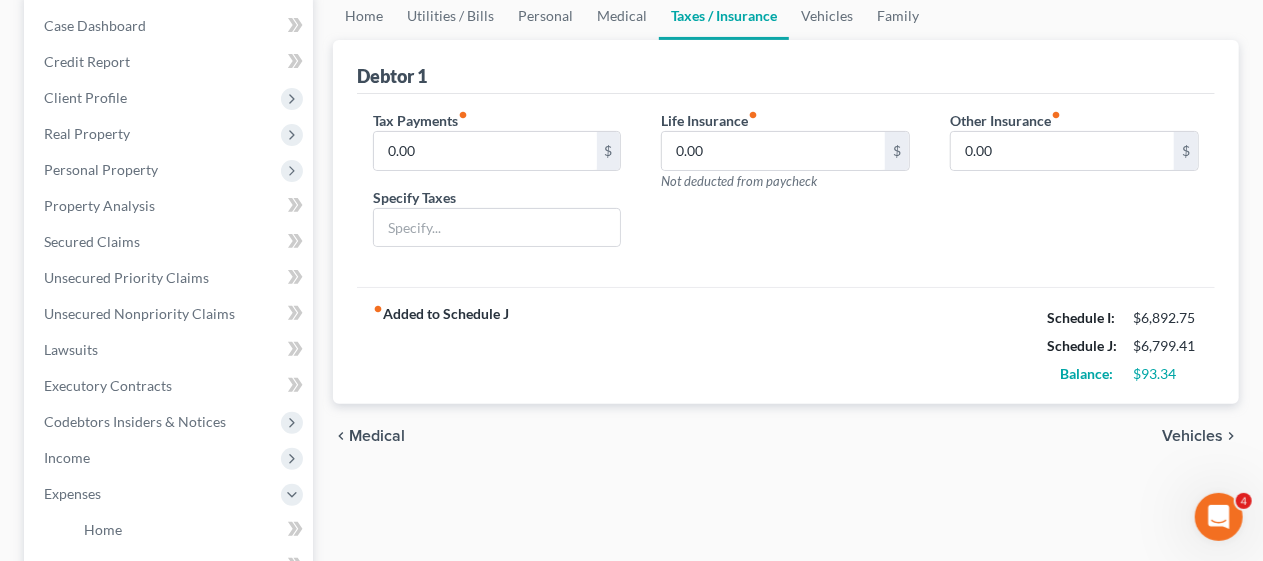 click on "Vehicles" at bounding box center (1192, 436) 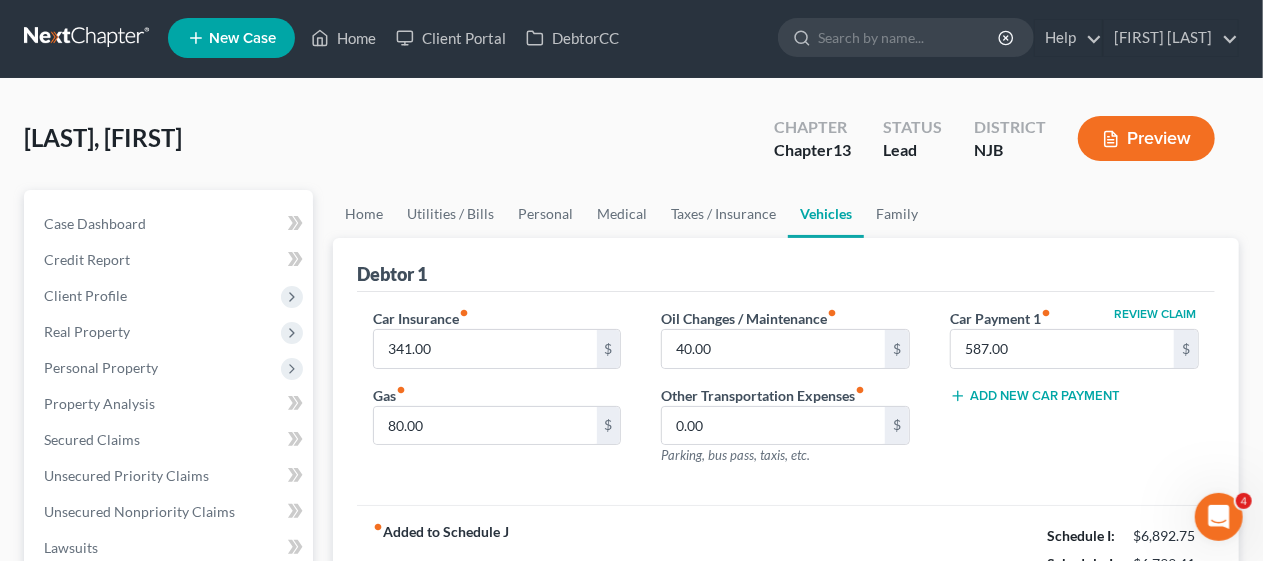 scroll, scrollTop: 0, scrollLeft: 0, axis: both 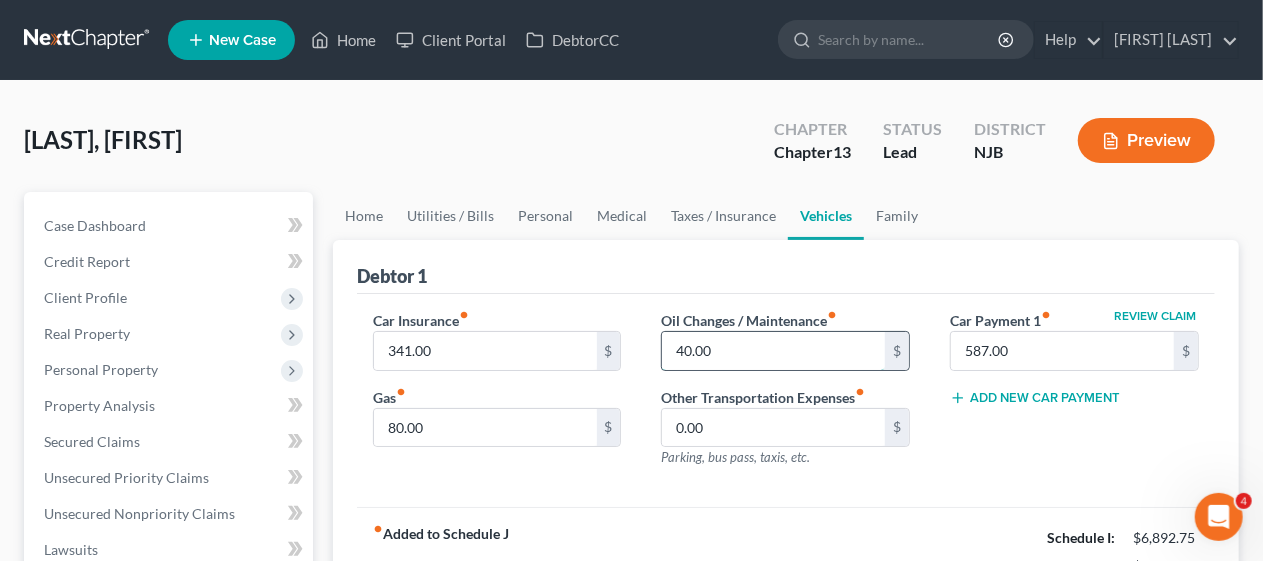 click on "40.00" at bounding box center (773, 351) 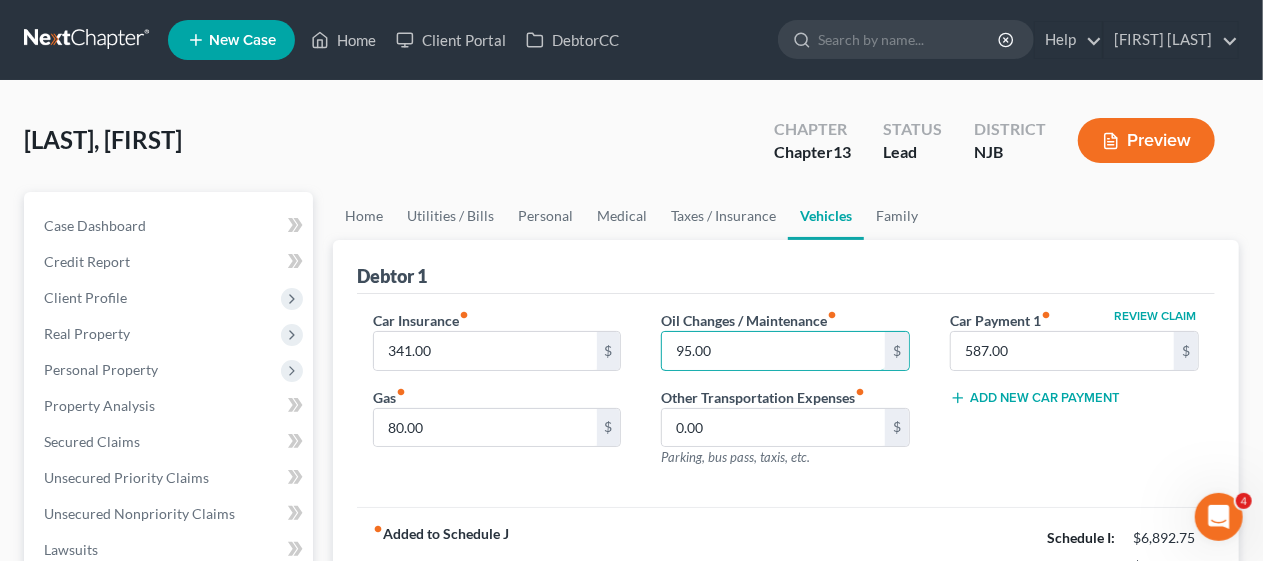 type on "95.00" 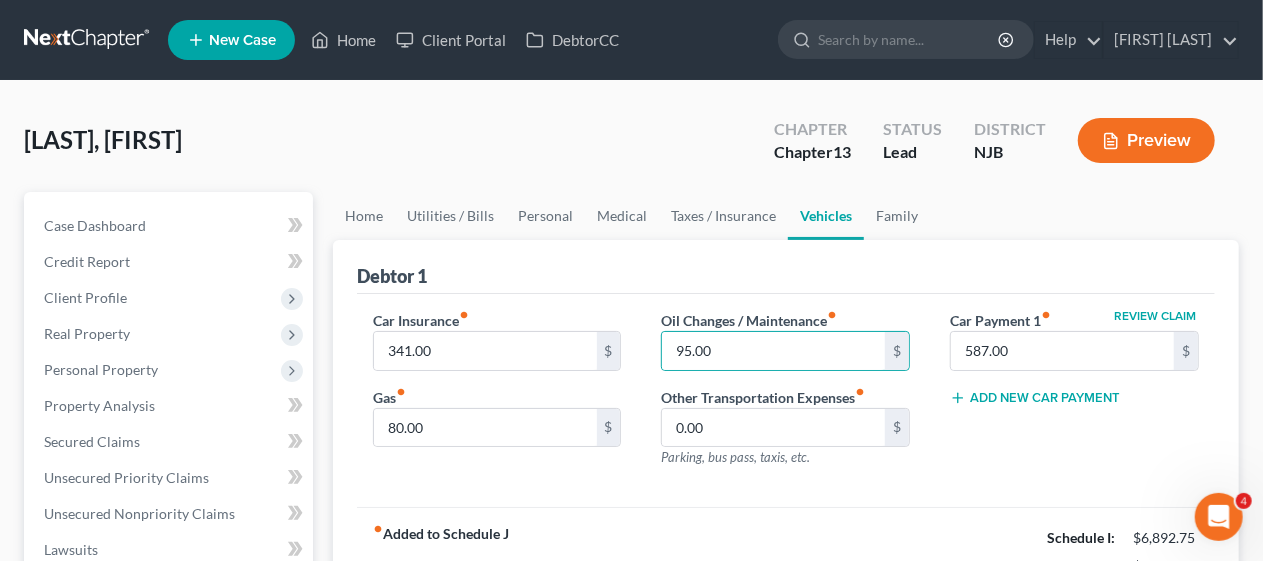 click on "Car Insurance  fiber_manual_record 341.00 $ Gas  fiber_manual_record 80.00 $ Oil Changes / Maintenance  fiber_manual_record 95.00 $ Other Transportation Expenses  fiber_manual_record 0.00 $ Parking, bus pass, taxis, etc. Review Claim Car Payment 1  fiber_manual_record 587.00 $ Add New Car Payment" at bounding box center [786, 401] 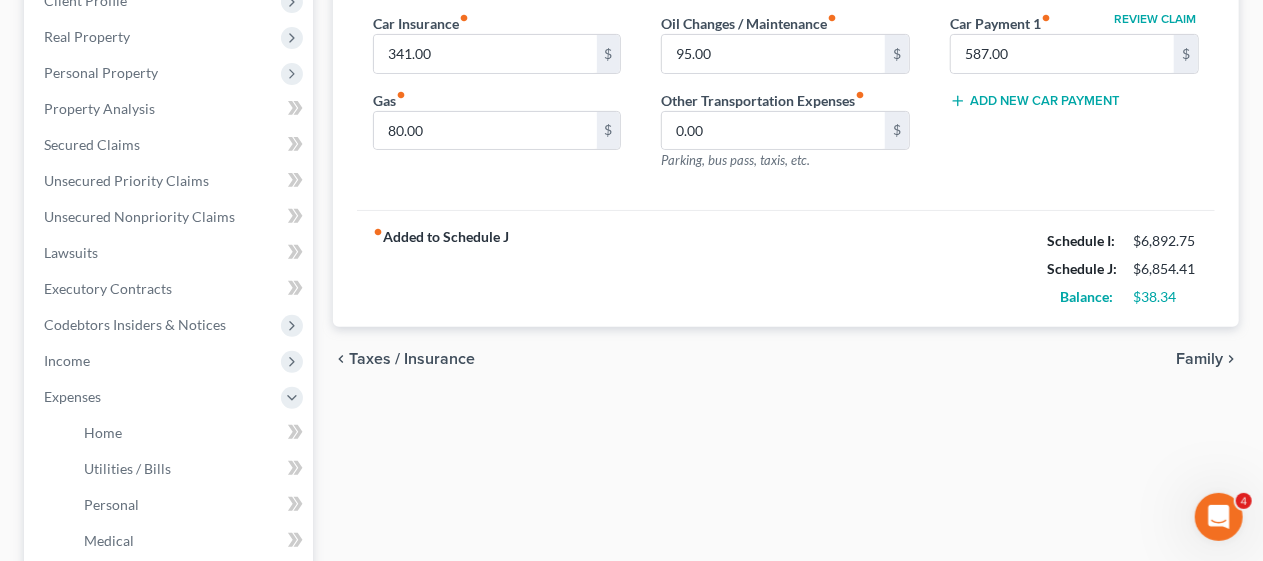 scroll, scrollTop: 300, scrollLeft: 0, axis: vertical 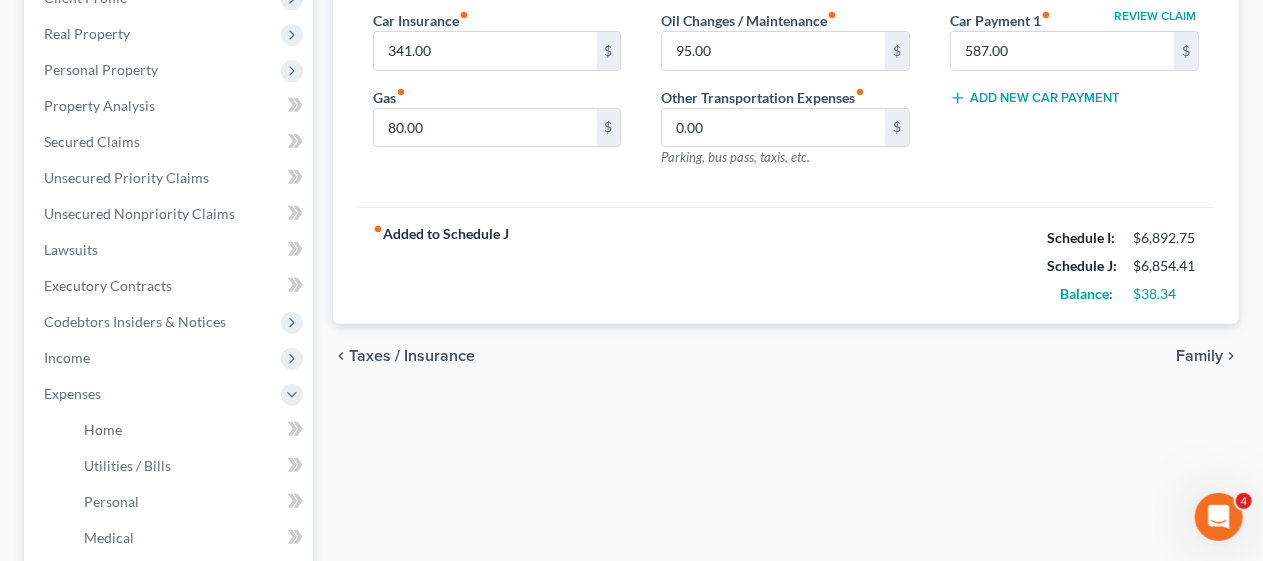 click on "chevron_left
Taxes / Insurance
Family
chevron_right" at bounding box center [786, 356] 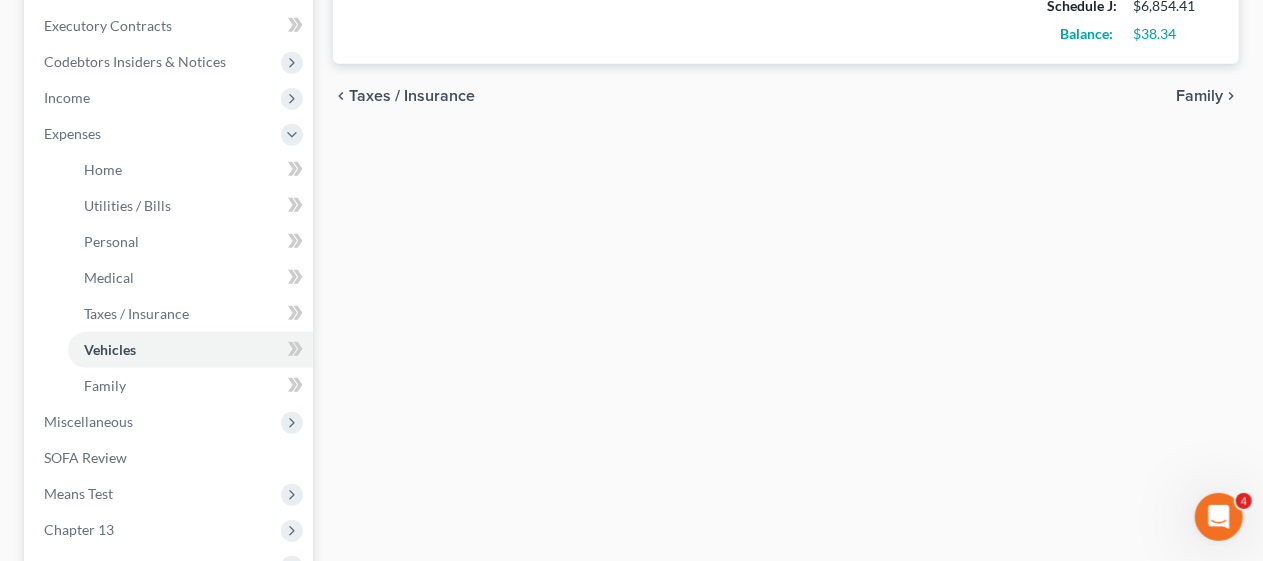 scroll, scrollTop: 600, scrollLeft: 0, axis: vertical 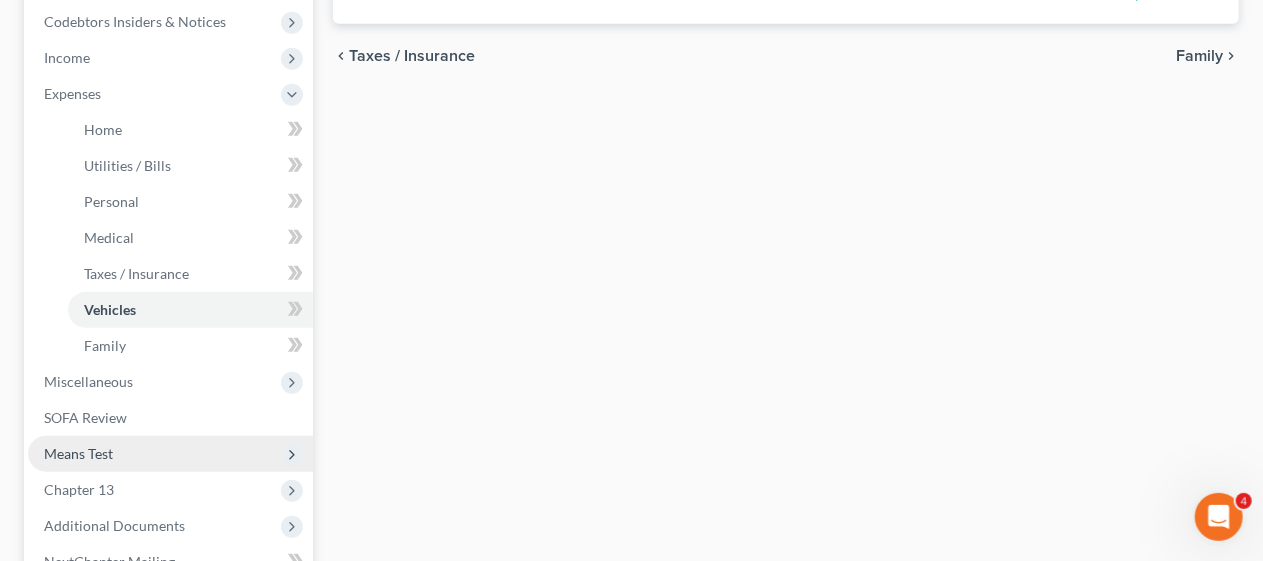 click on "Means Test" at bounding box center (170, 454) 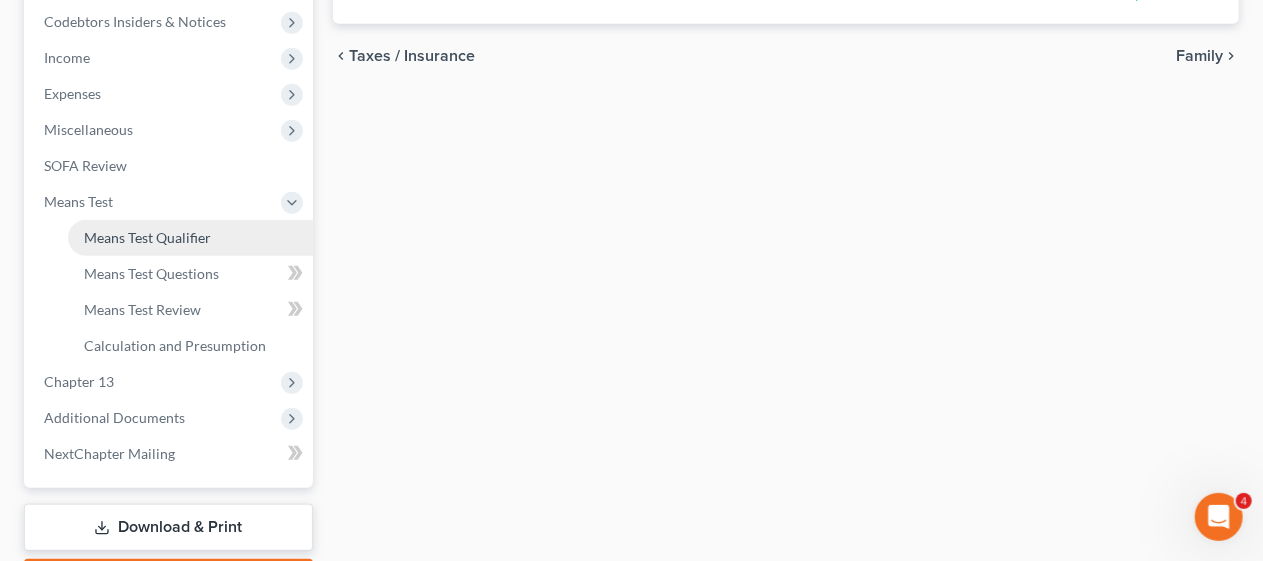 click on "Means Test Qualifier" at bounding box center (147, 237) 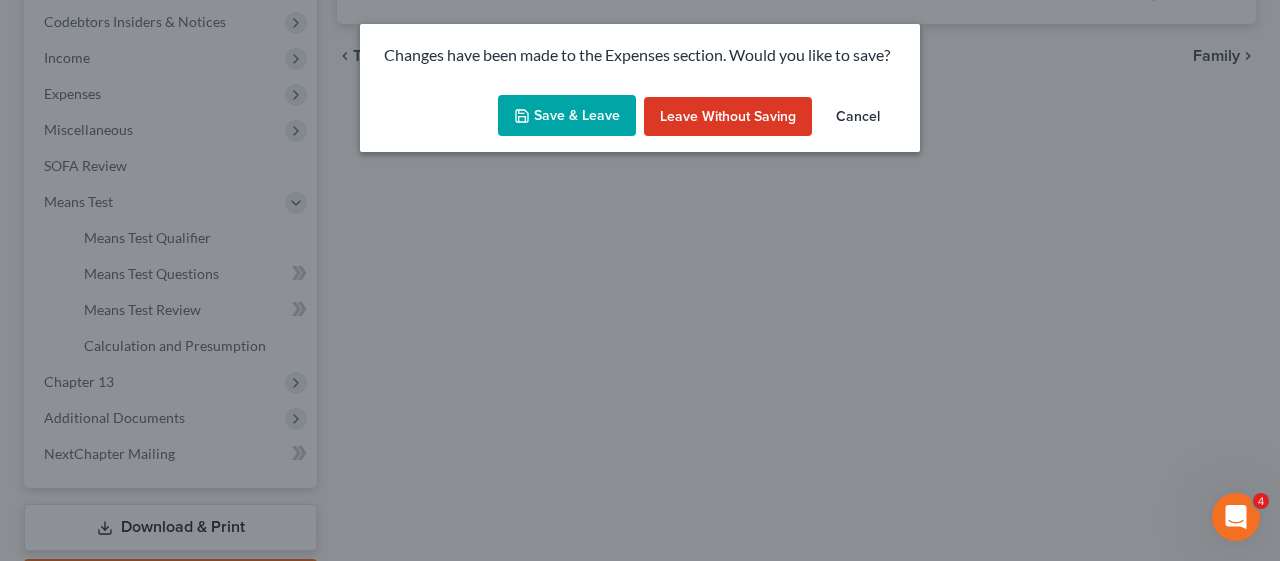 click on "Save & Leave" at bounding box center (567, 116) 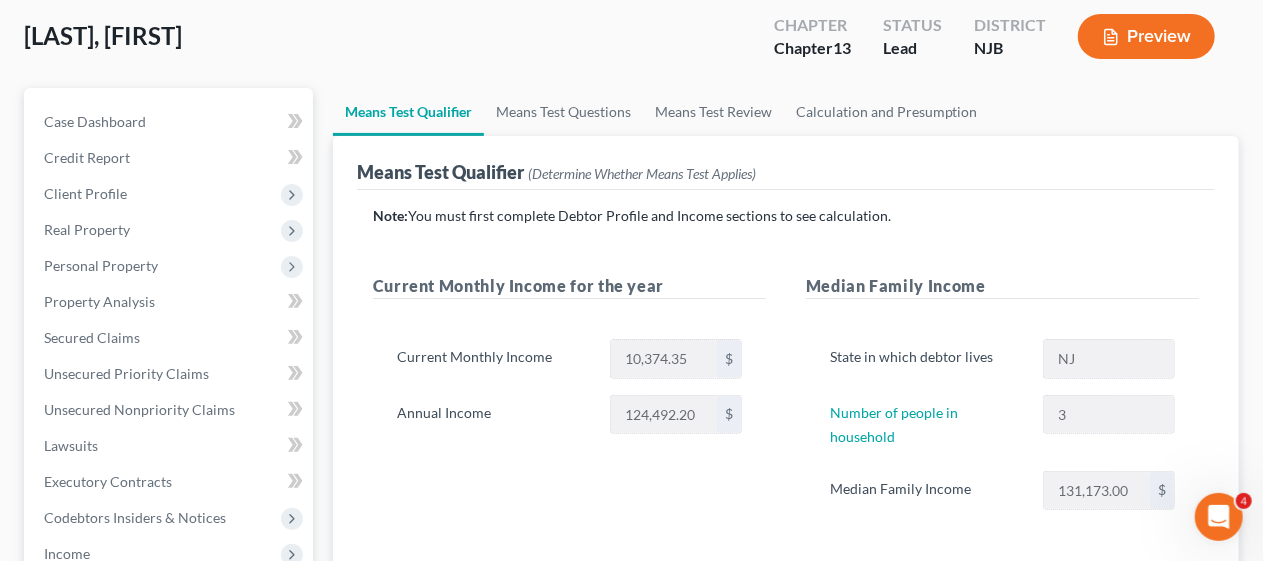 scroll, scrollTop: 0, scrollLeft: 0, axis: both 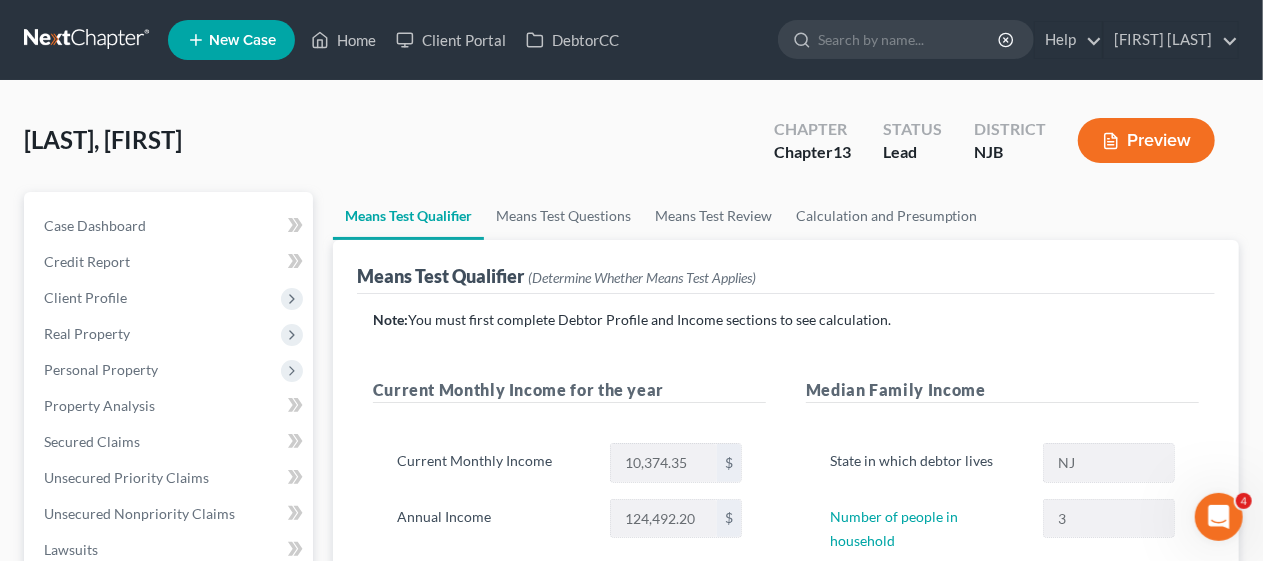 click on "[LAST], [FIRST] Upgraded Chapter Chapter  13 Status Lead District NJB Preview" at bounding box center [631, 148] 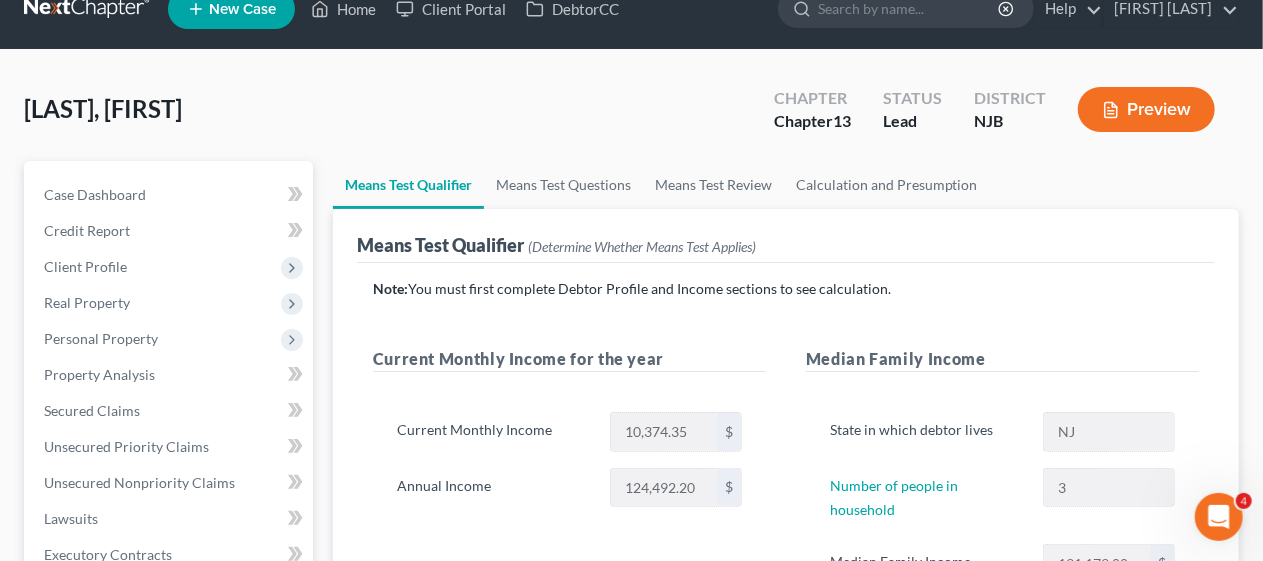 scroll, scrollTop: 0, scrollLeft: 0, axis: both 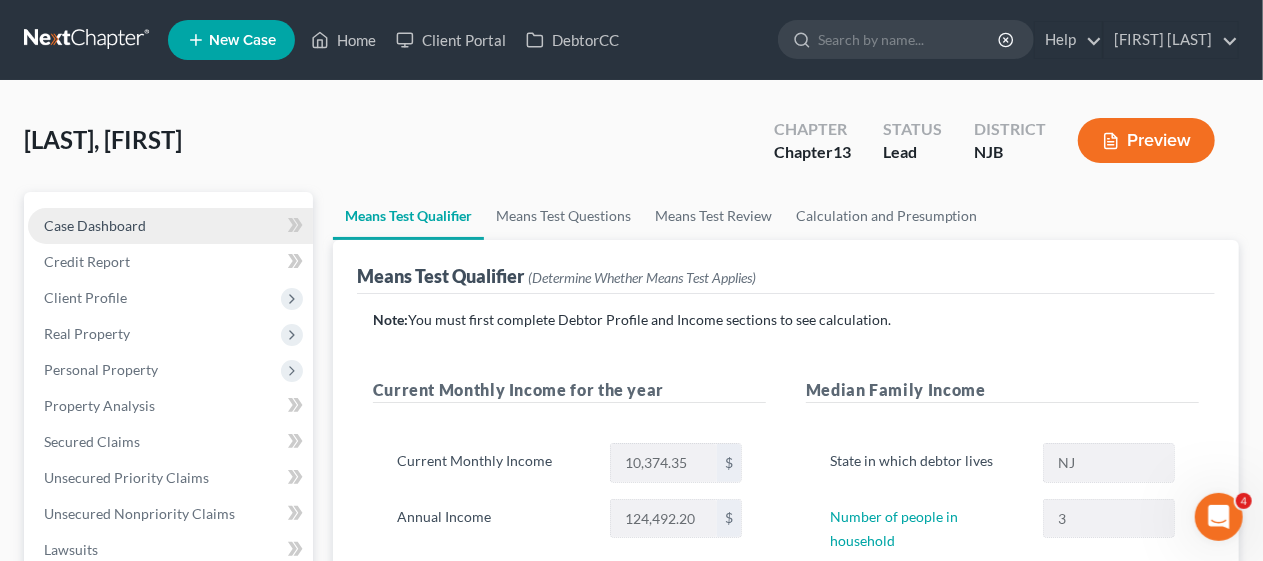 click on "Case Dashboard" at bounding box center (170, 226) 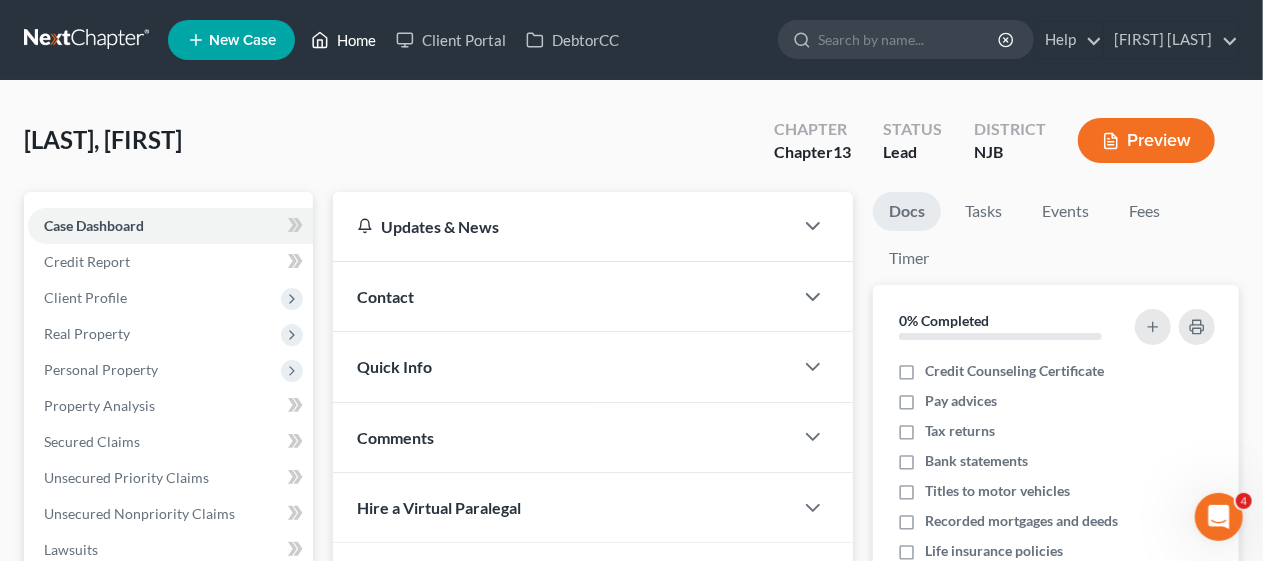 click on "Home" at bounding box center (343, 40) 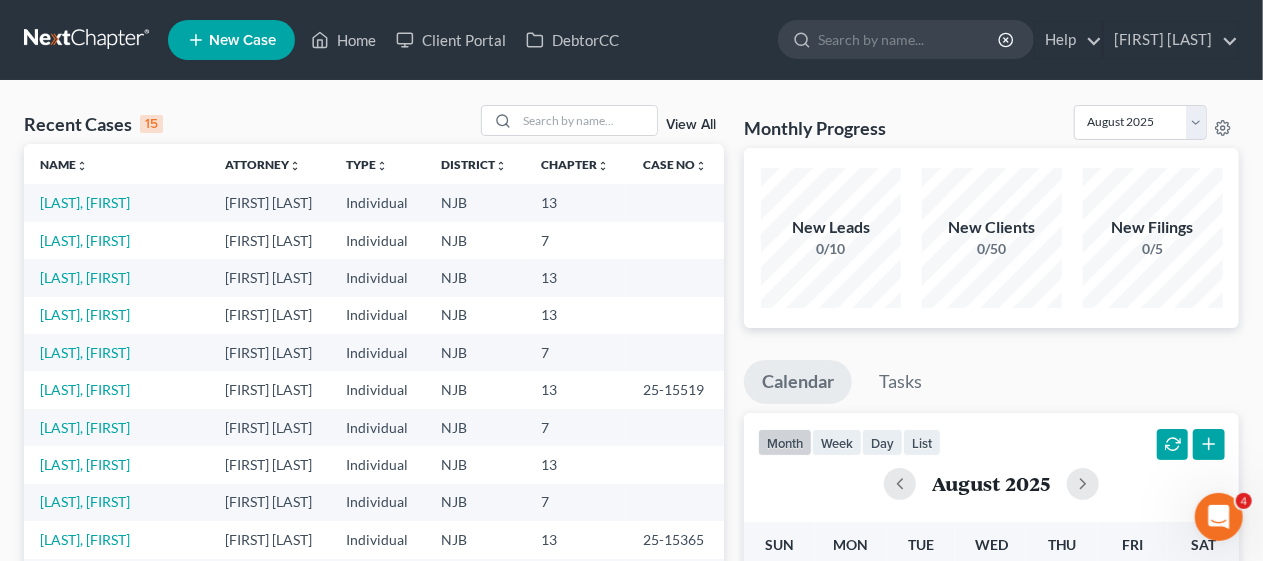 click on "Recent Cases 15         View All" at bounding box center [374, 124] 